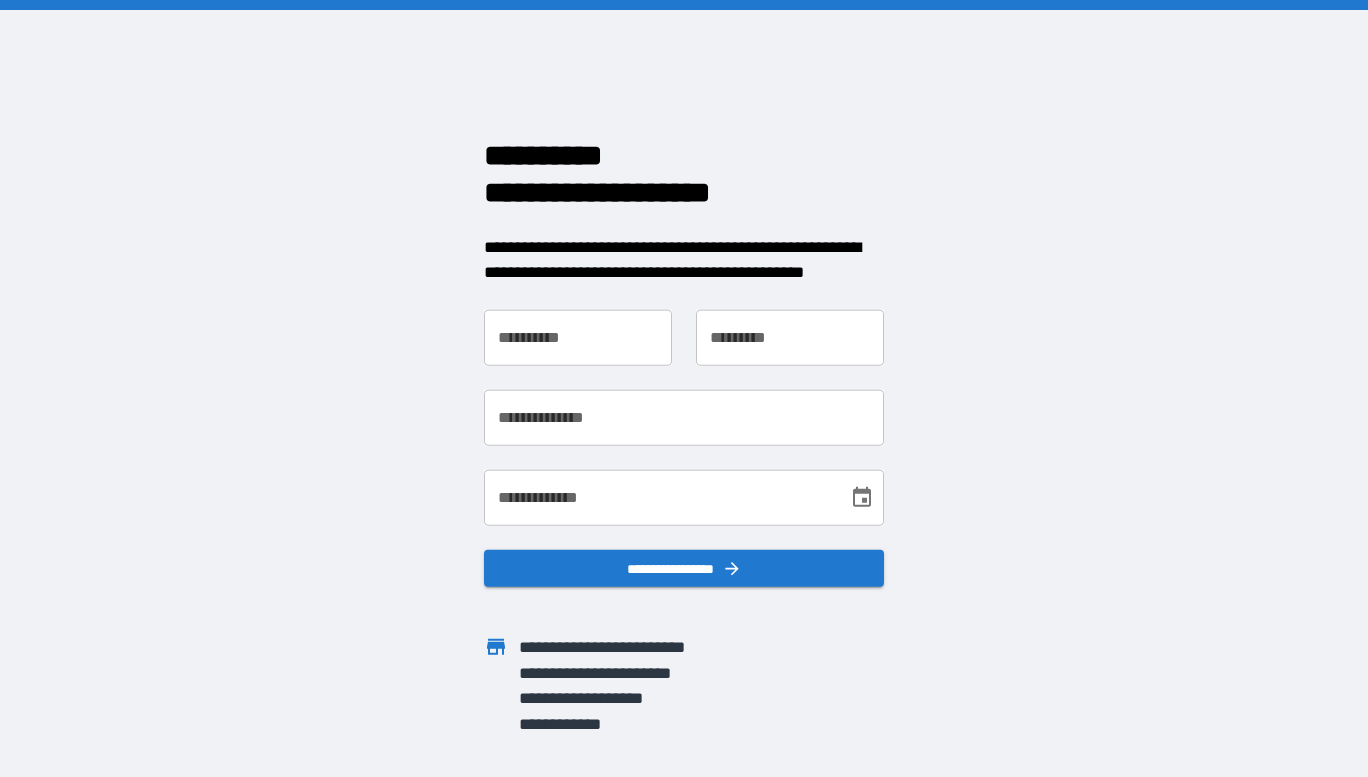 scroll, scrollTop: 0, scrollLeft: 0, axis: both 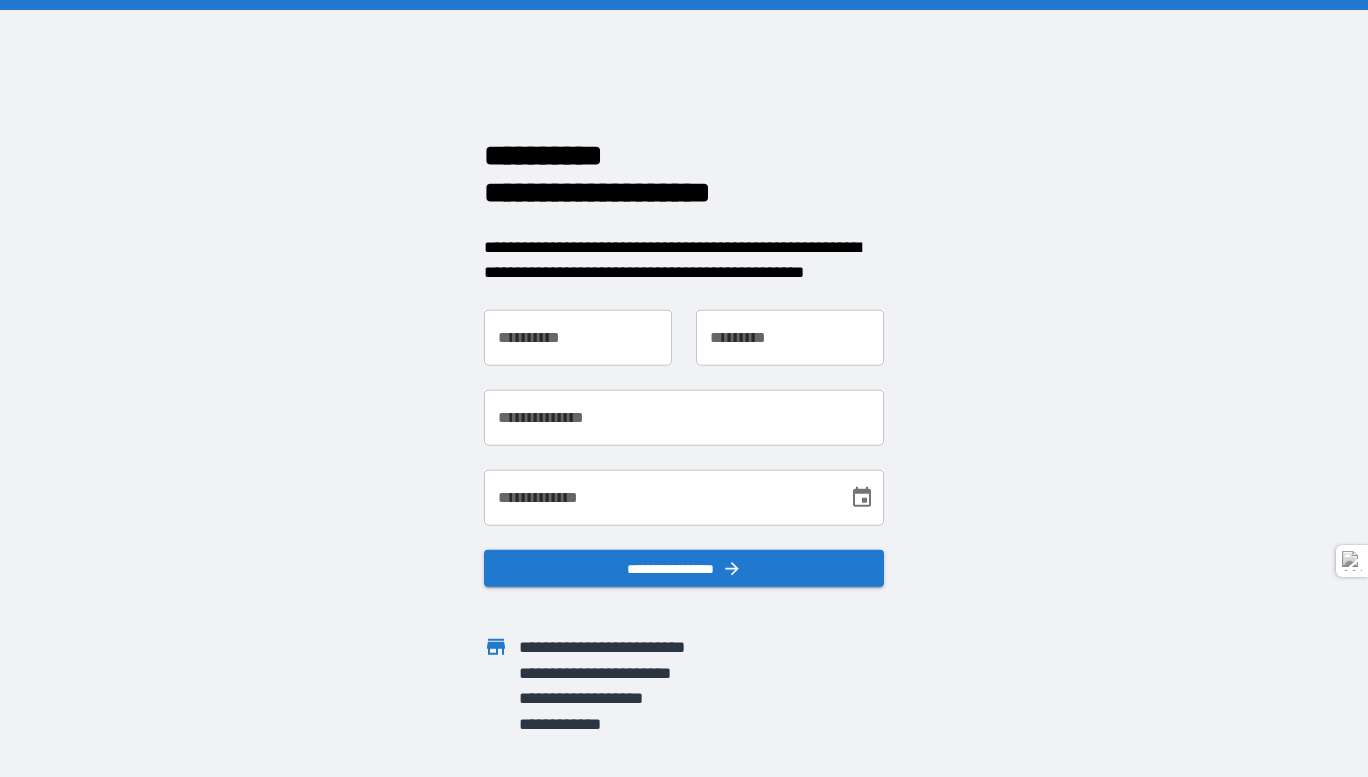 click on "**********" at bounding box center (578, 337) 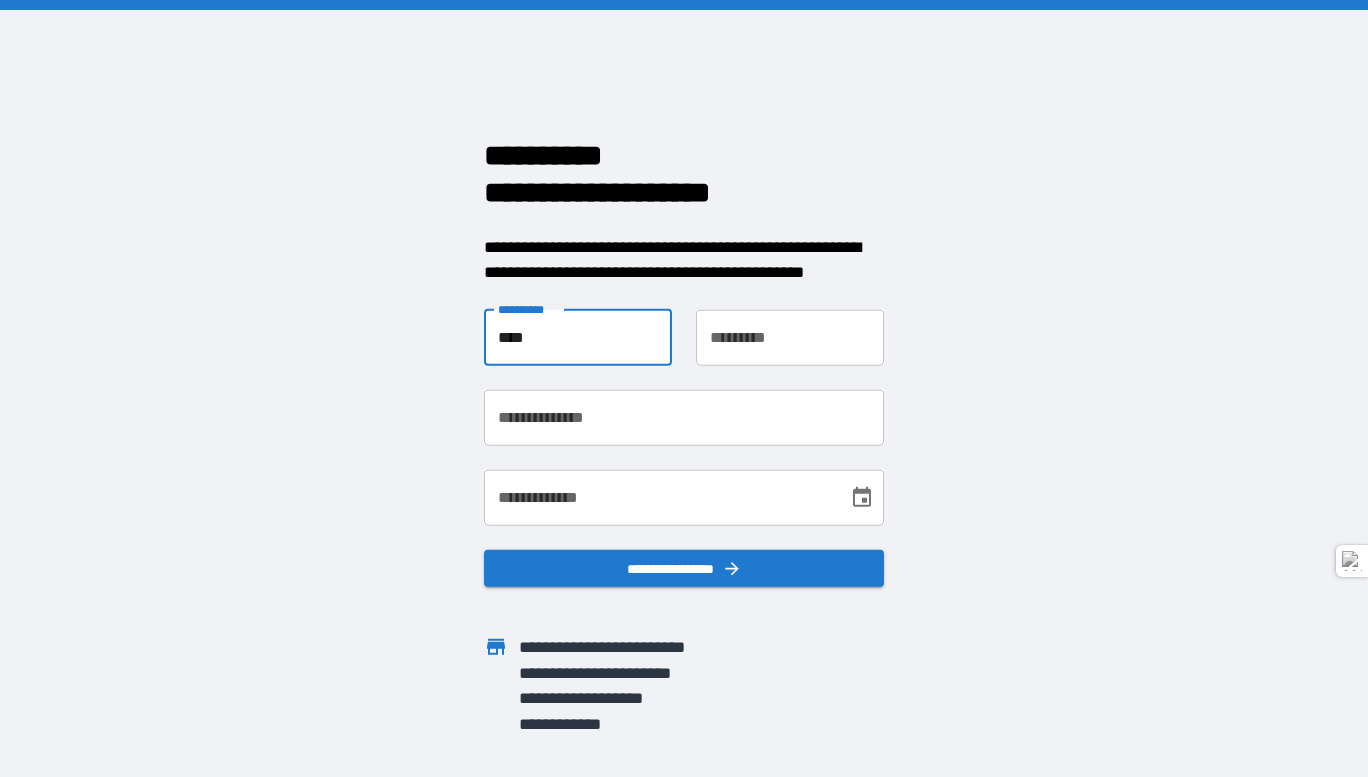type on "****" 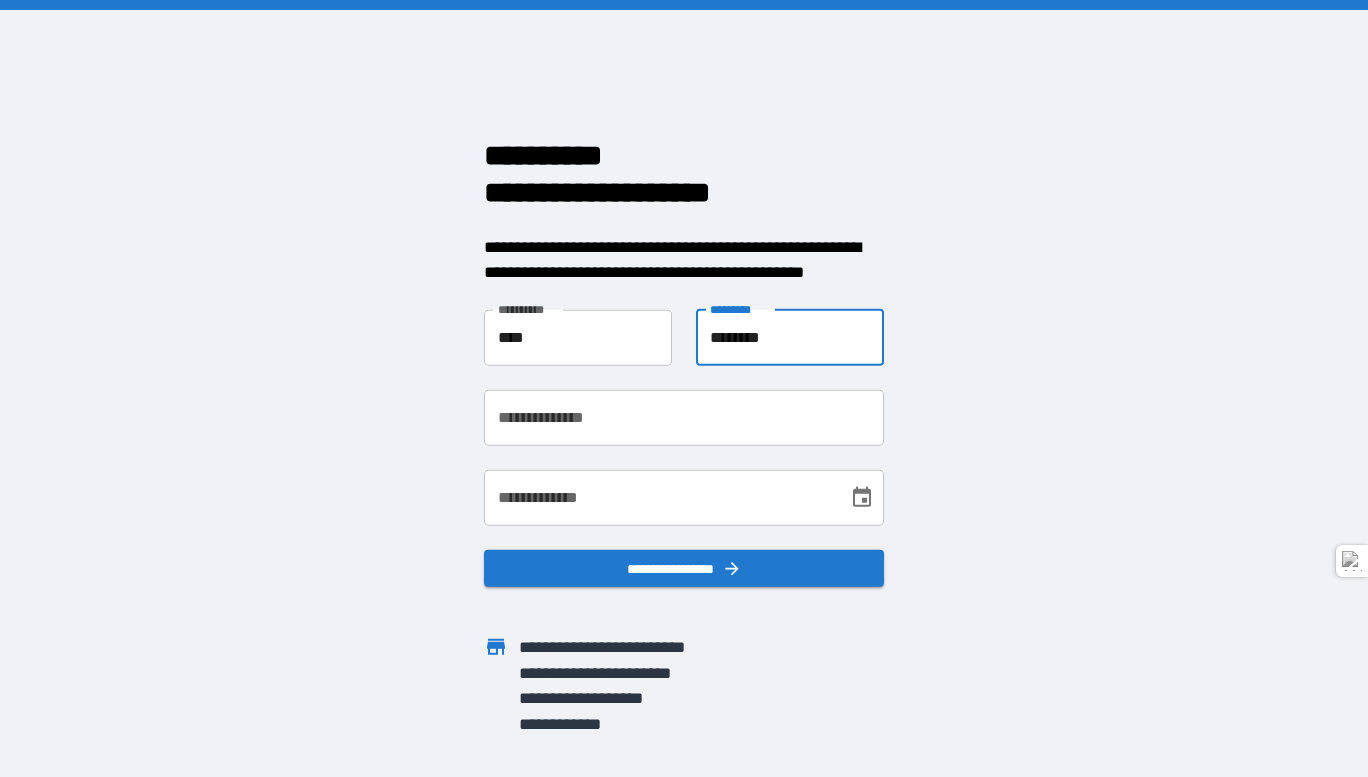 type on "********" 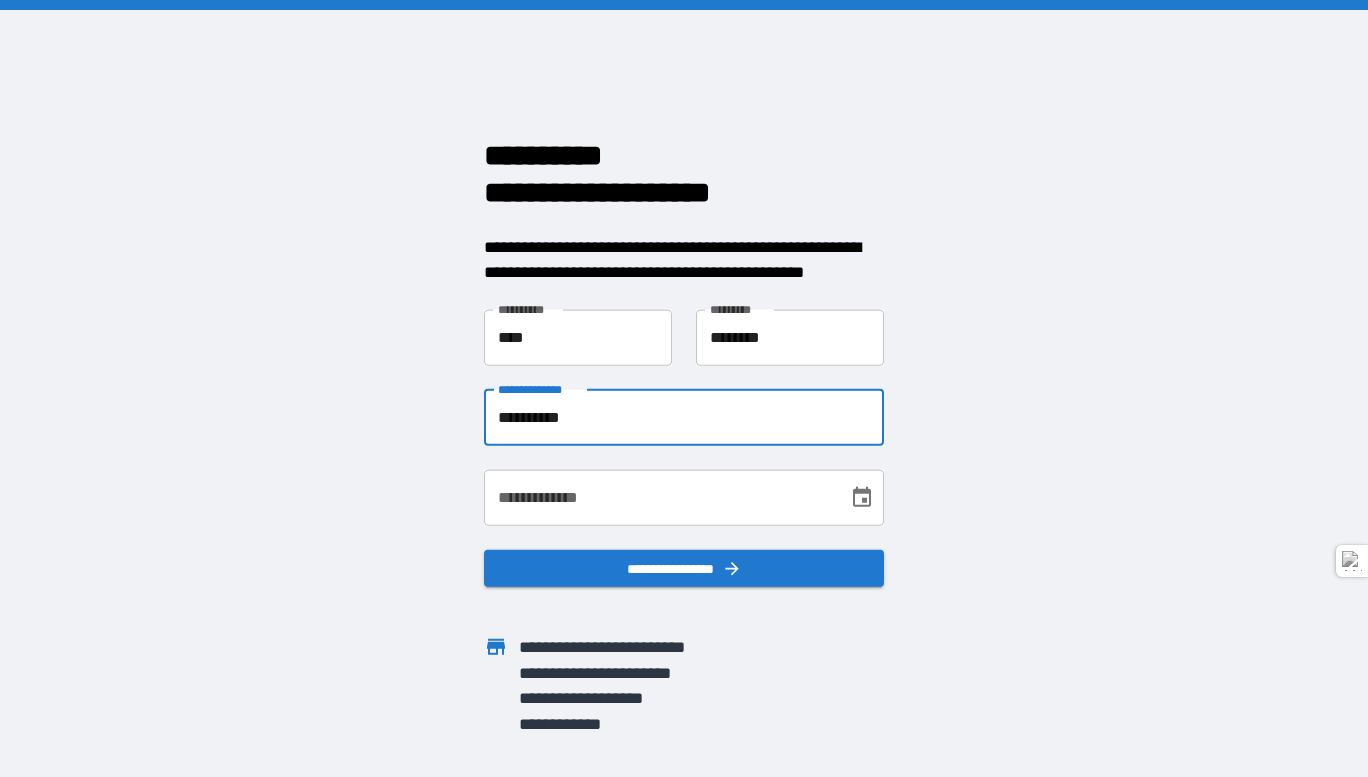 type on "**********" 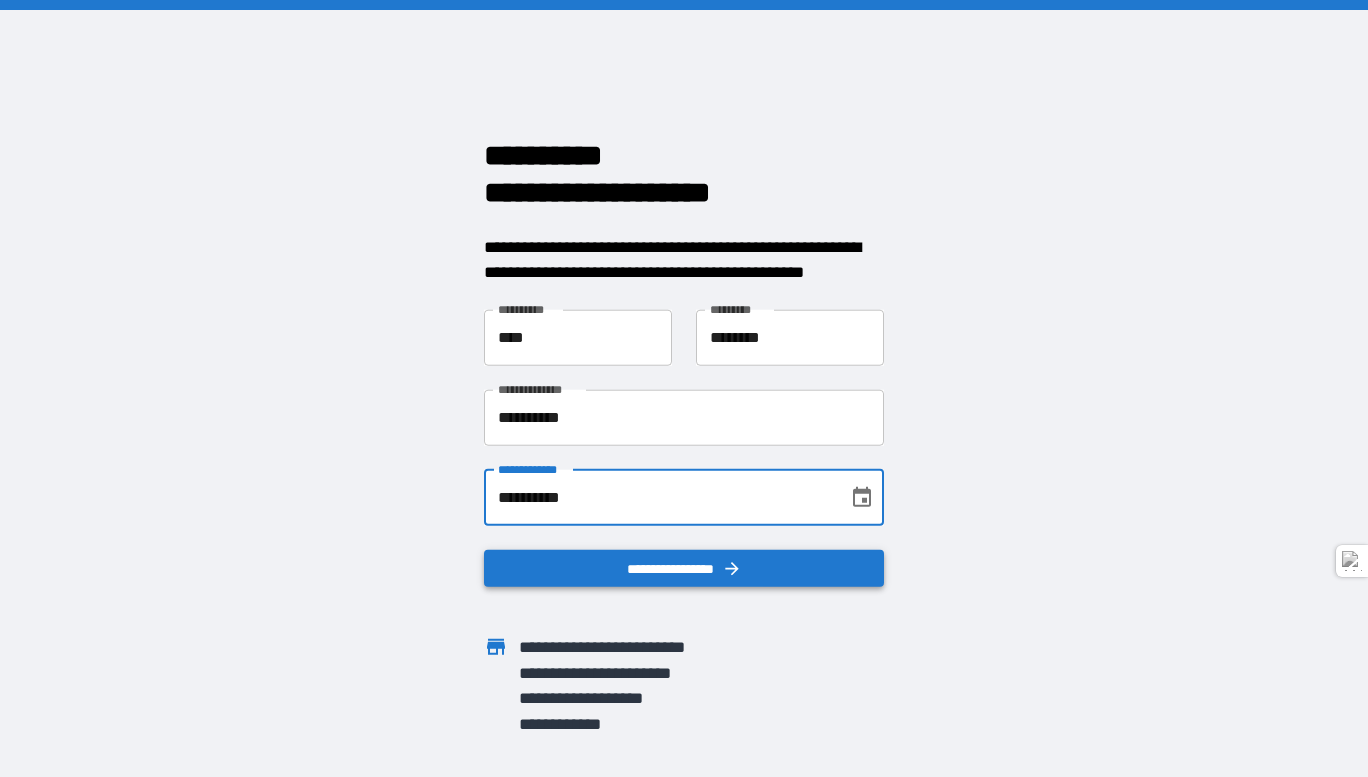 type on "**********" 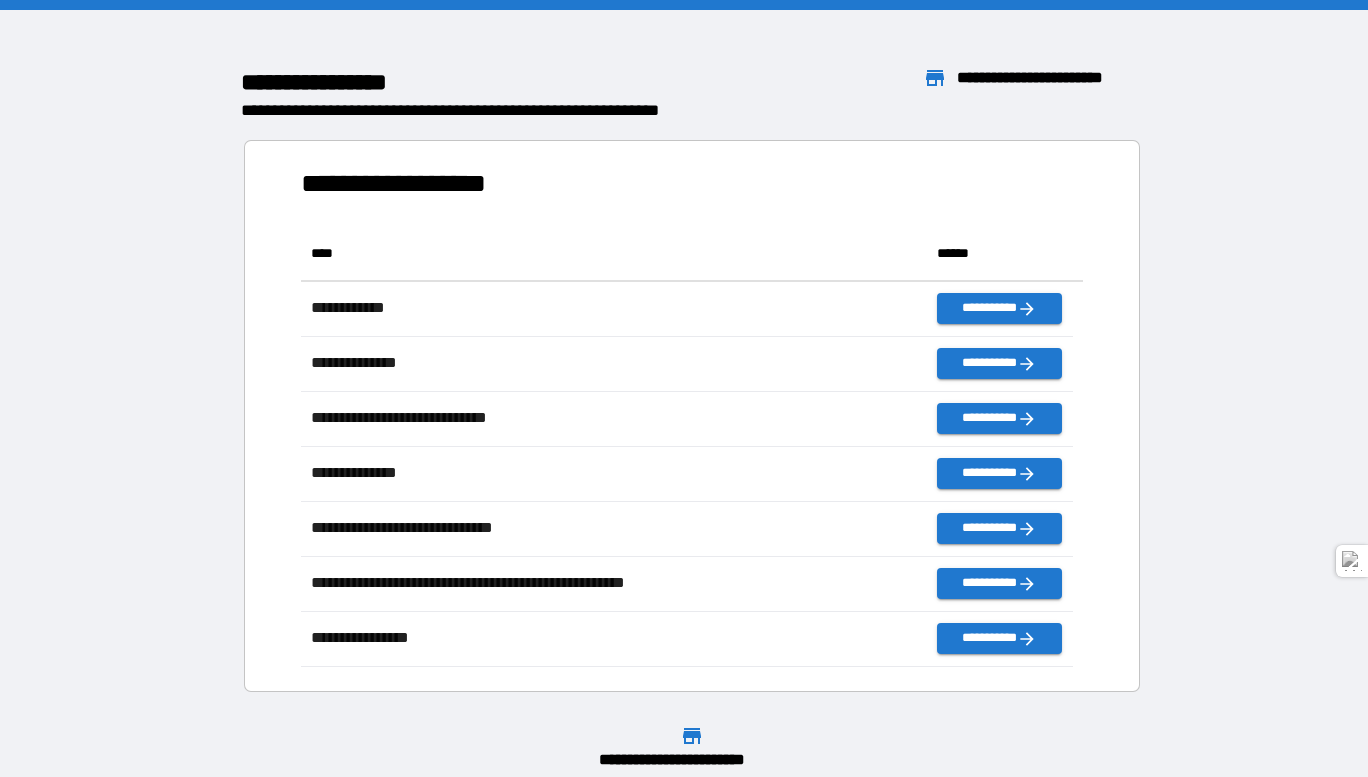 scroll, scrollTop: 16, scrollLeft: 16, axis: both 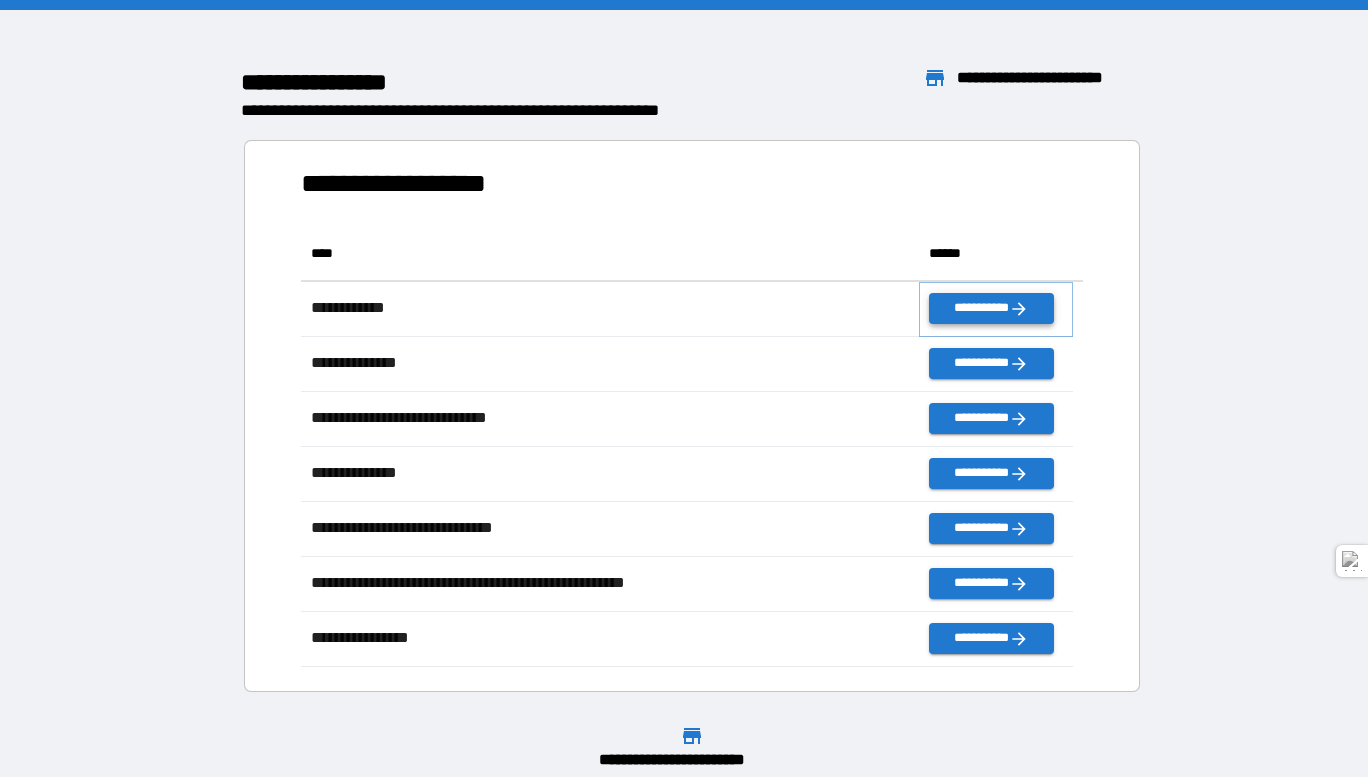 click on "**********" at bounding box center [991, 308] 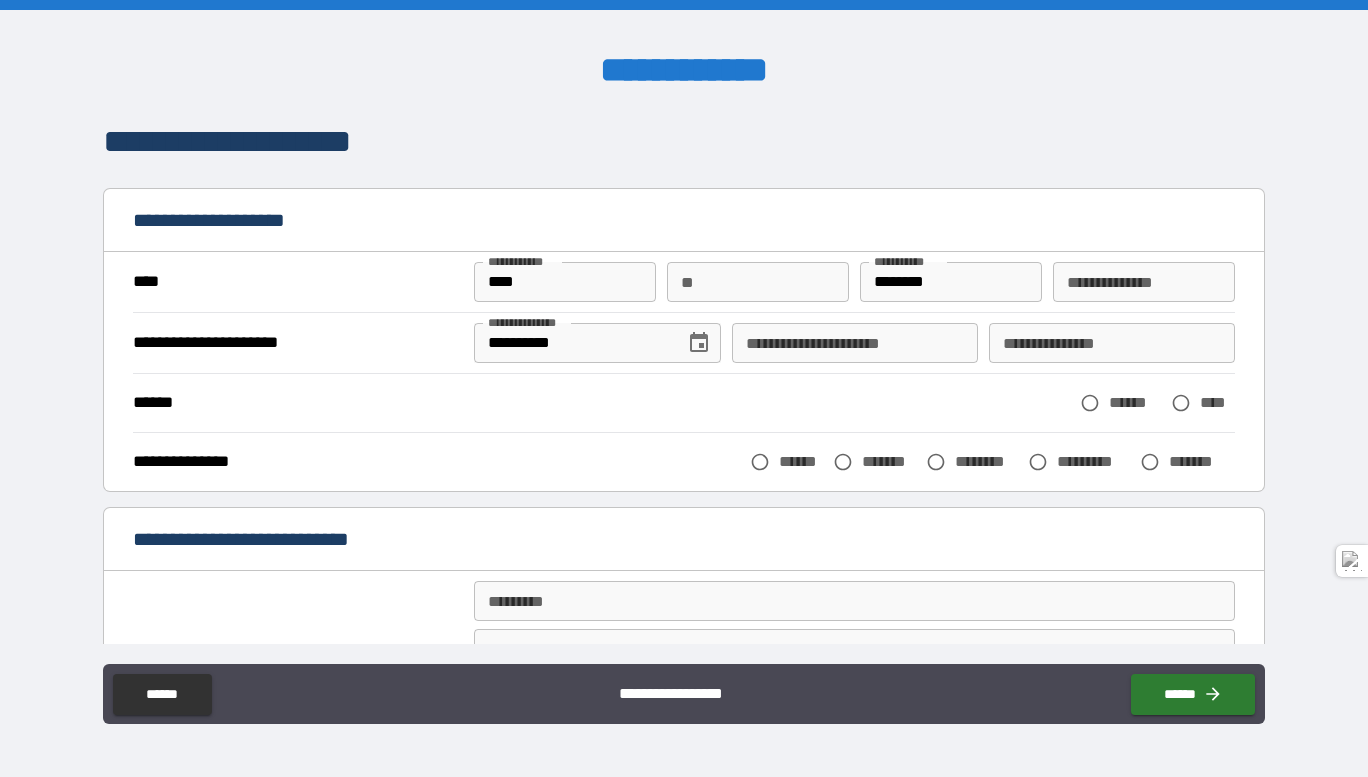 click on "**********" at bounding box center [1144, 282] 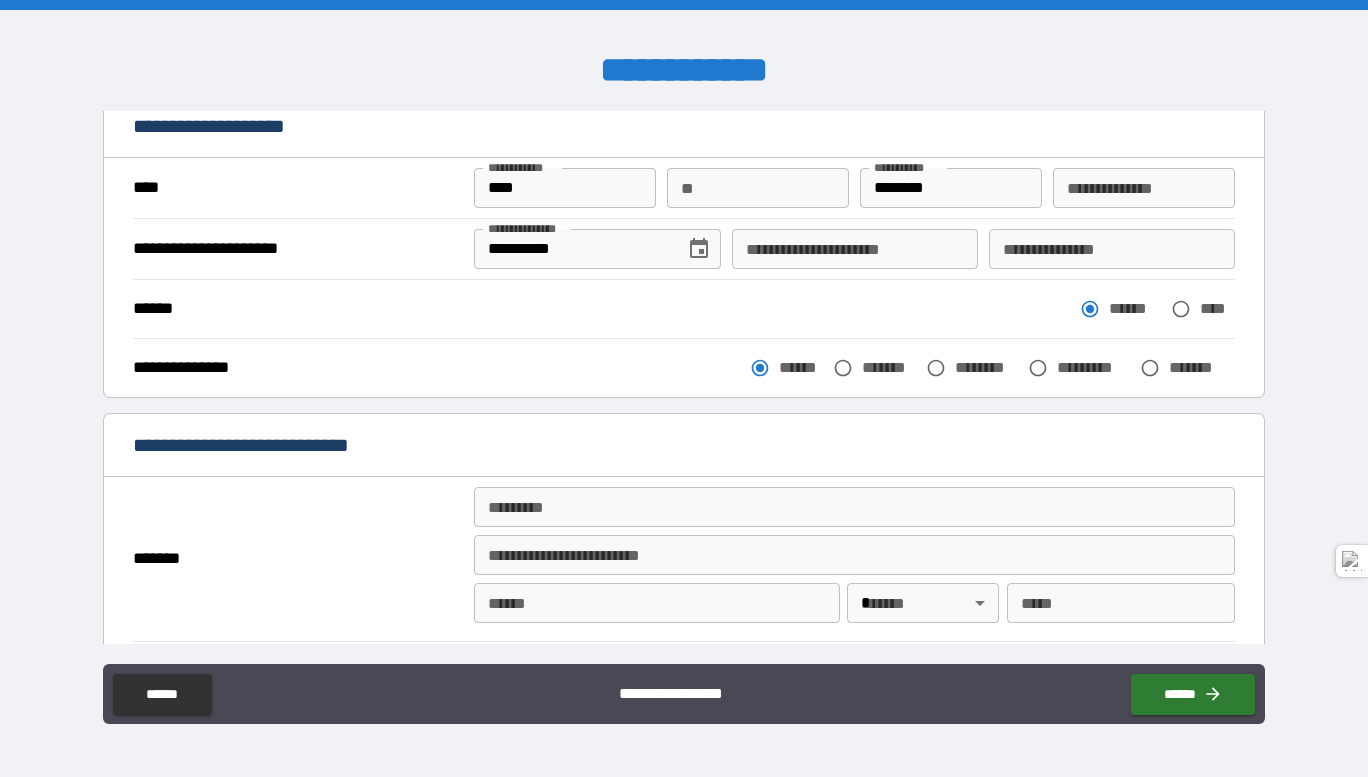 scroll, scrollTop: 100, scrollLeft: 0, axis: vertical 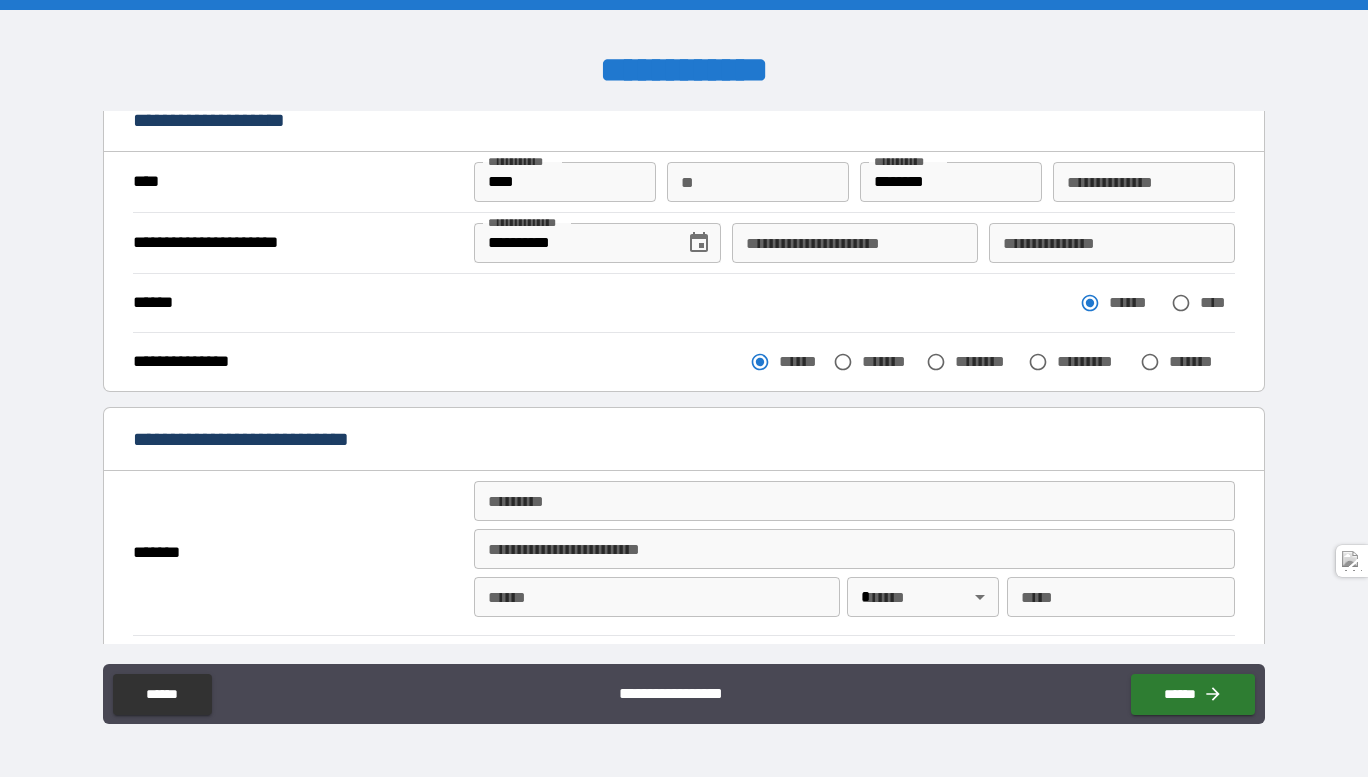 click on "*******   *" at bounding box center (854, 501) 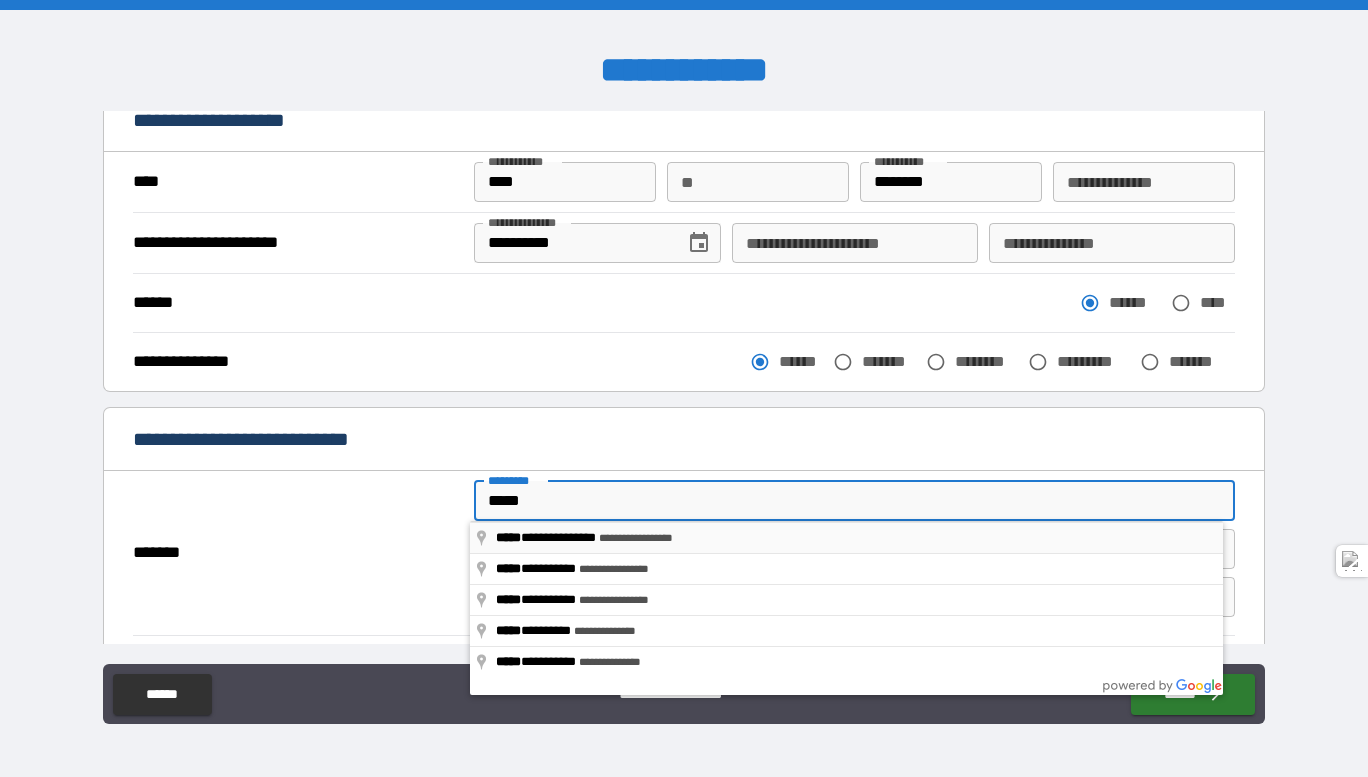 type on "**********" 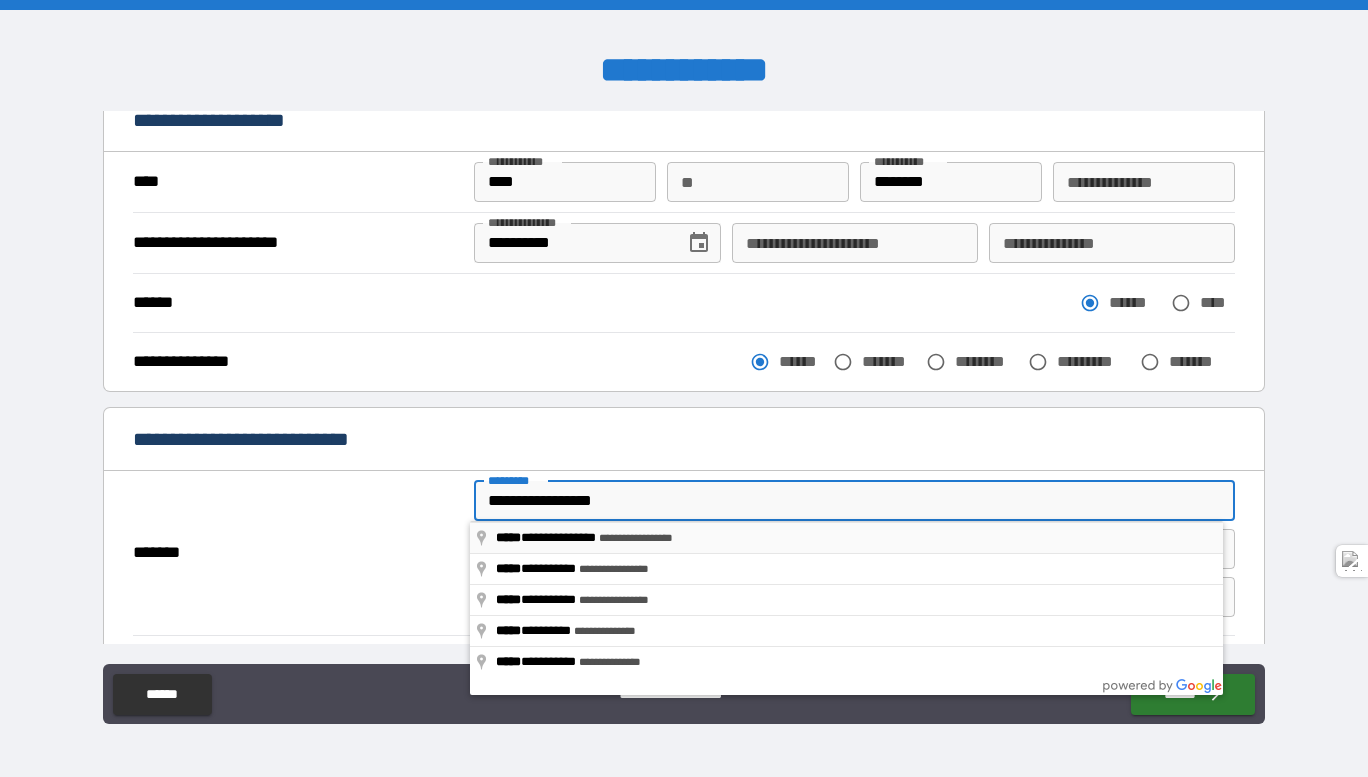type on "*********" 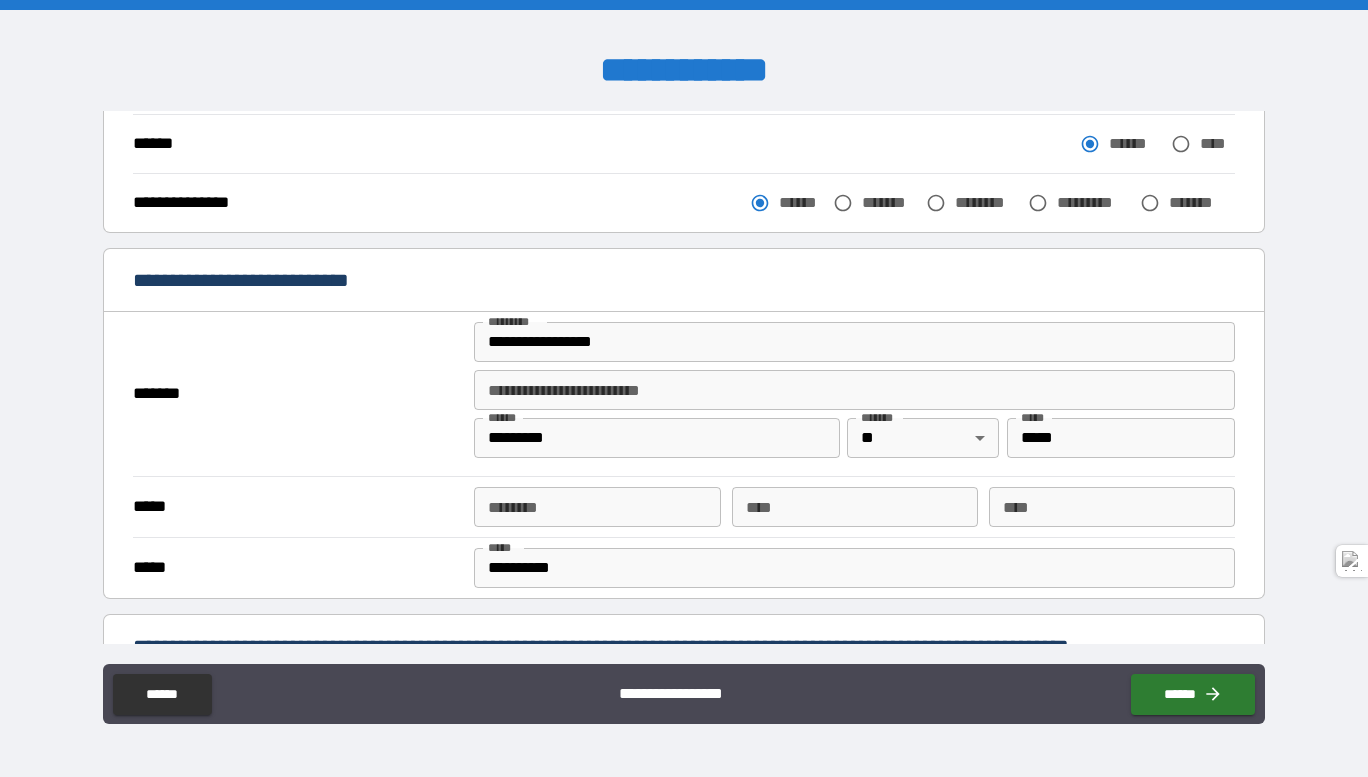 scroll, scrollTop: 350, scrollLeft: 0, axis: vertical 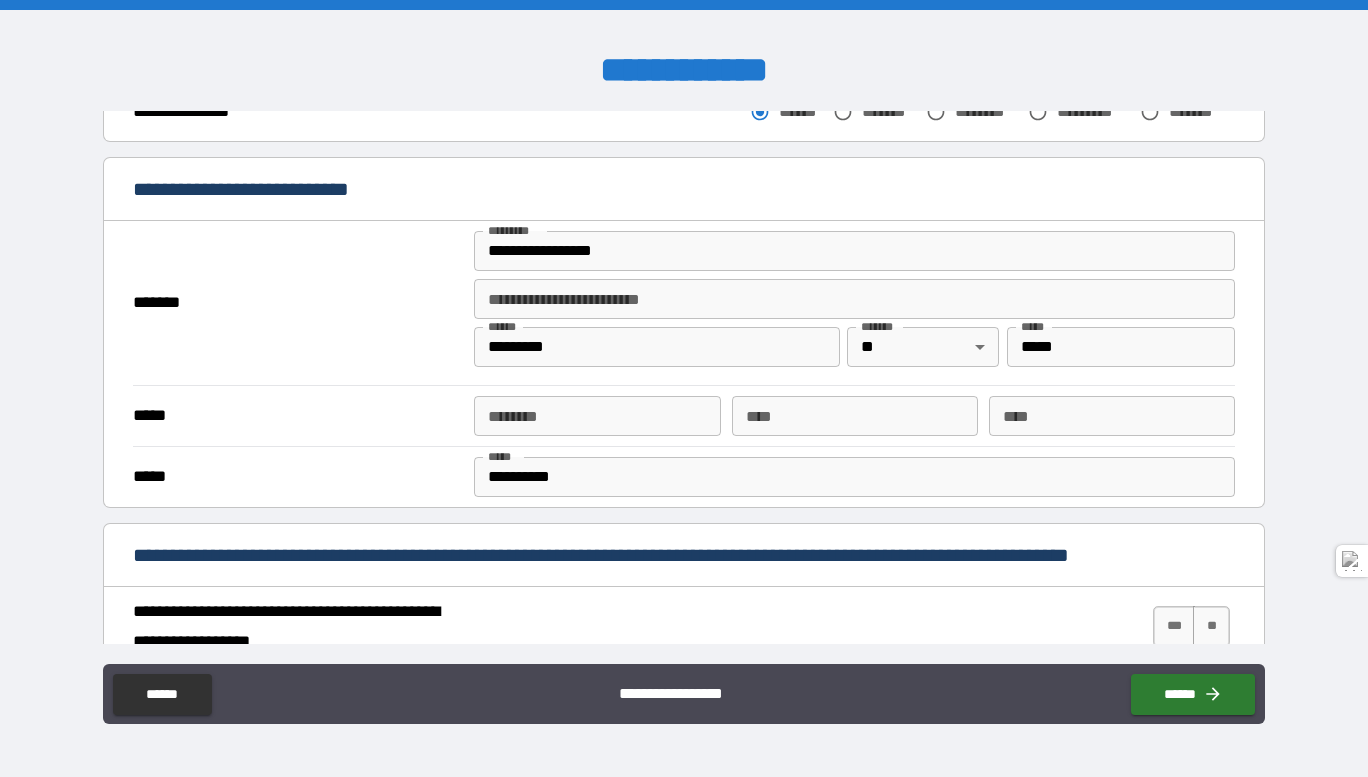 click on "******   *" at bounding box center [597, 416] 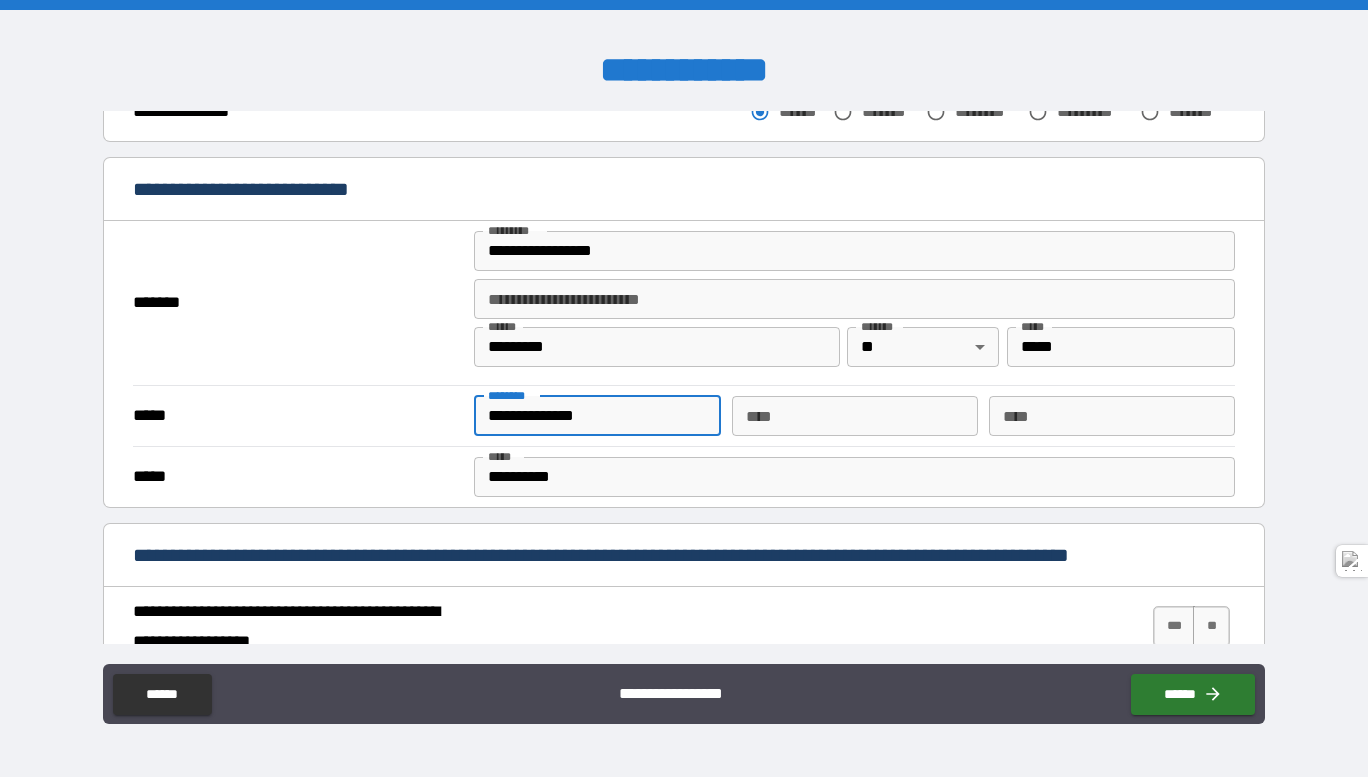 type on "**********" 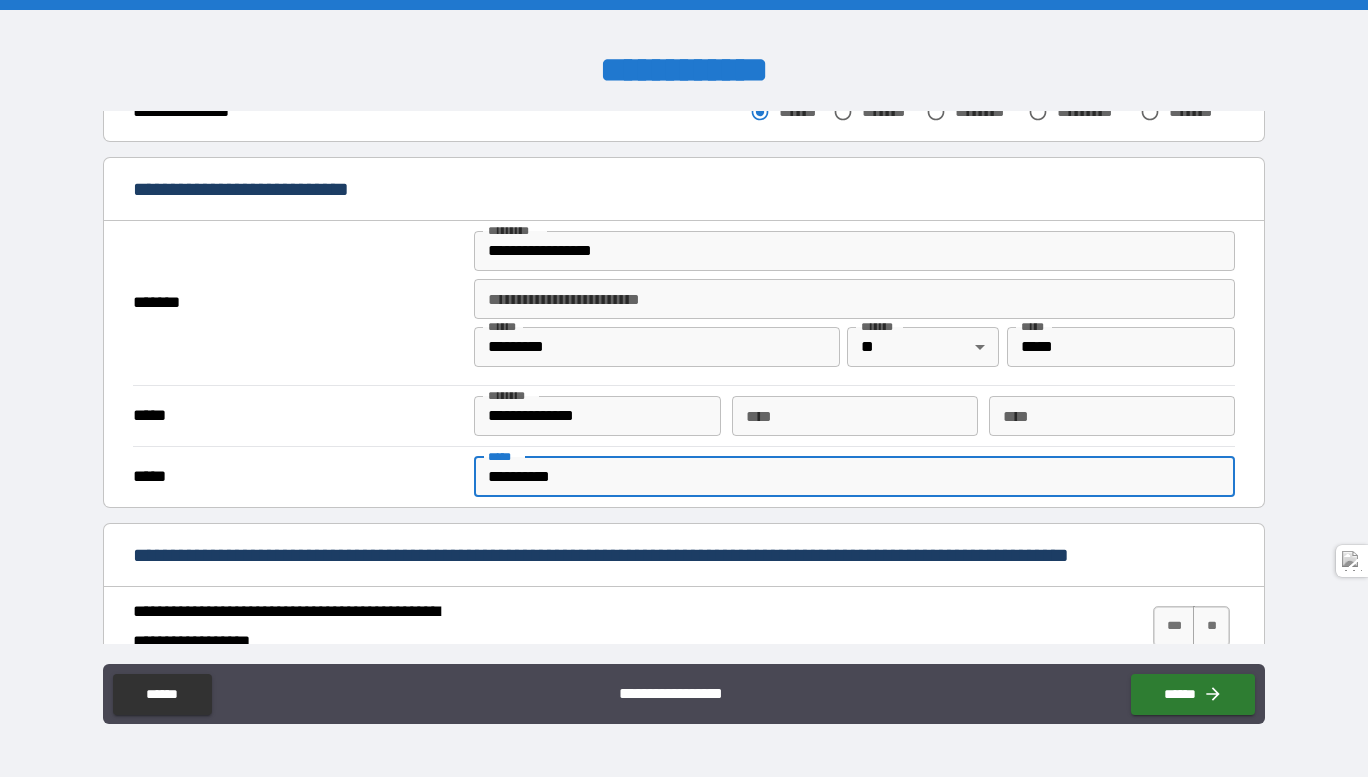 drag, startPoint x: 754, startPoint y: 483, endPoint x: 477, endPoint y: 462, distance: 277.7949 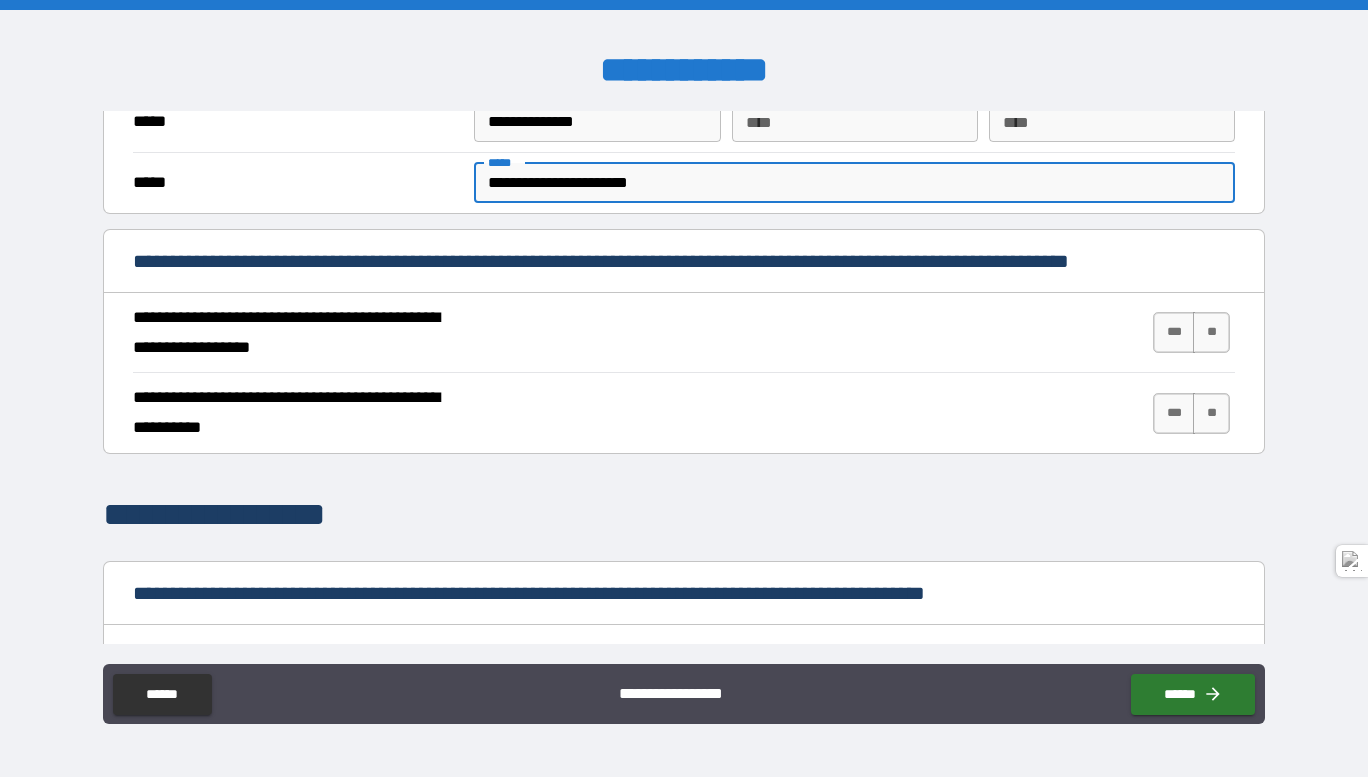 scroll, scrollTop: 650, scrollLeft: 0, axis: vertical 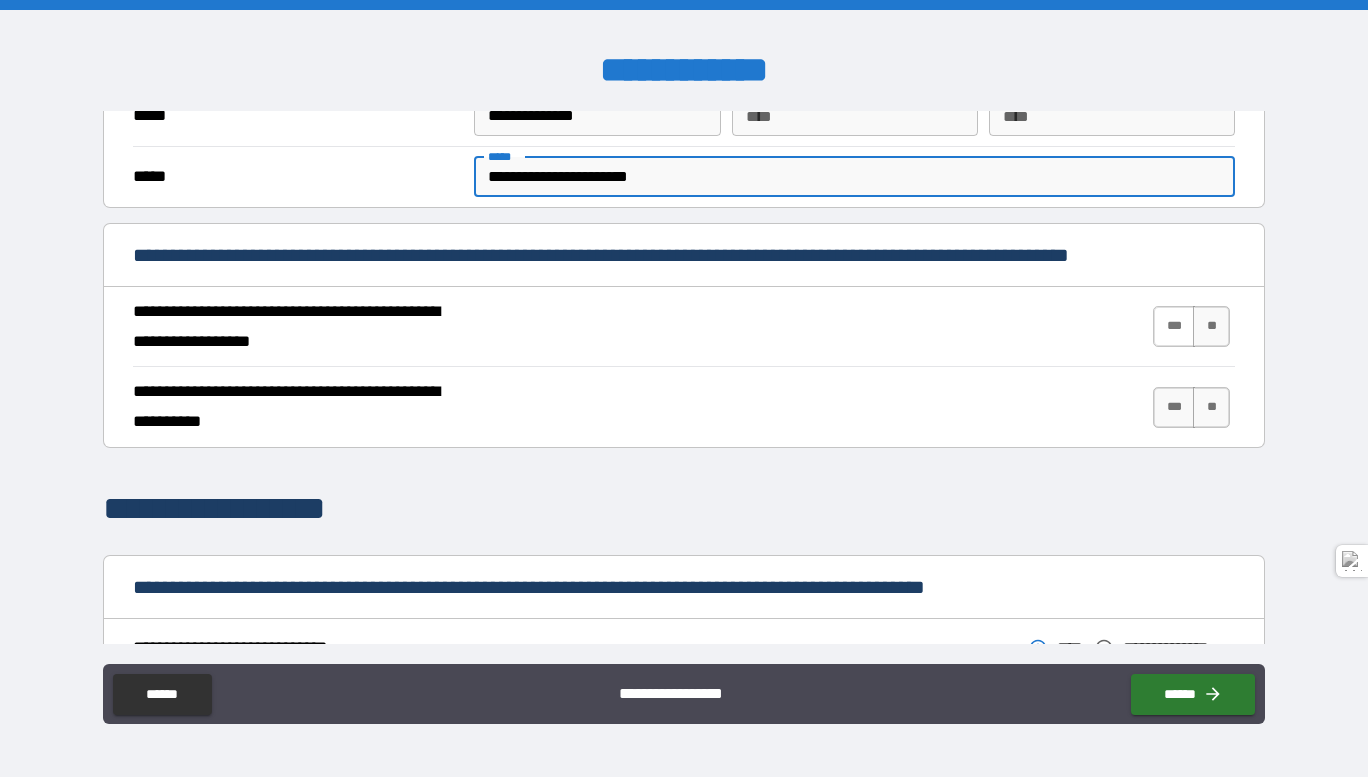 type on "**********" 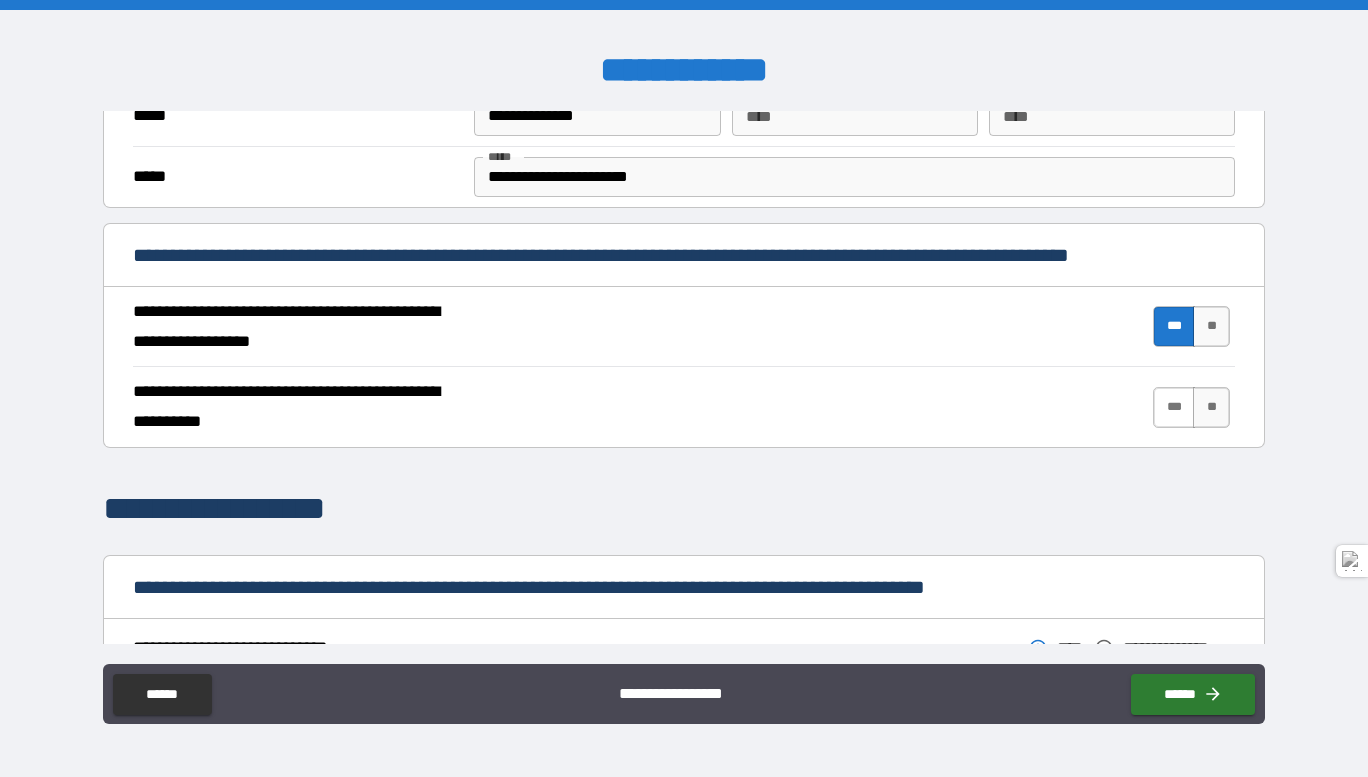 click on "***" at bounding box center (1174, 407) 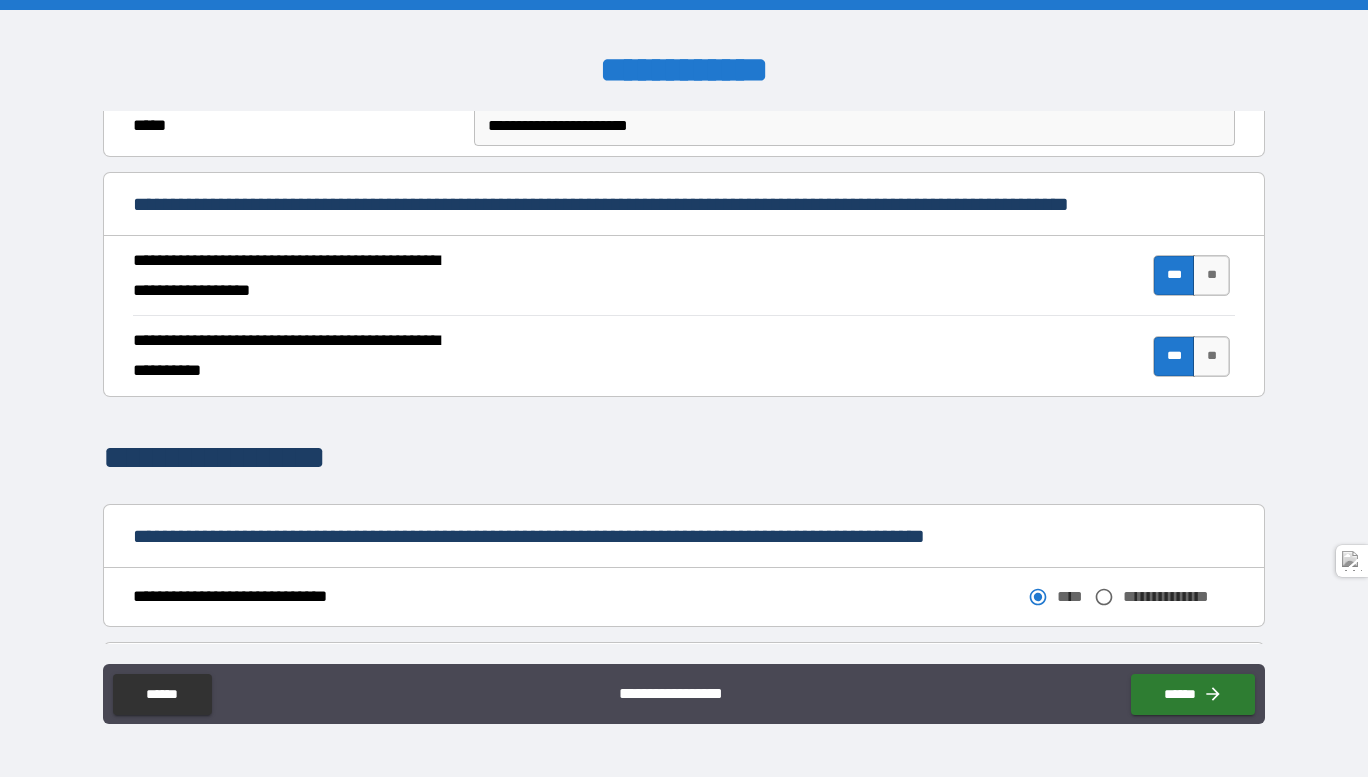 scroll, scrollTop: 1025, scrollLeft: 0, axis: vertical 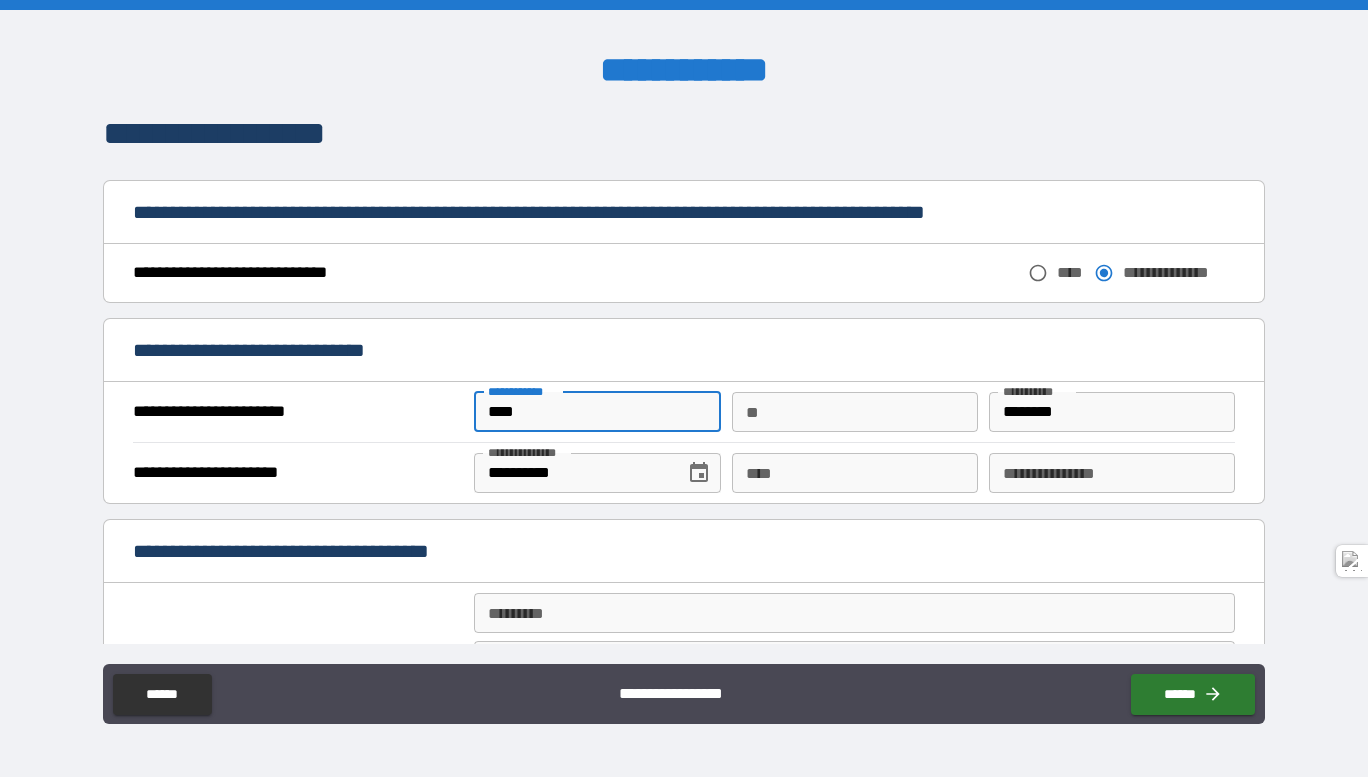 click on "****" at bounding box center [597, 412] 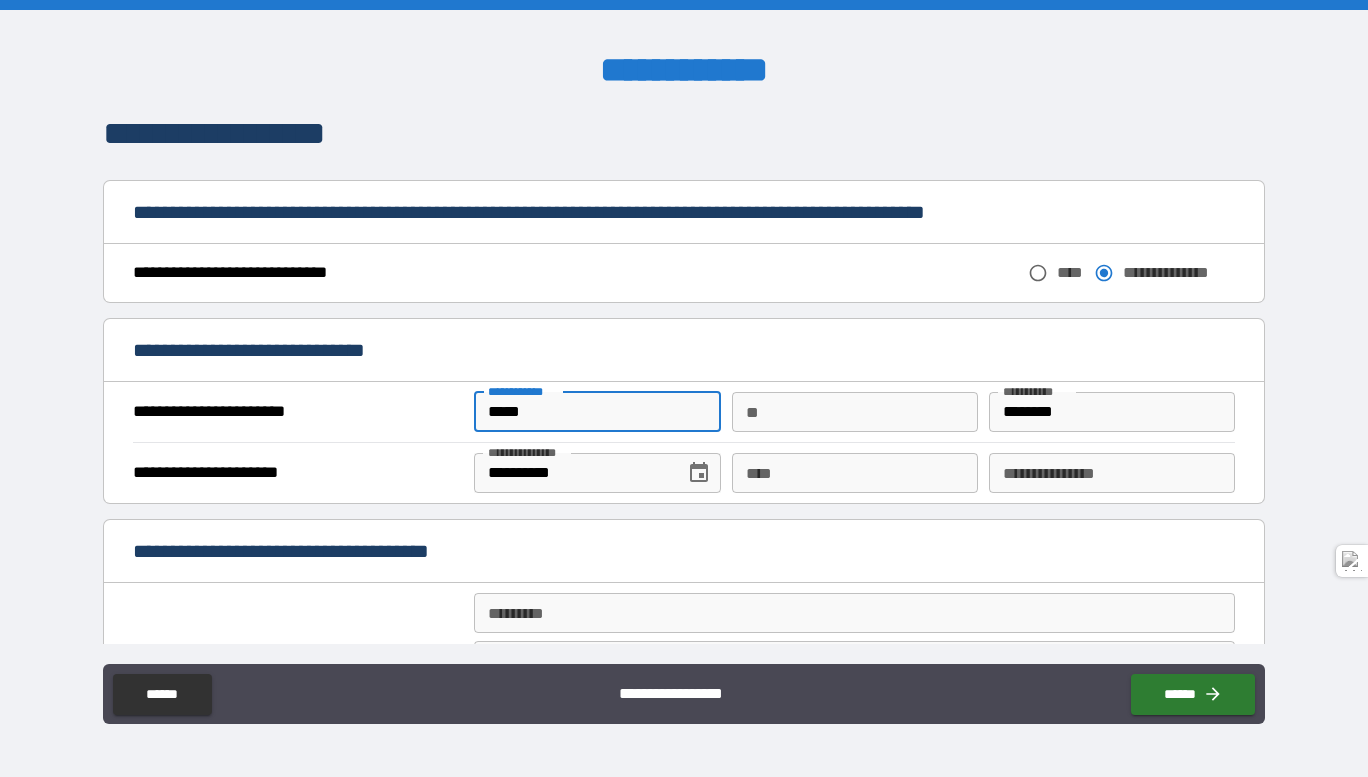 type on "*****" 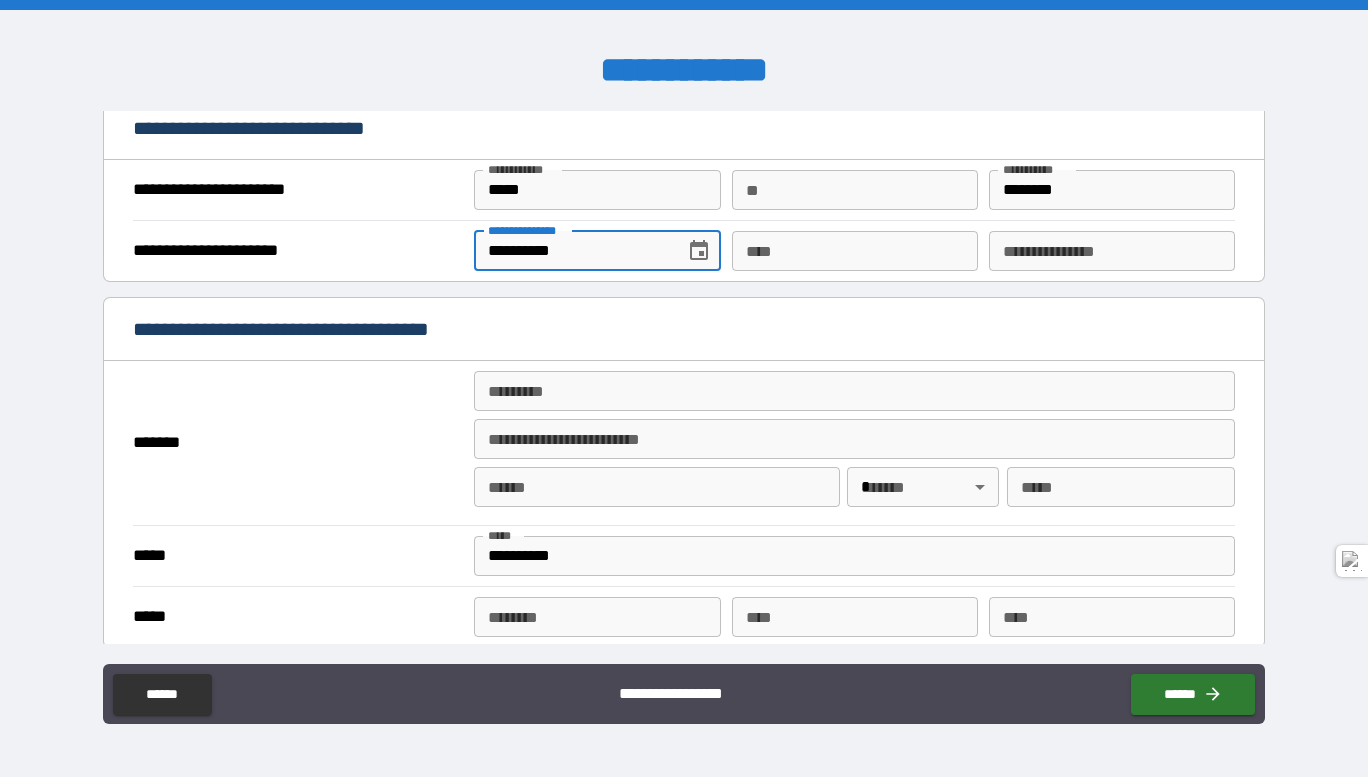 scroll, scrollTop: 1250, scrollLeft: 0, axis: vertical 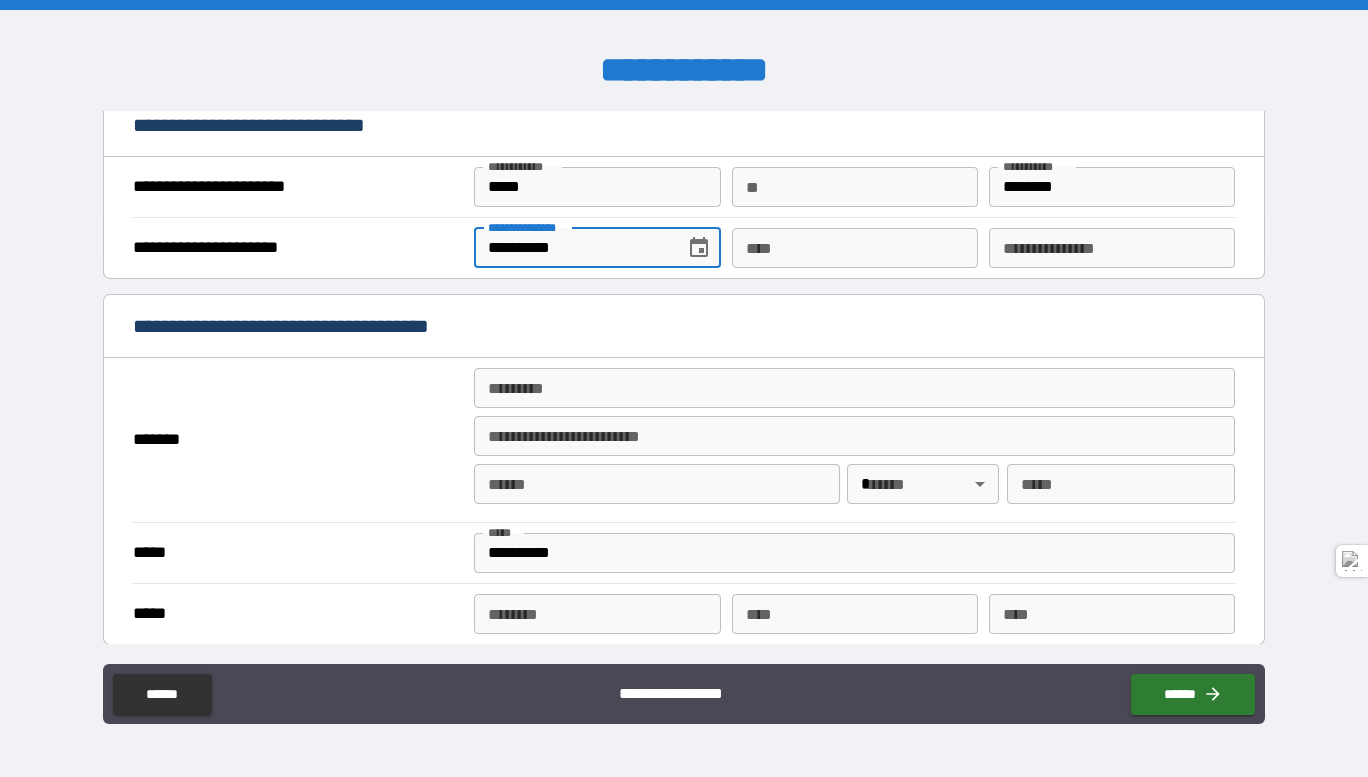 type on "**********" 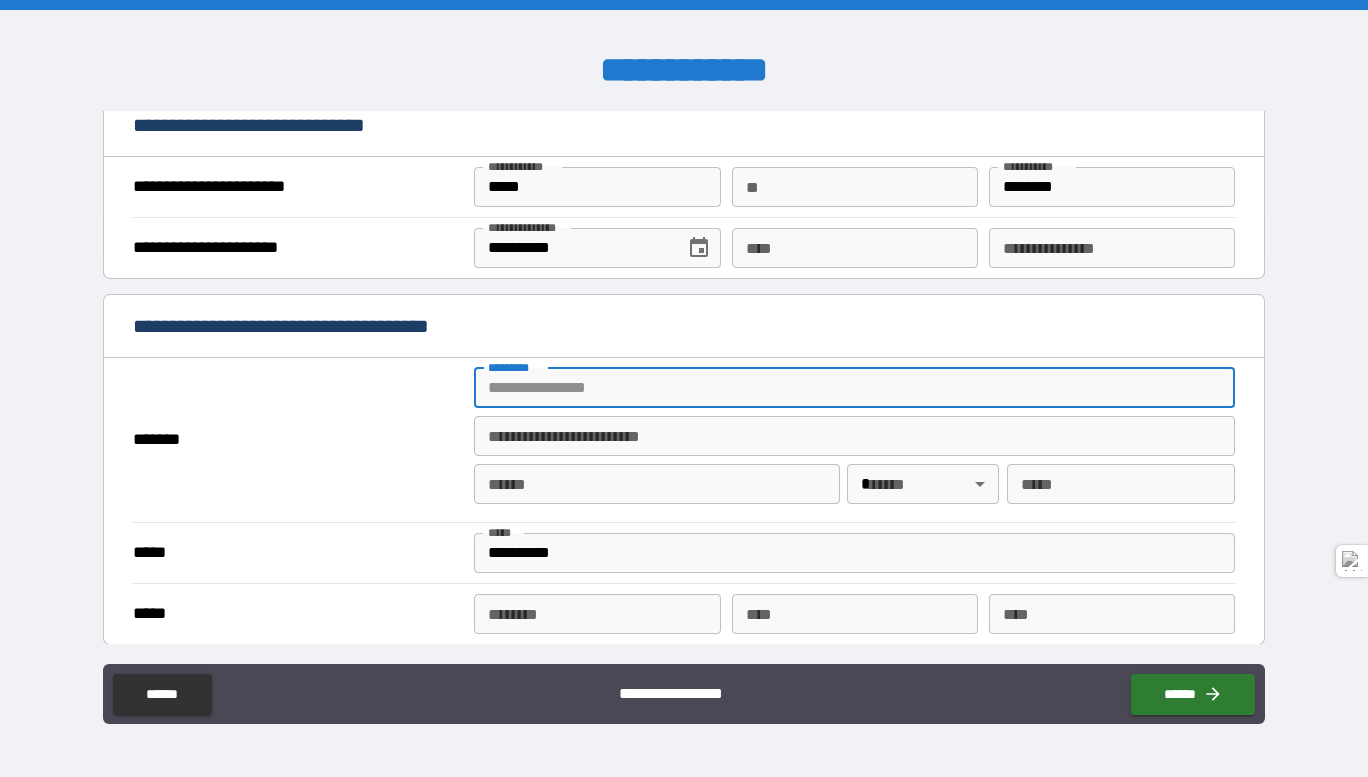 click on "*******   *" at bounding box center [854, 388] 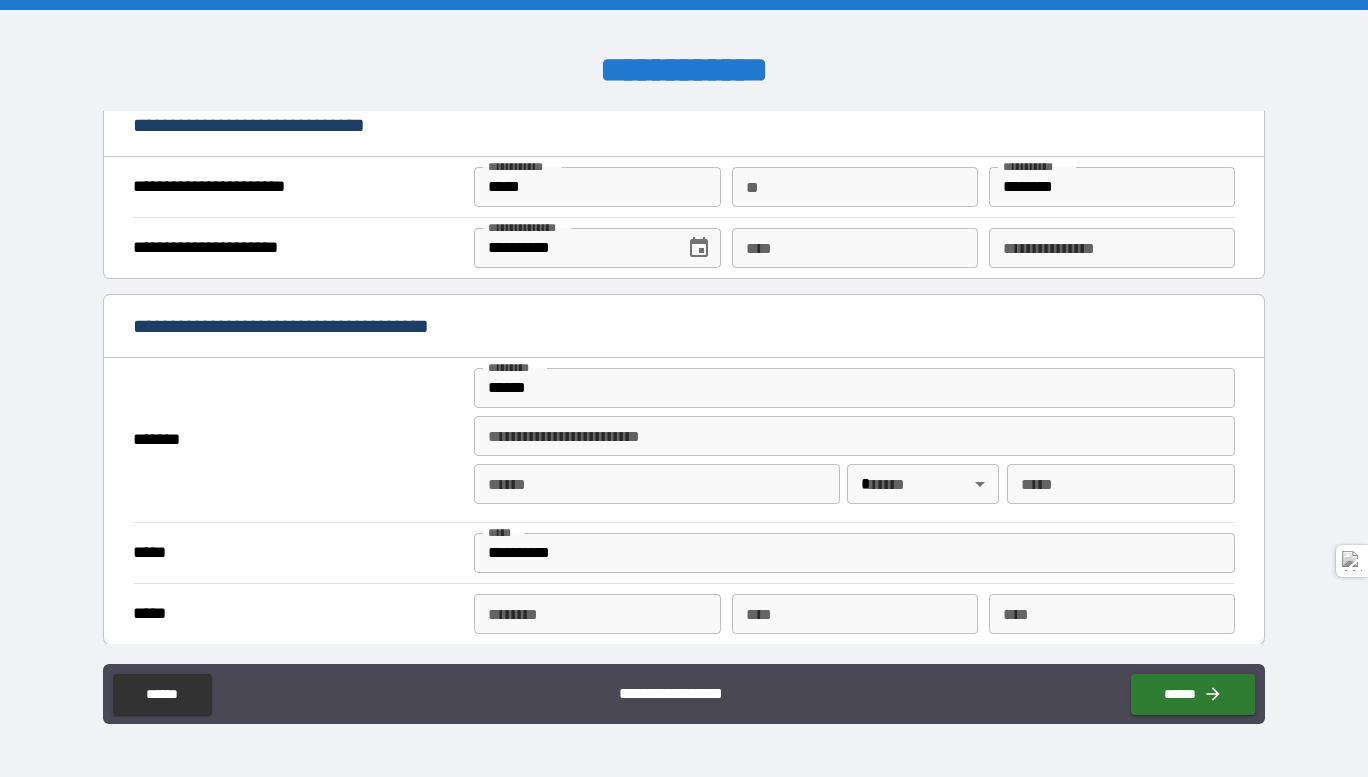 type on "**********" 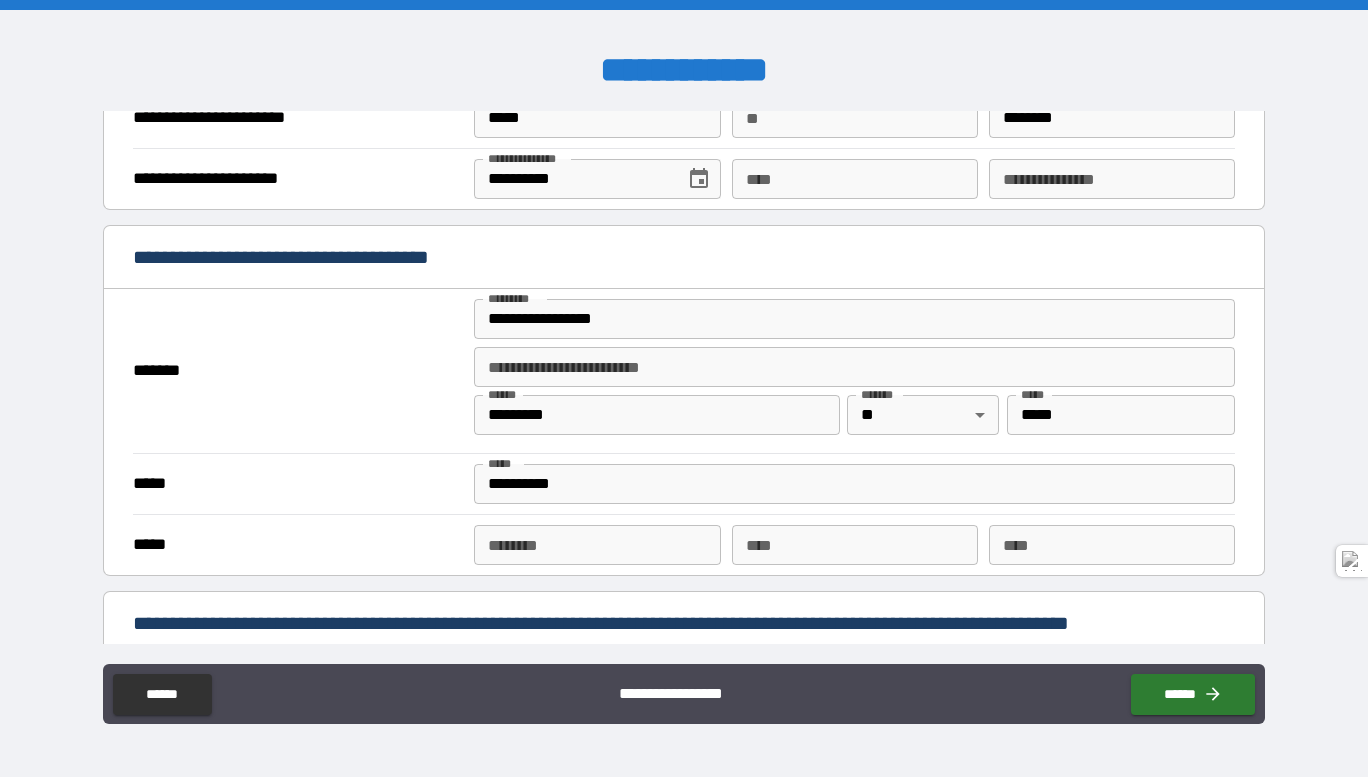 scroll, scrollTop: 1325, scrollLeft: 0, axis: vertical 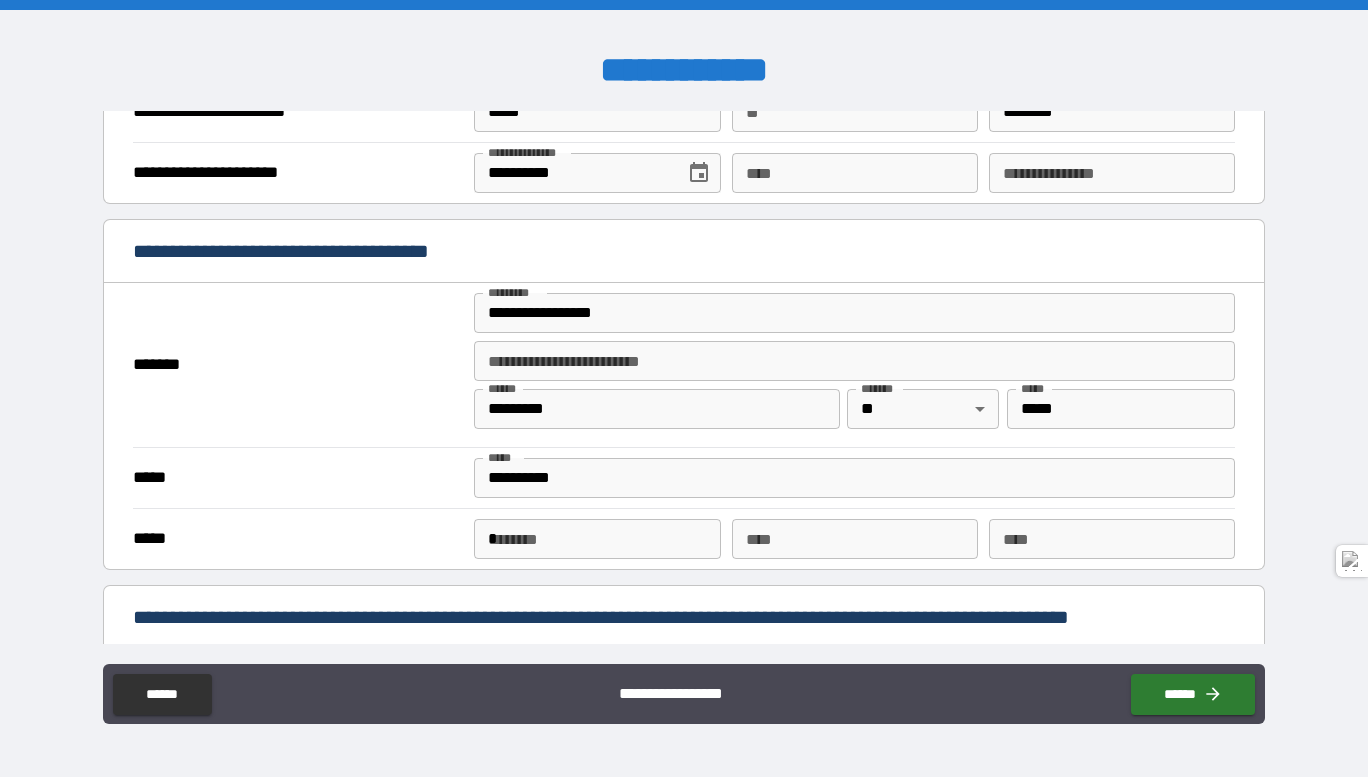 click on "*" at bounding box center [597, 539] 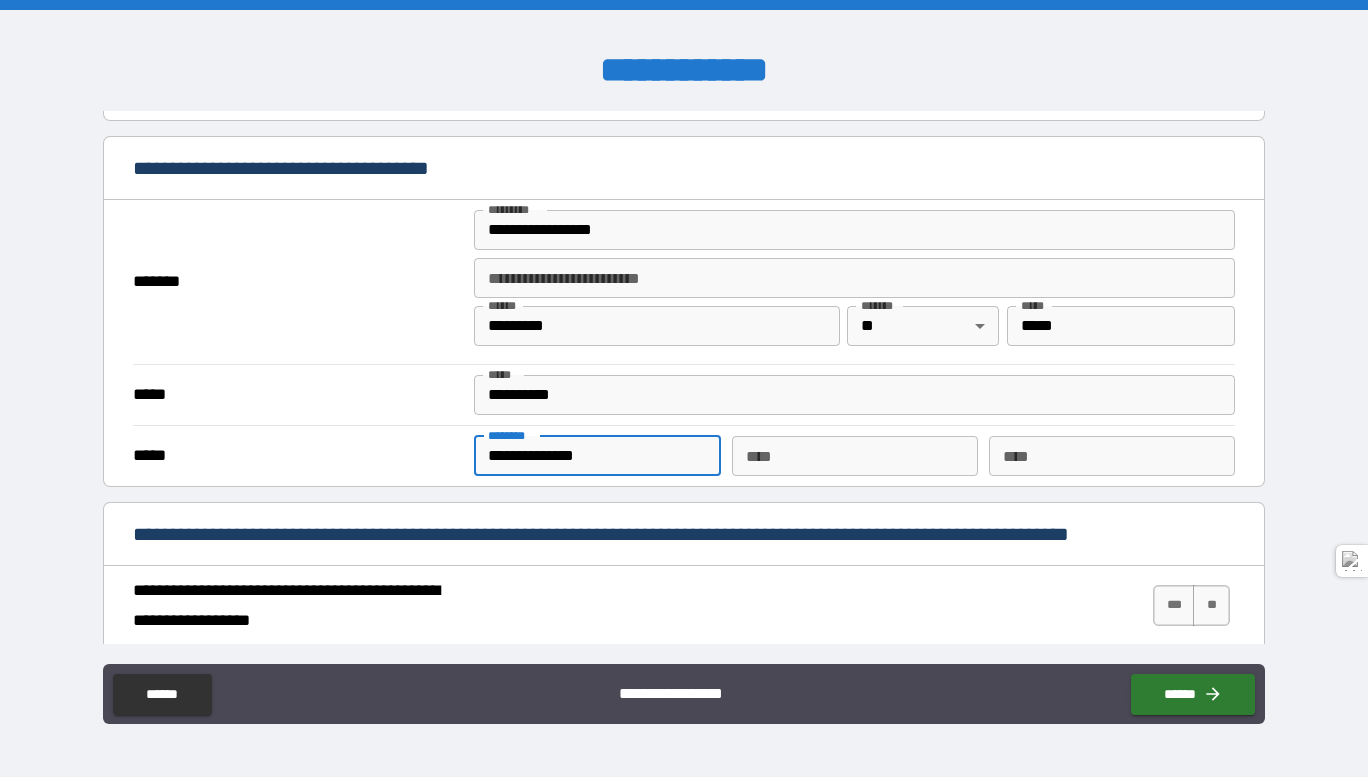 scroll, scrollTop: 1700, scrollLeft: 0, axis: vertical 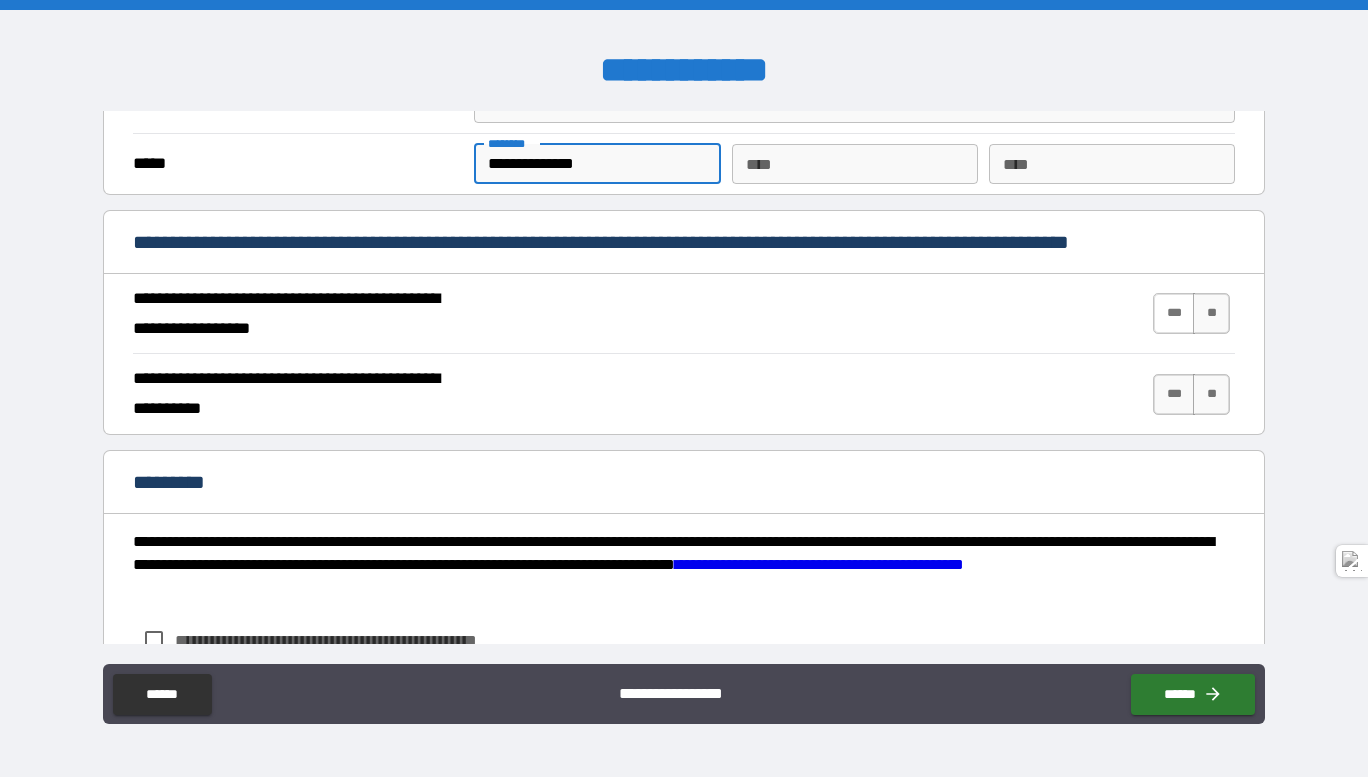 type on "**********" 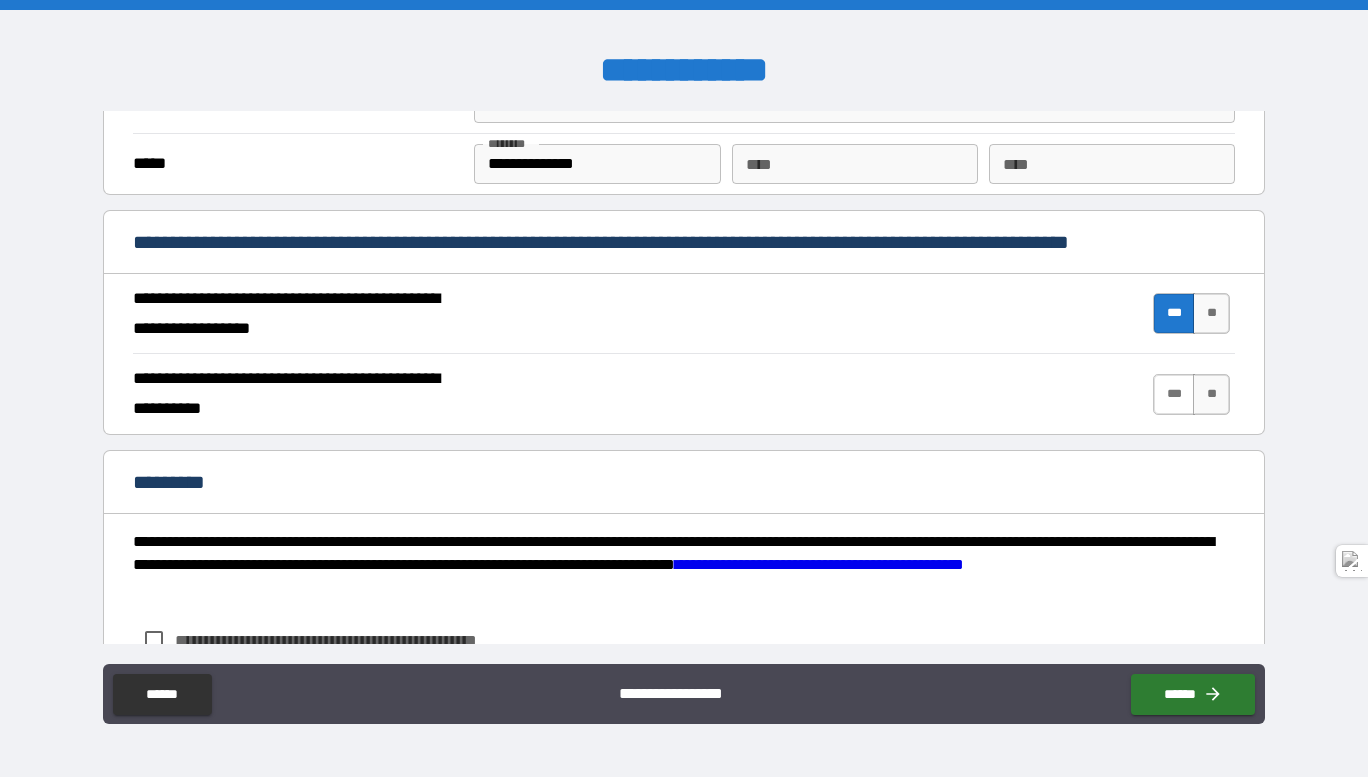 click on "***" at bounding box center [1174, 394] 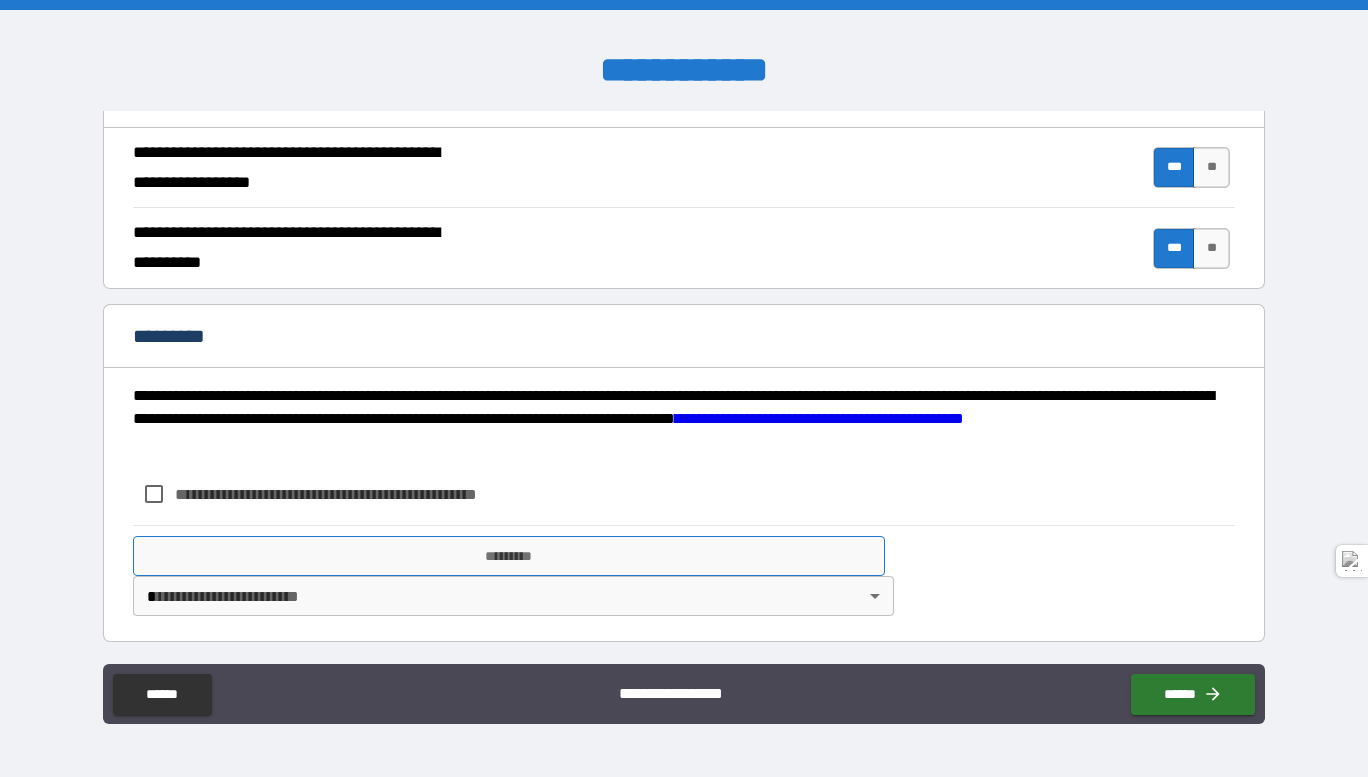 scroll, scrollTop: 1849, scrollLeft: 0, axis: vertical 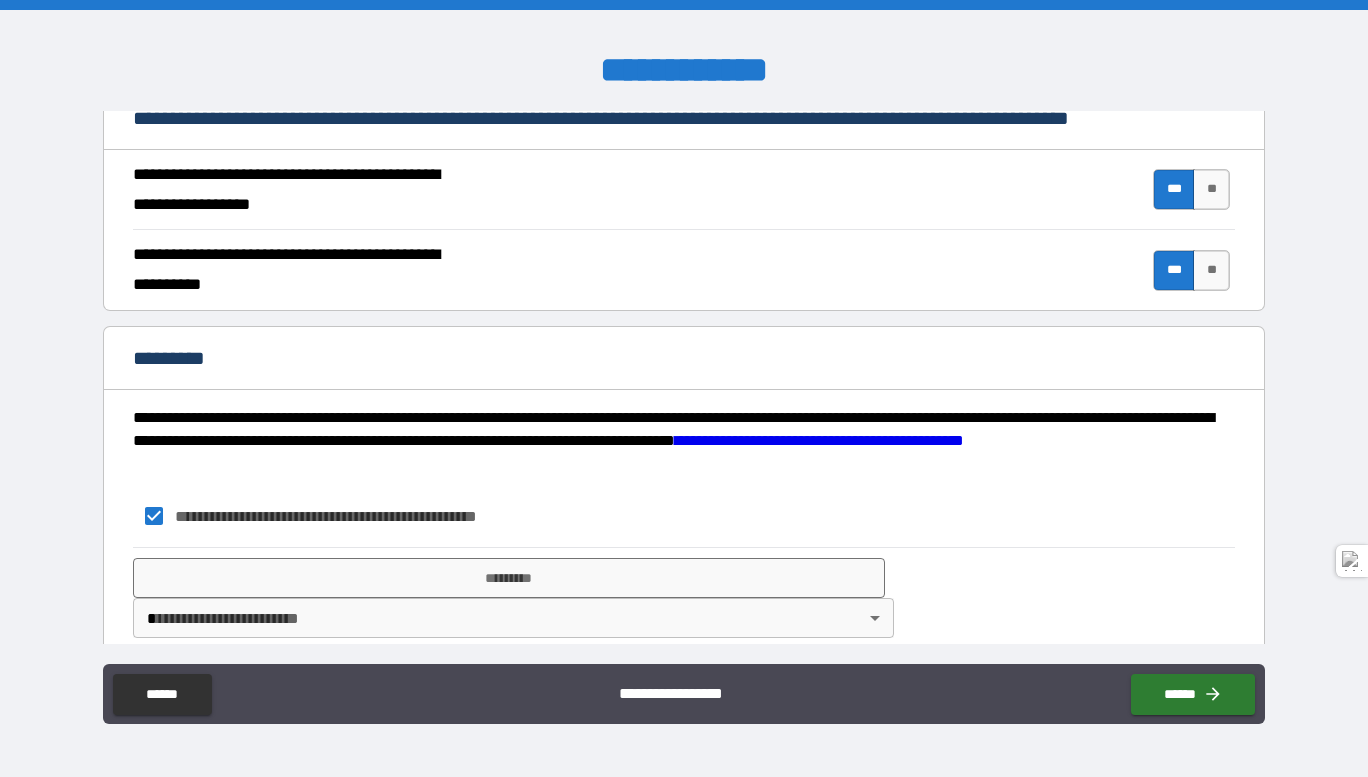 click on "**********" at bounding box center [684, 388] 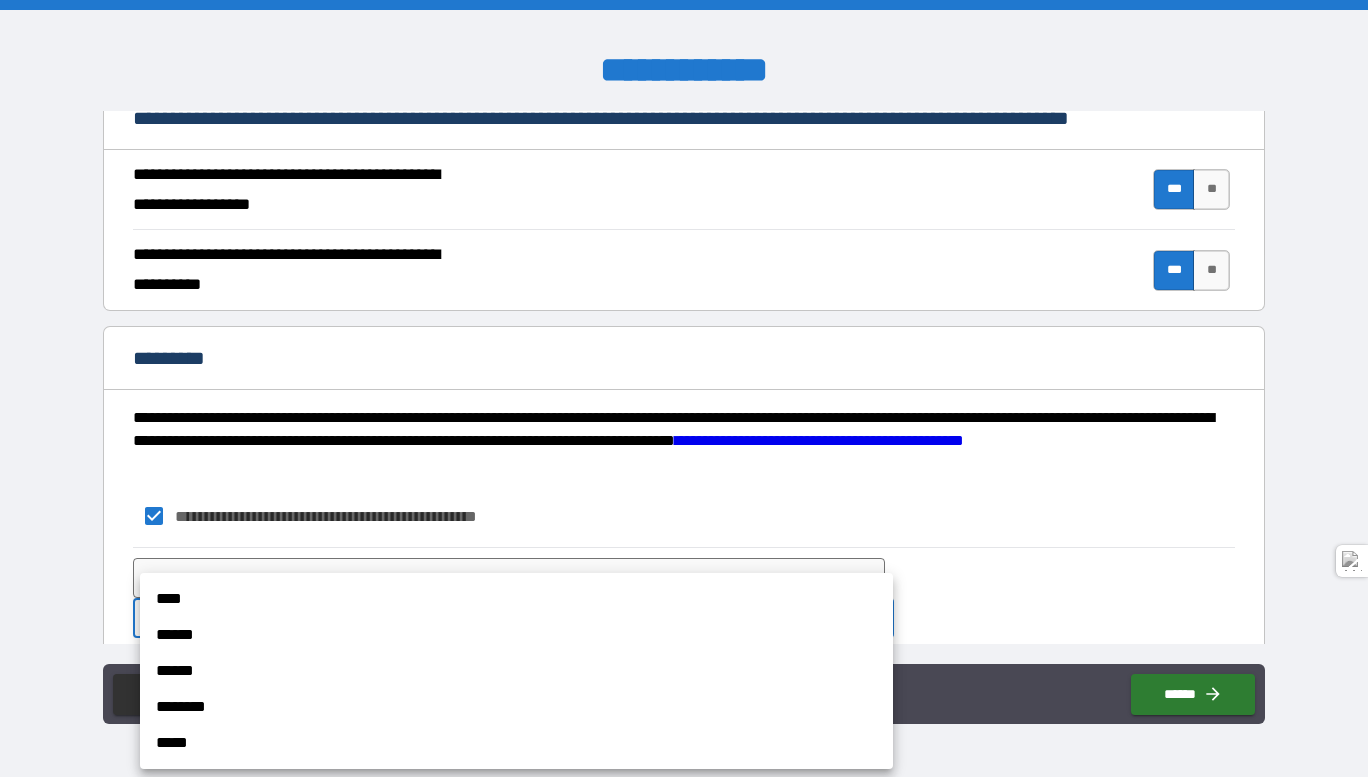click on "******" at bounding box center [516, 635] 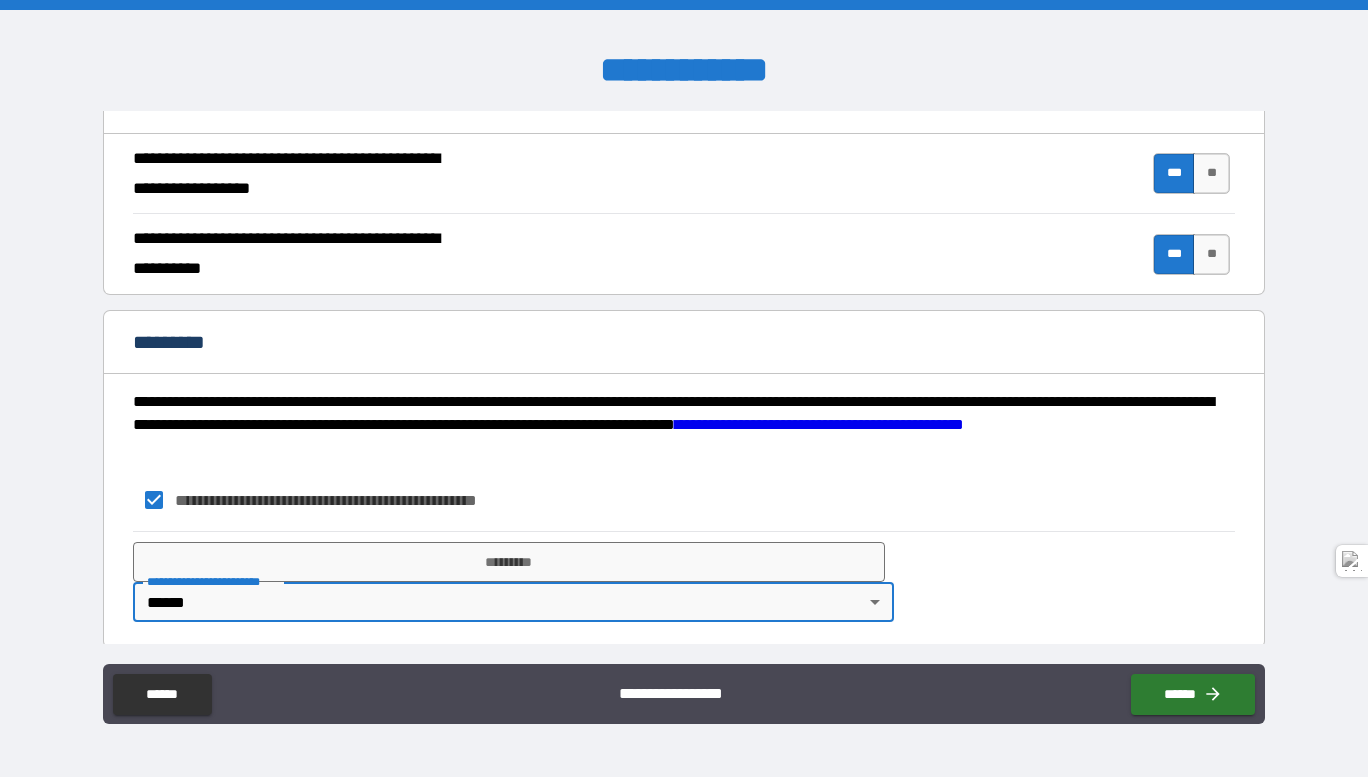 scroll, scrollTop: 1849, scrollLeft: 0, axis: vertical 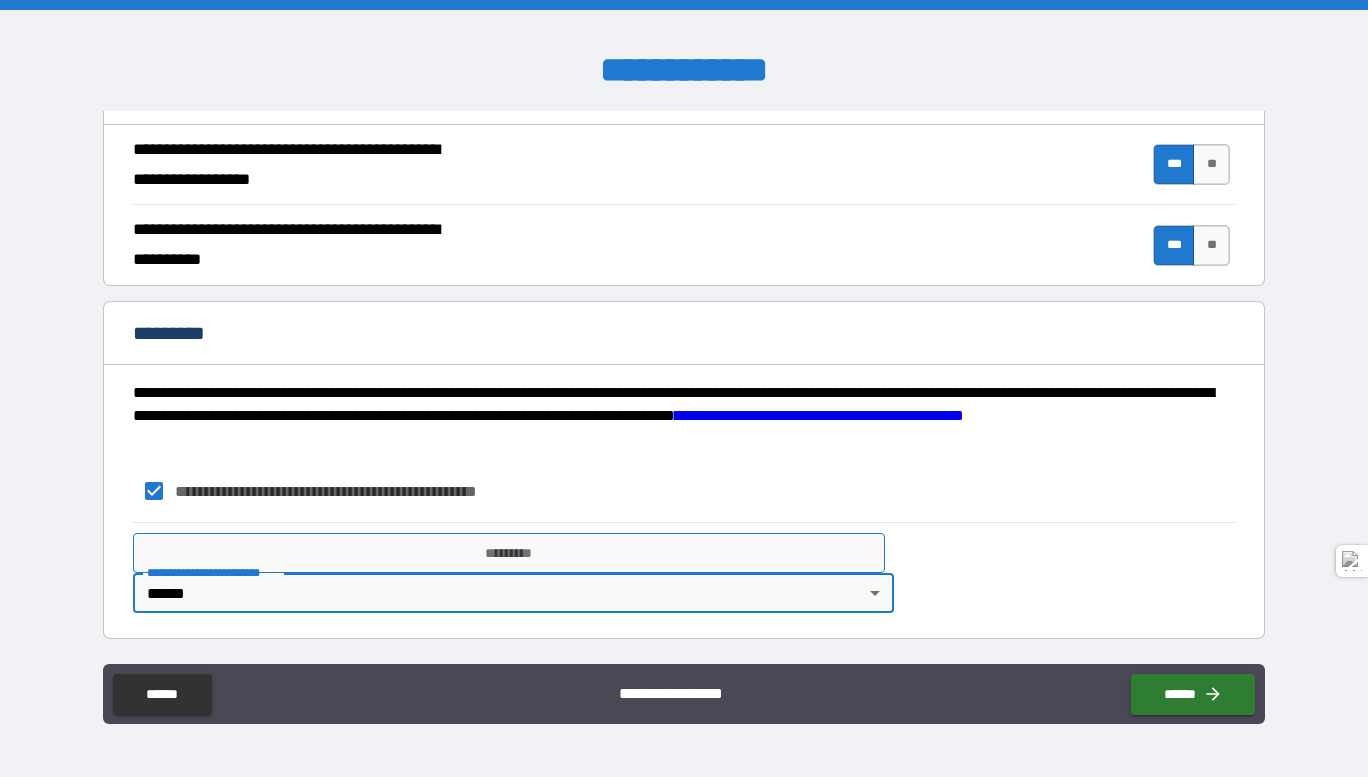 click on "*********" at bounding box center (509, 553) 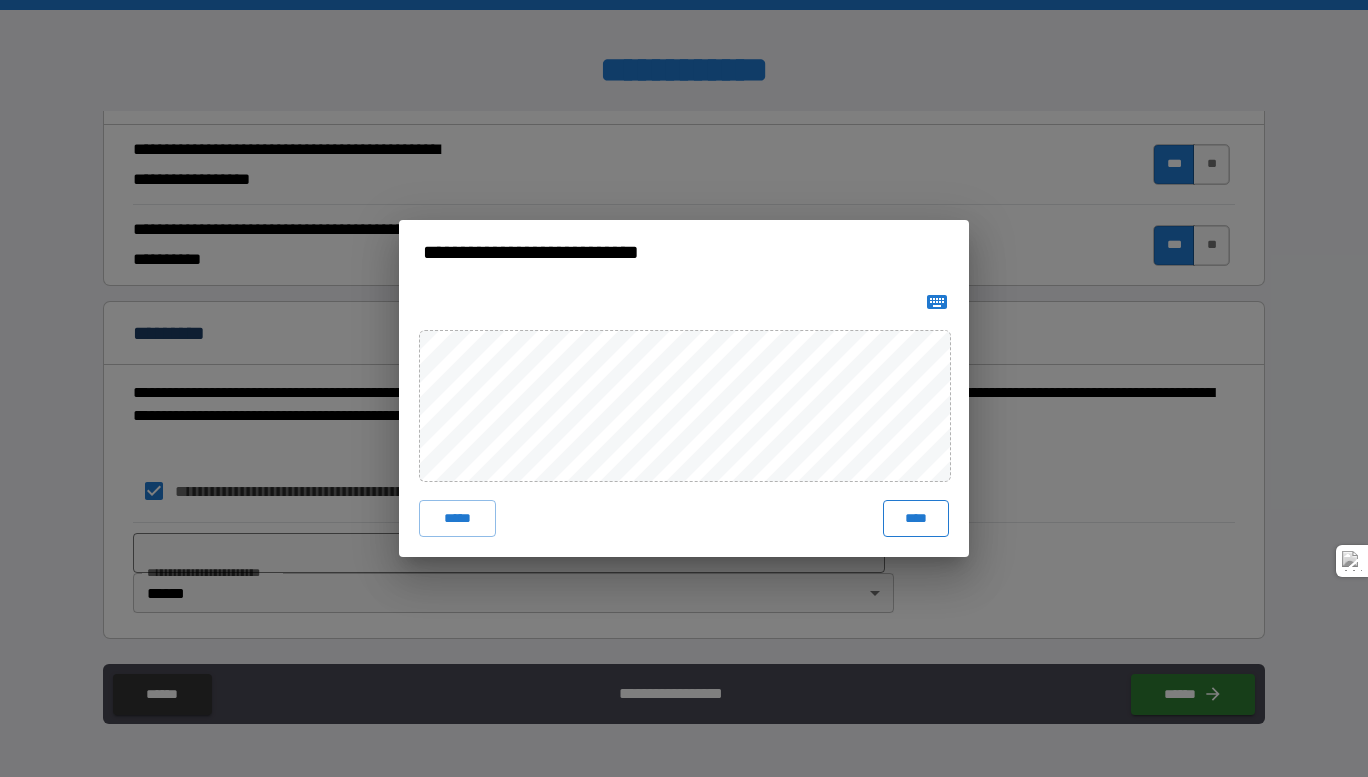 click on "****" at bounding box center (916, 518) 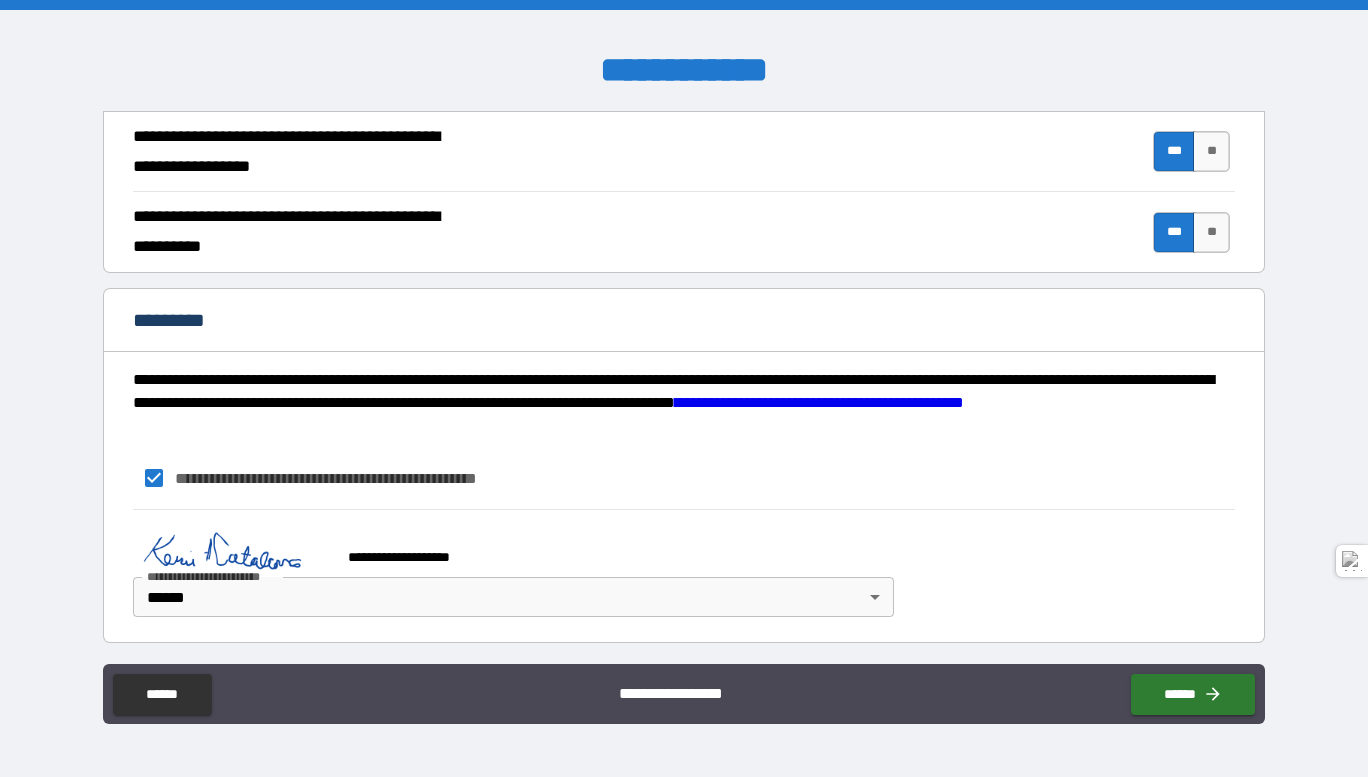 scroll, scrollTop: 1866, scrollLeft: 0, axis: vertical 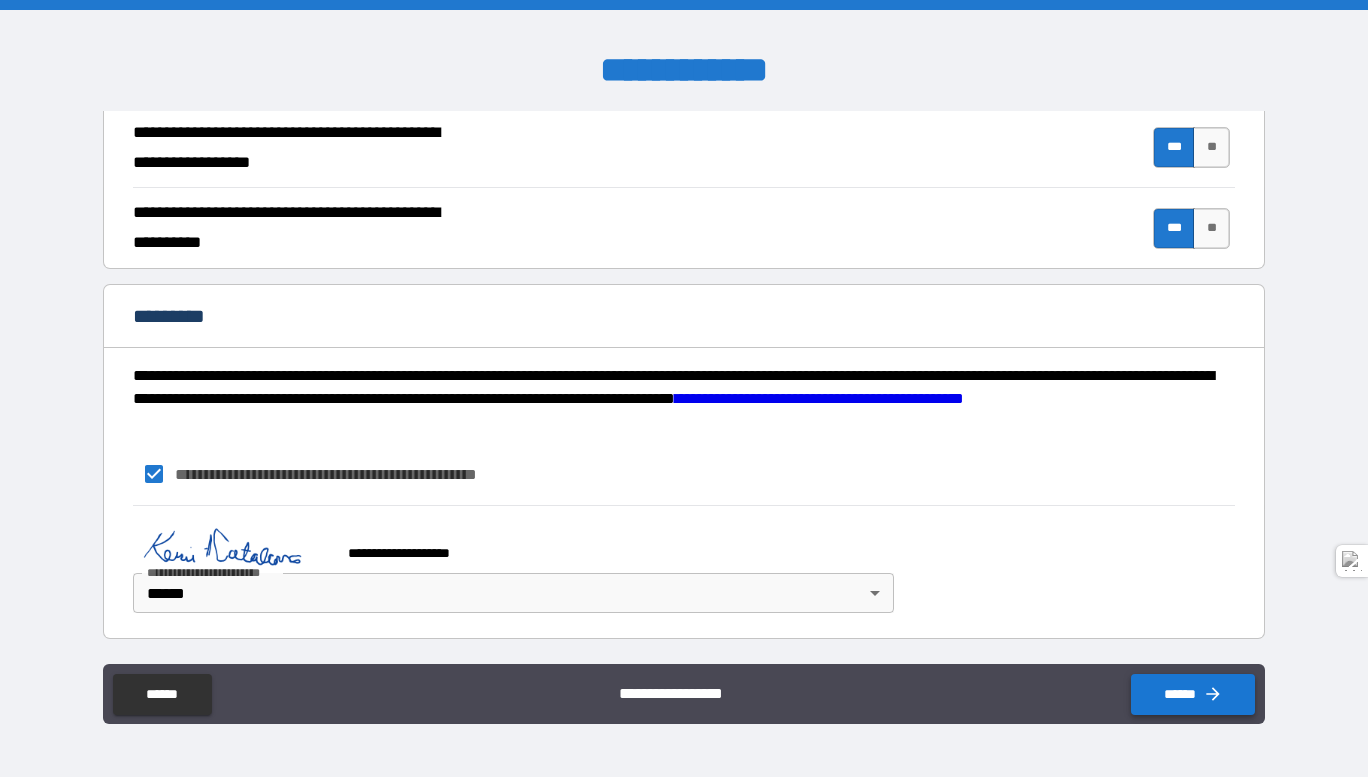 click on "******" at bounding box center [1193, 694] 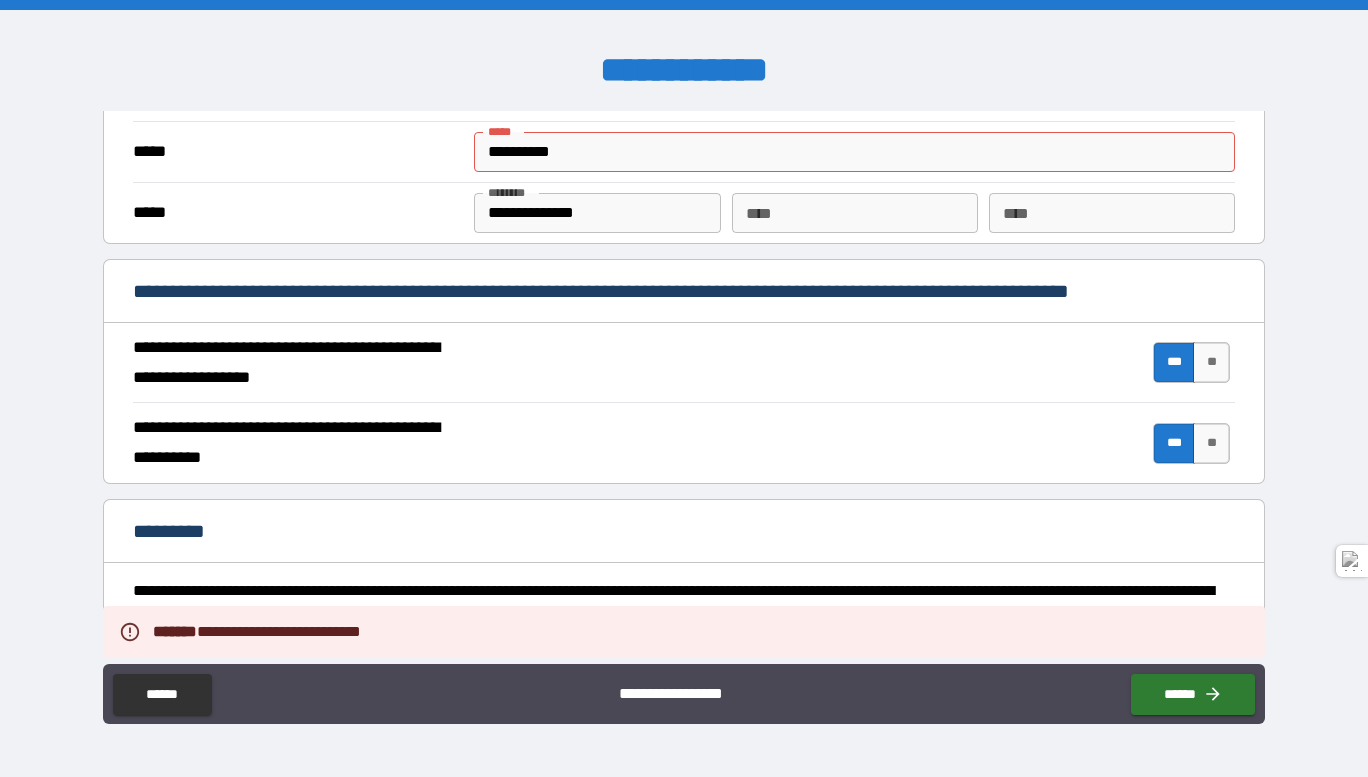 scroll, scrollTop: 1341, scrollLeft: 0, axis: vertical 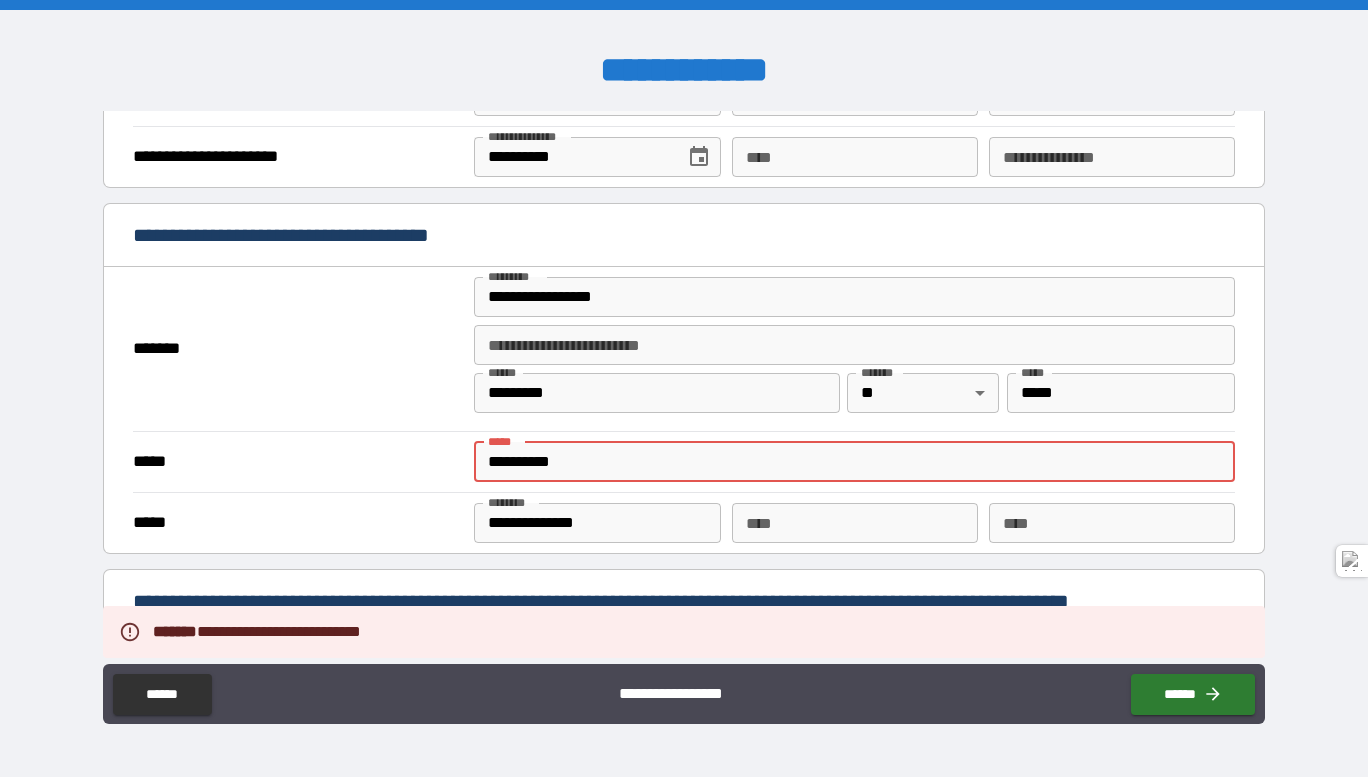 drag, startPoint x: 664, startPoint y: 454, endPoint x: 312, endPoint y: 409, distance: 354.86478 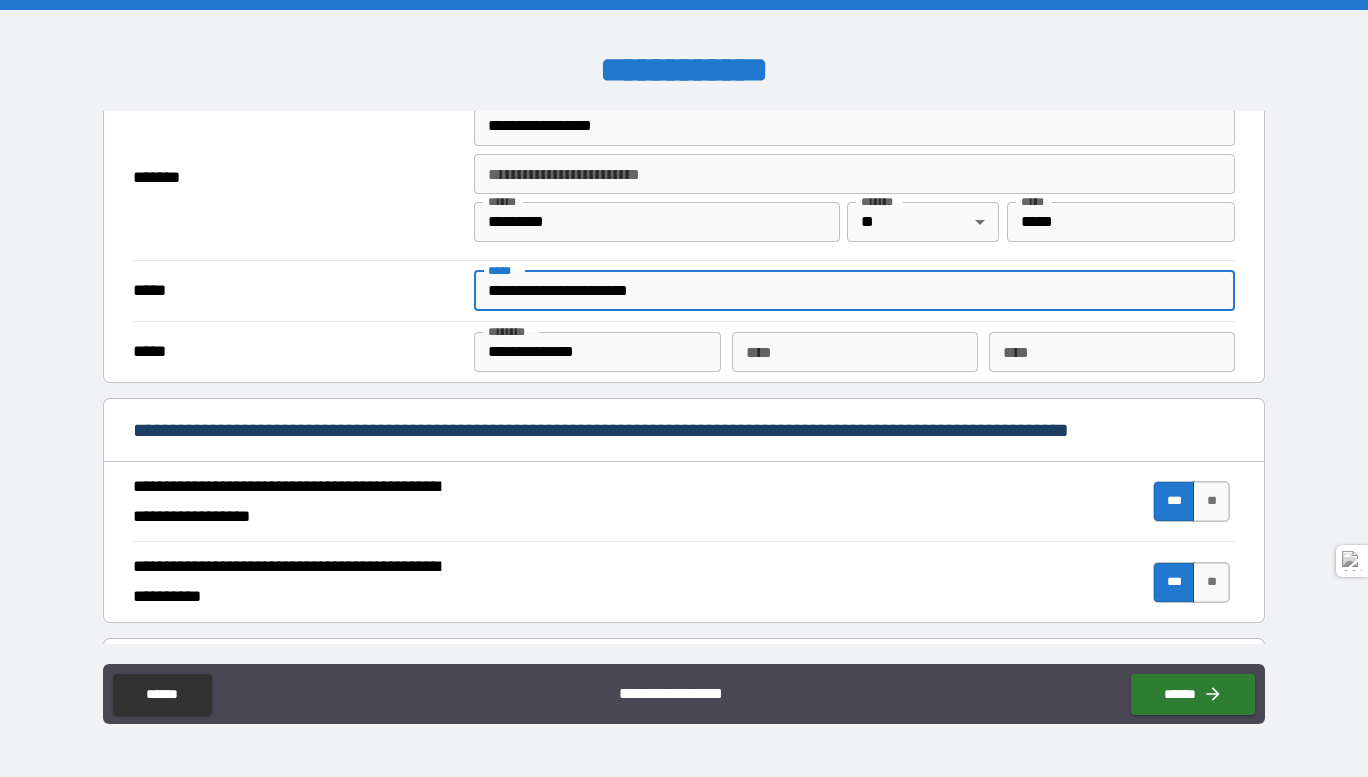 scroll, scrollTop: 1716, scrollLeft: 0, axis: vertical 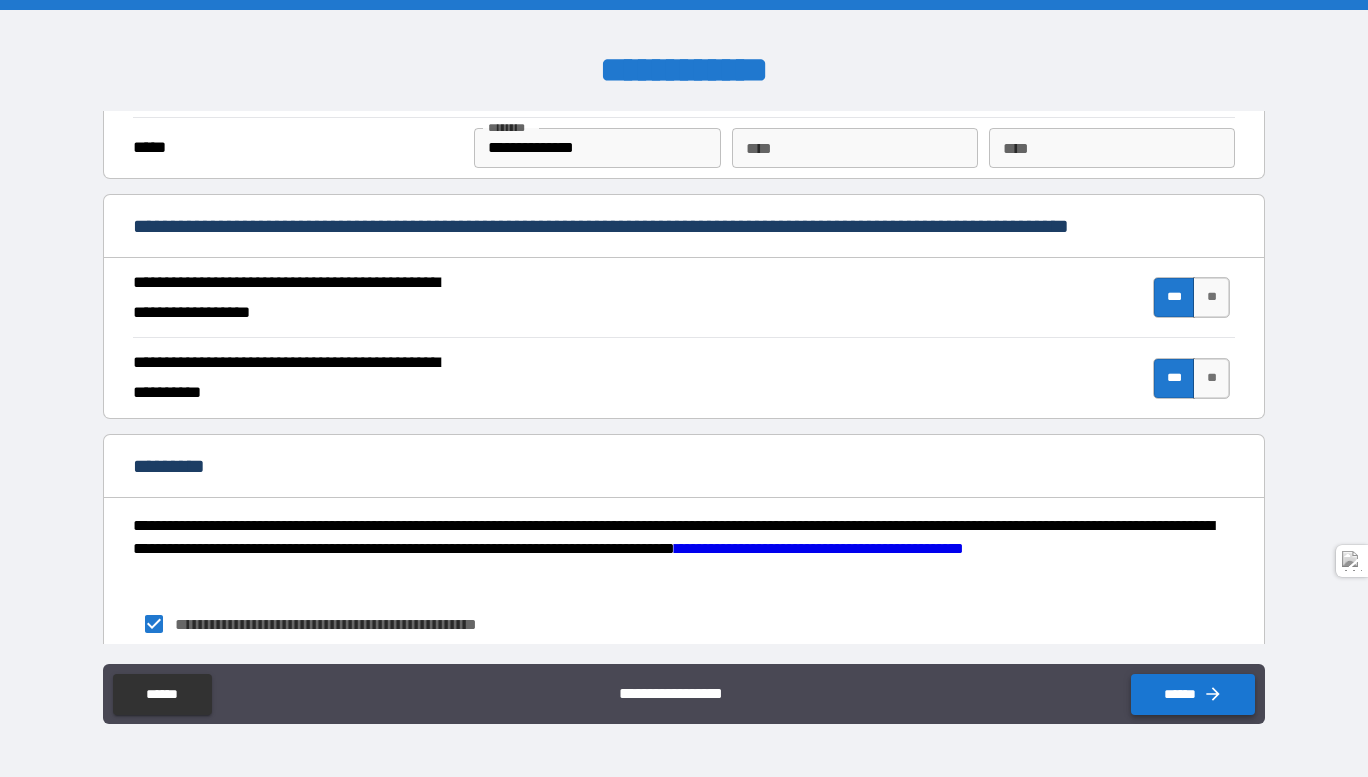 type on "**********" 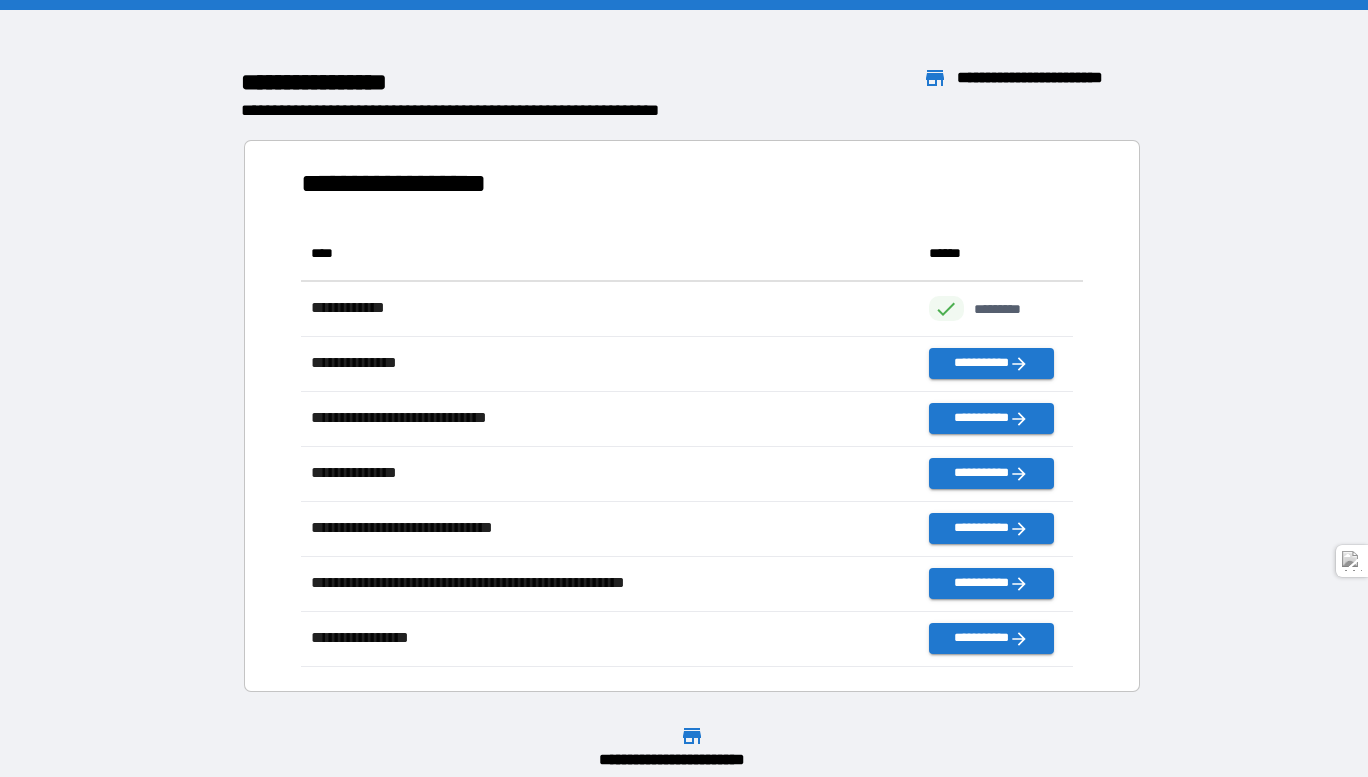 scroll, scrollTop: 16, scrollLeft: 16, axis: both 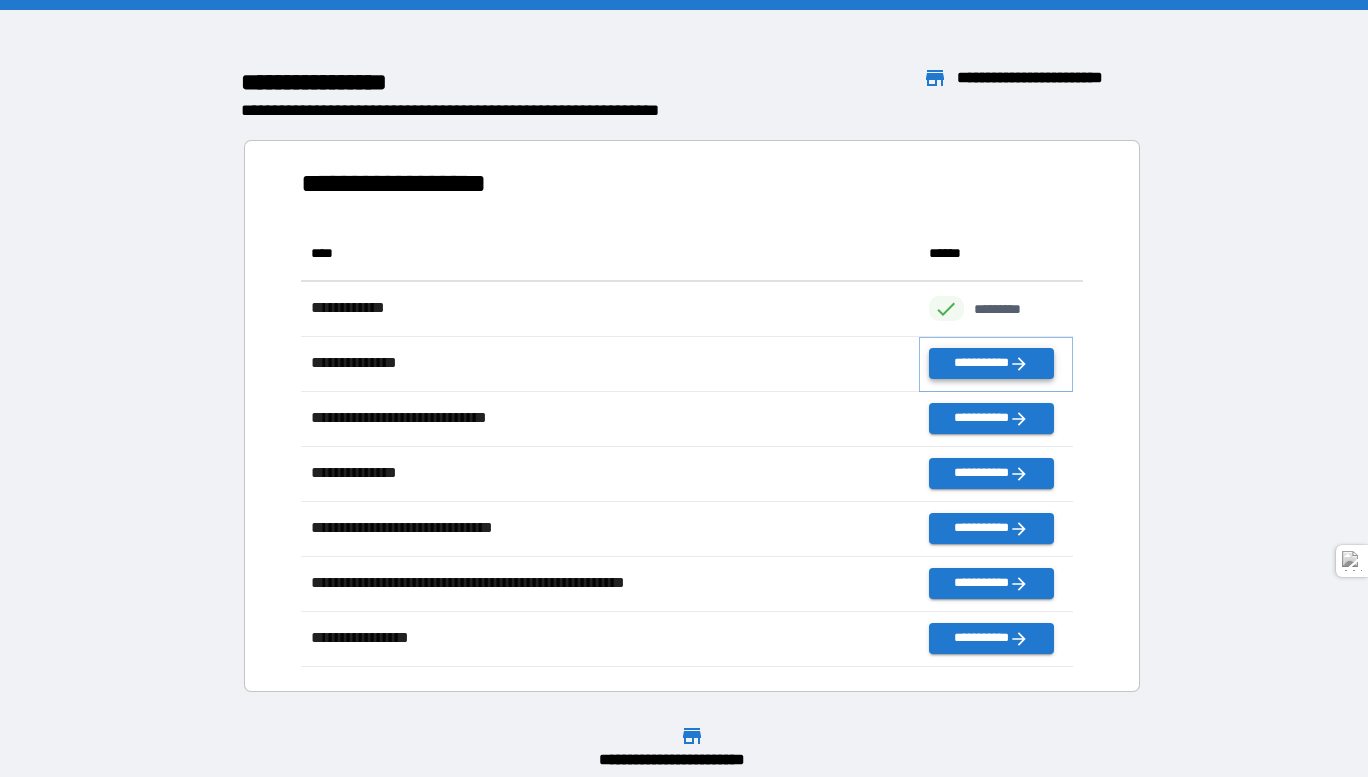 click on "**********" at bounding box center [991, 363] 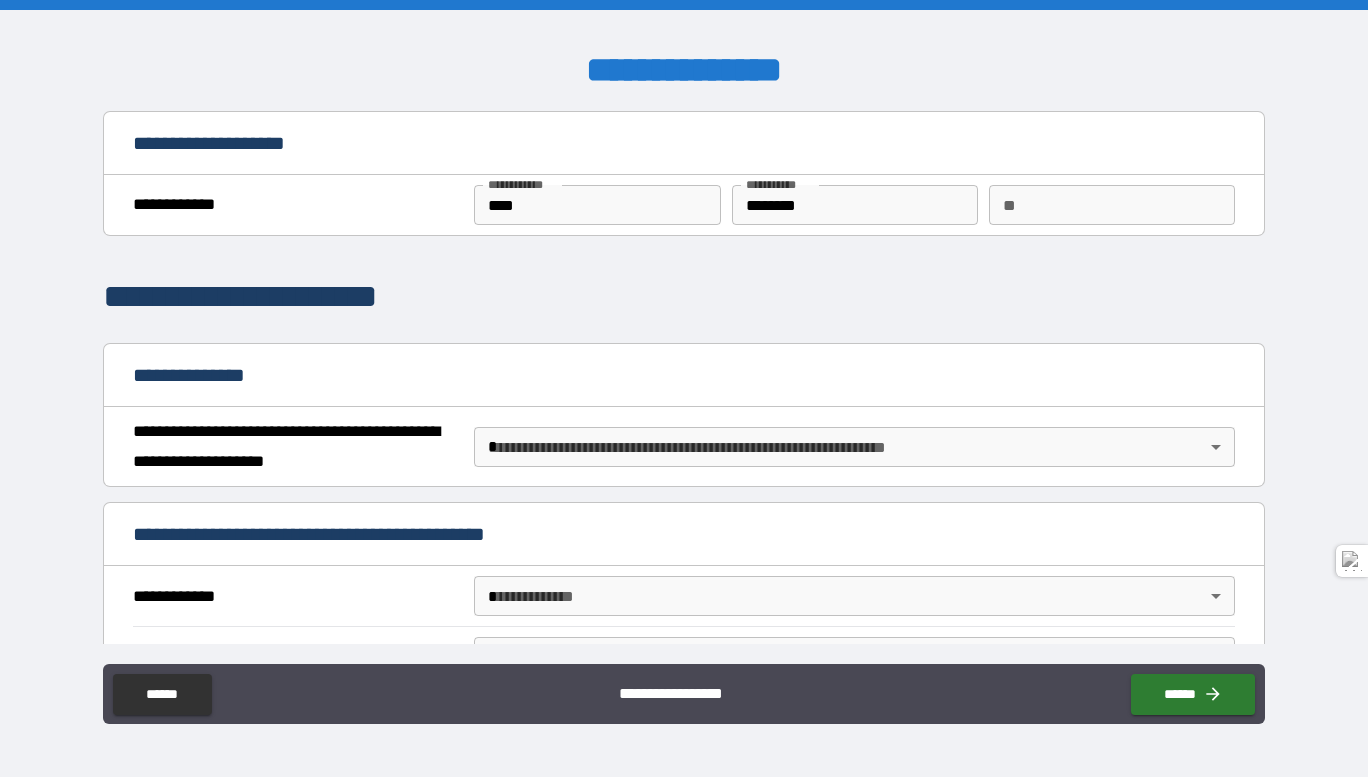 click on "**********" at bounding box center [684, 388] 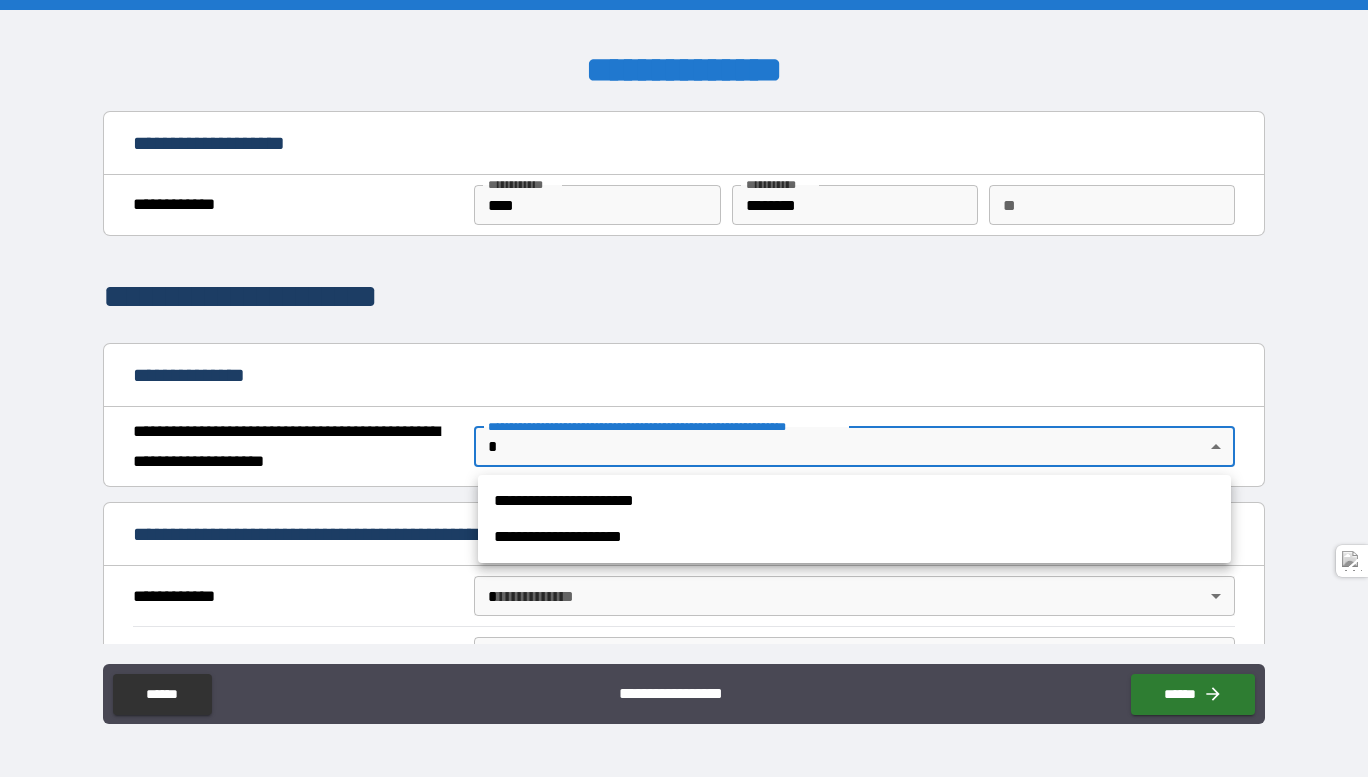 click on "**********" at bounding box center [854, 501] 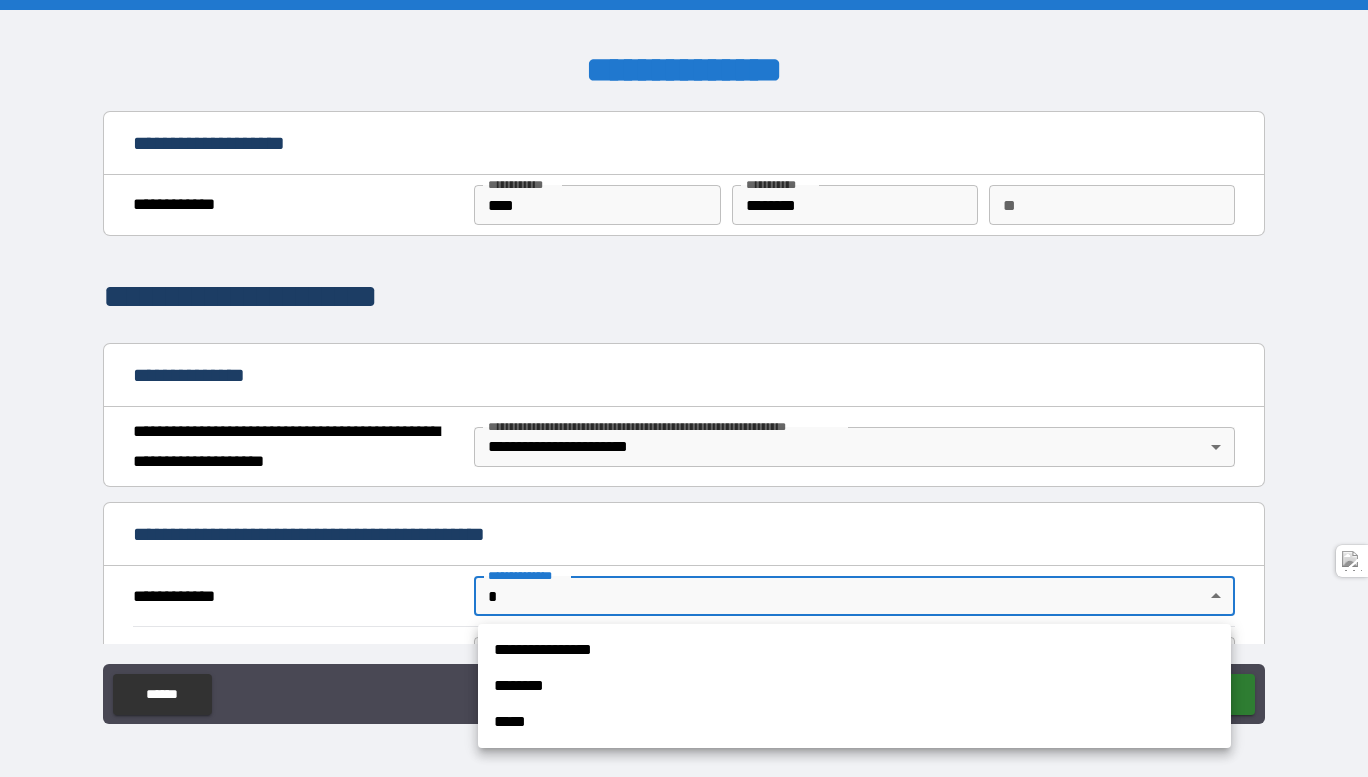 click on "**********" at bounding box center (684, 388) 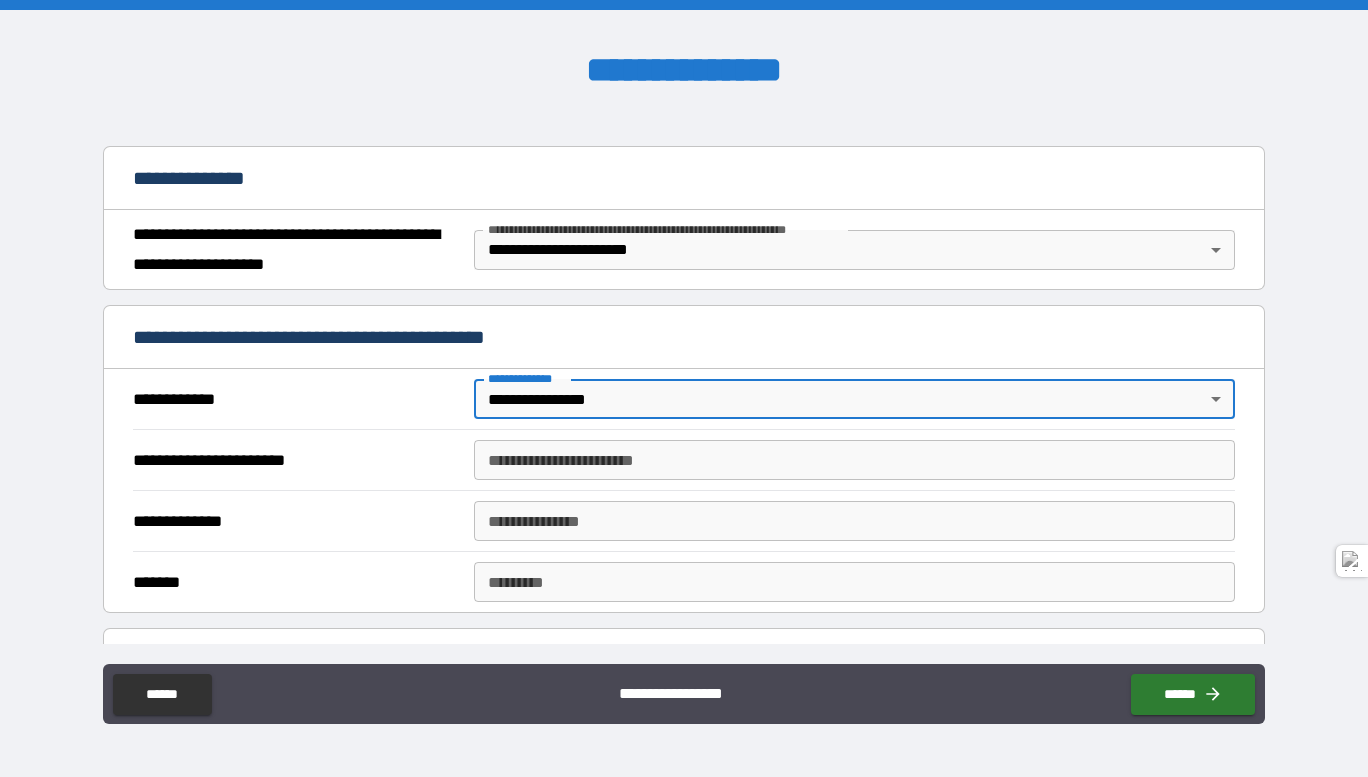 scroll, scrollTop: 225, scrollLeft: 0, axis: vertical 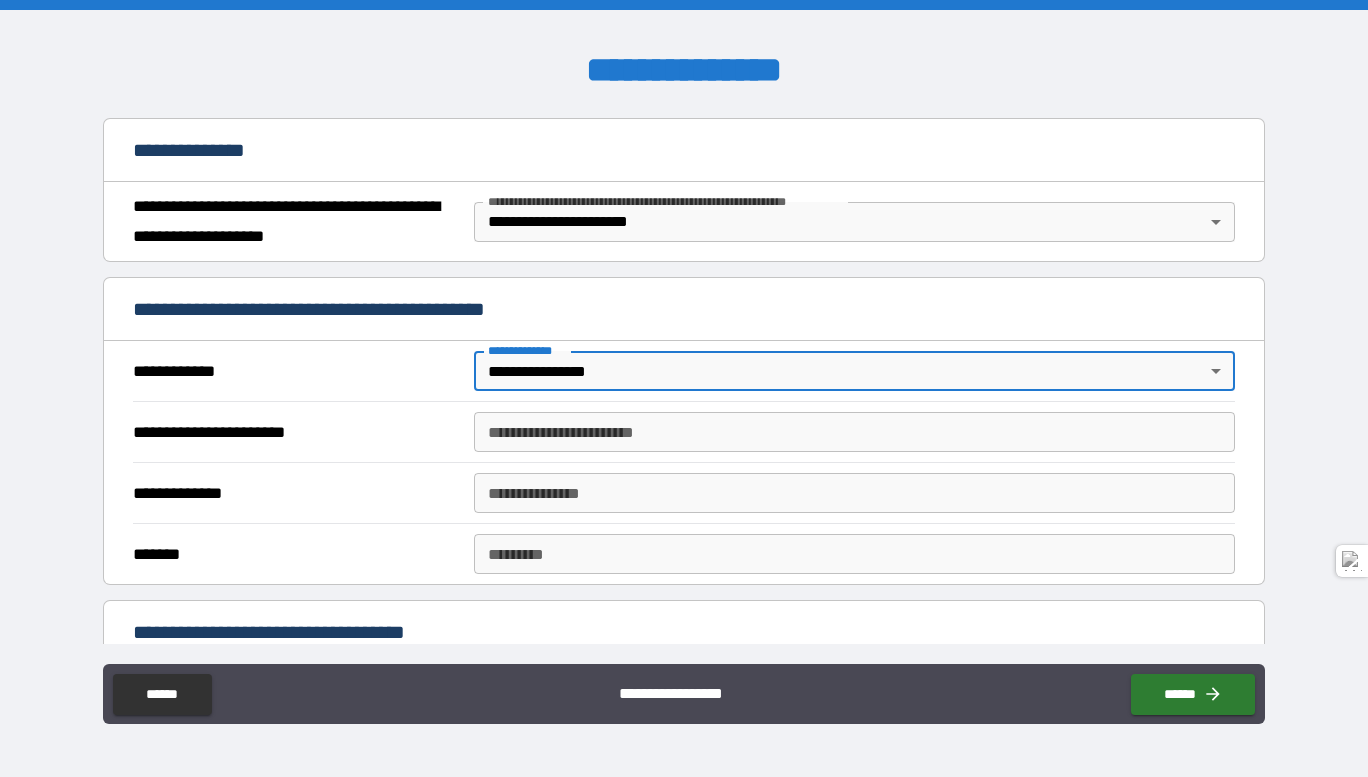 click on "**********" at bounding box center [854, 432] 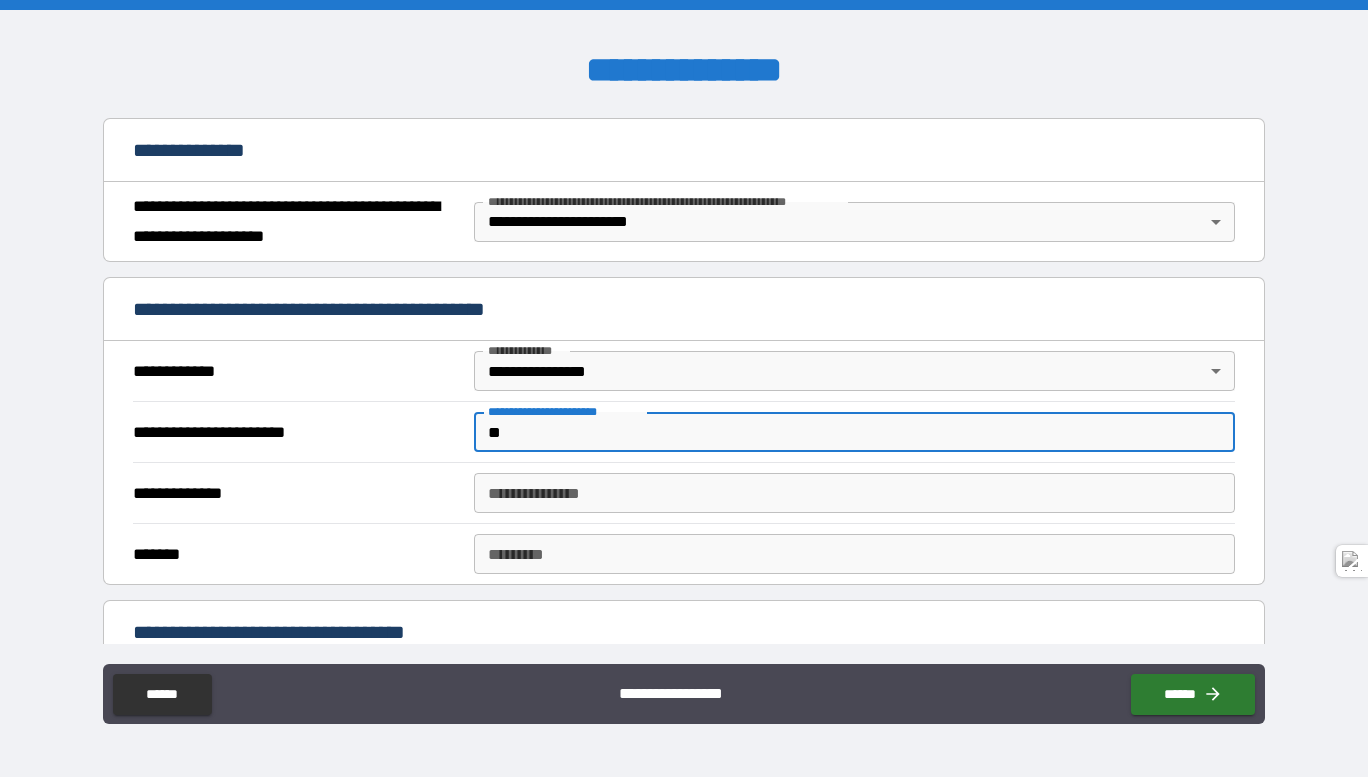 type on "*" 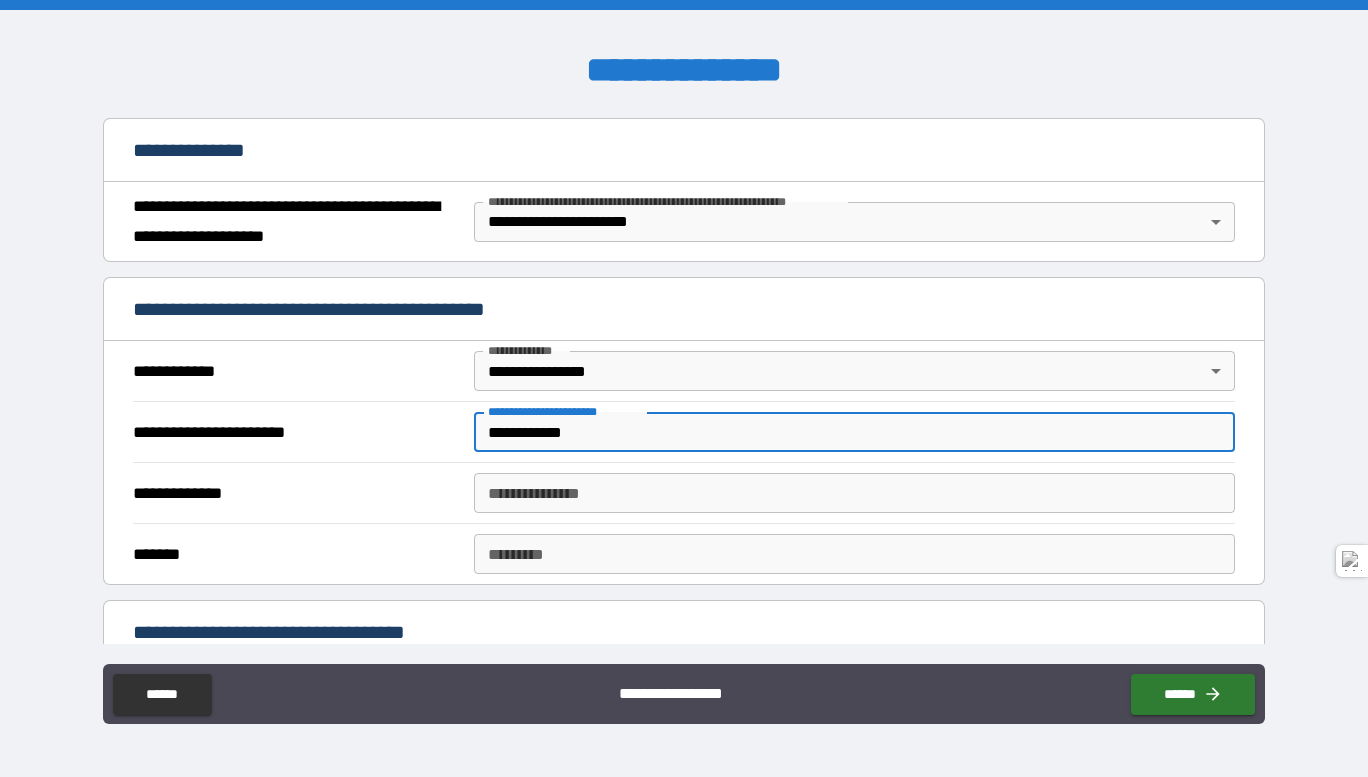 type on "**********" 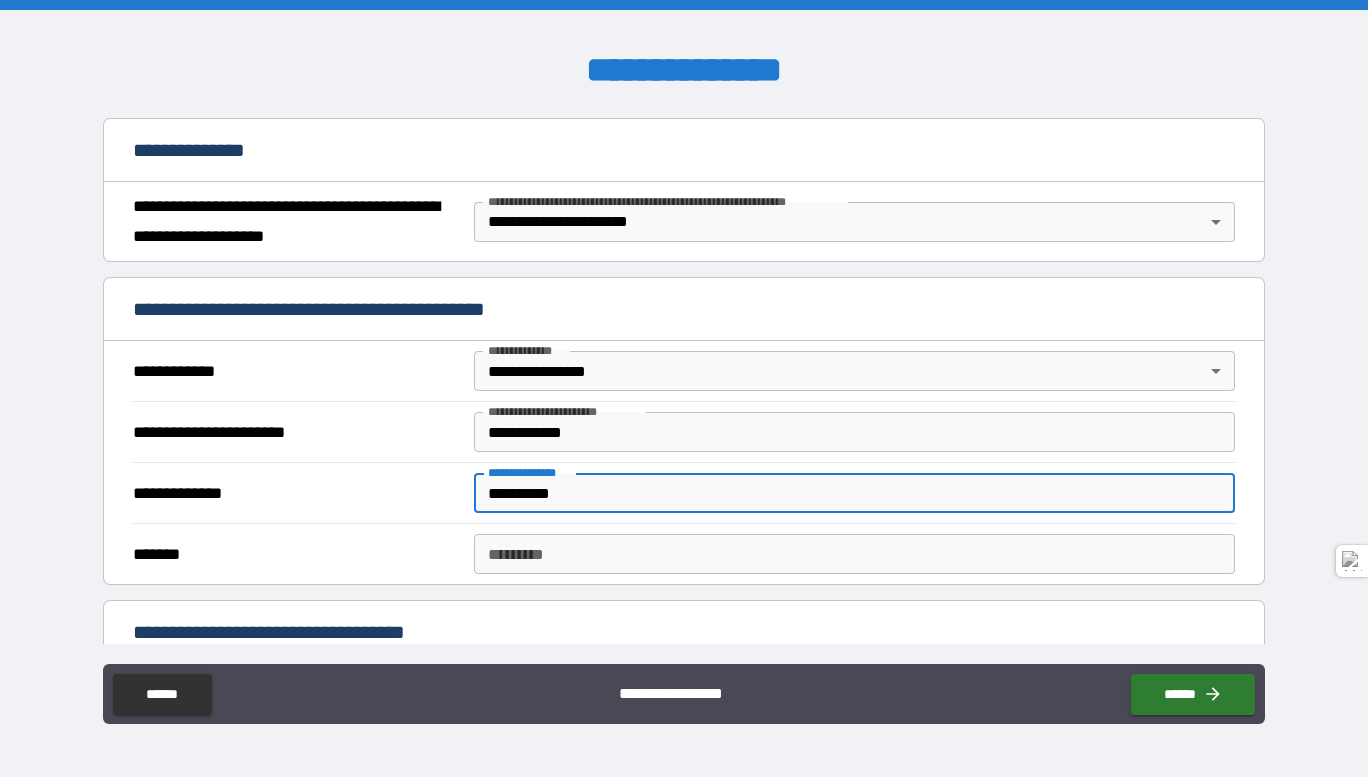 type on "**********" 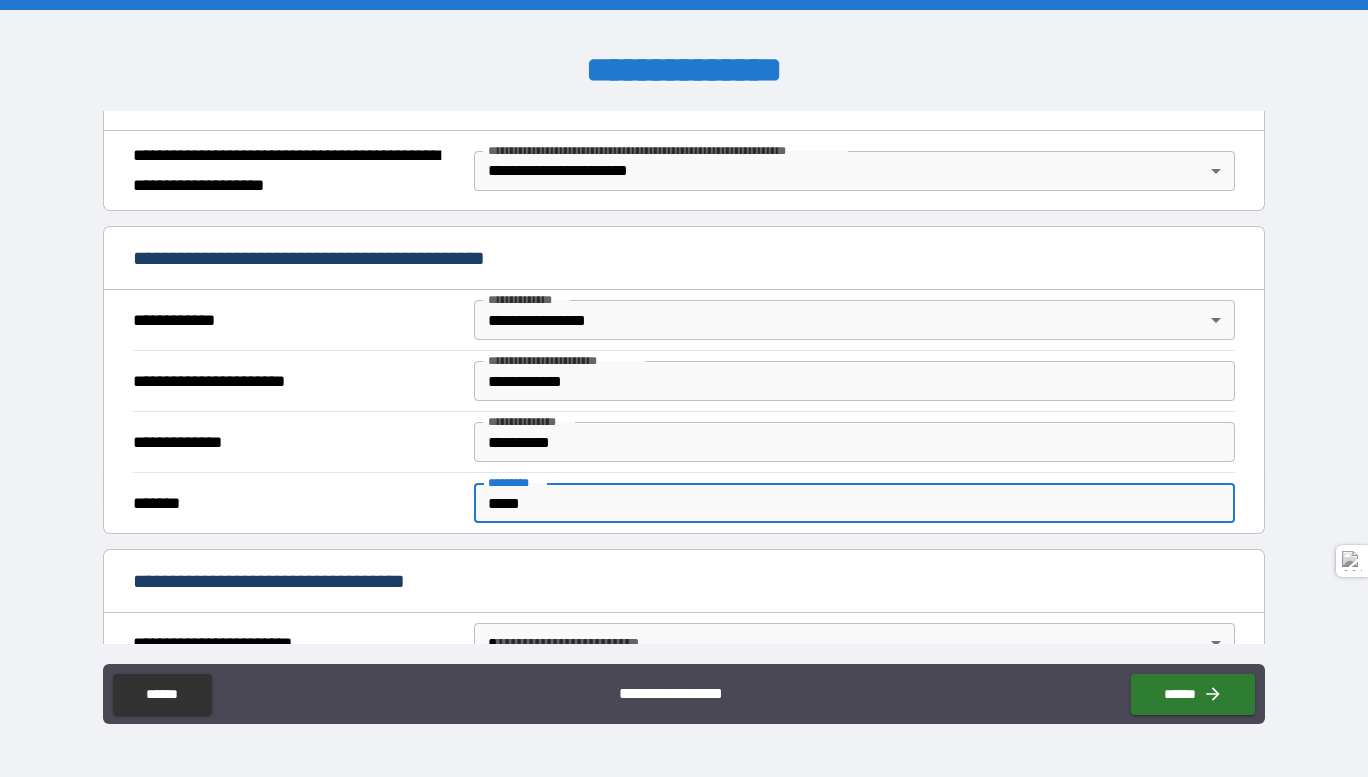 scroll, scrollTop: 350, scrollLeft: 0, axis: vertical 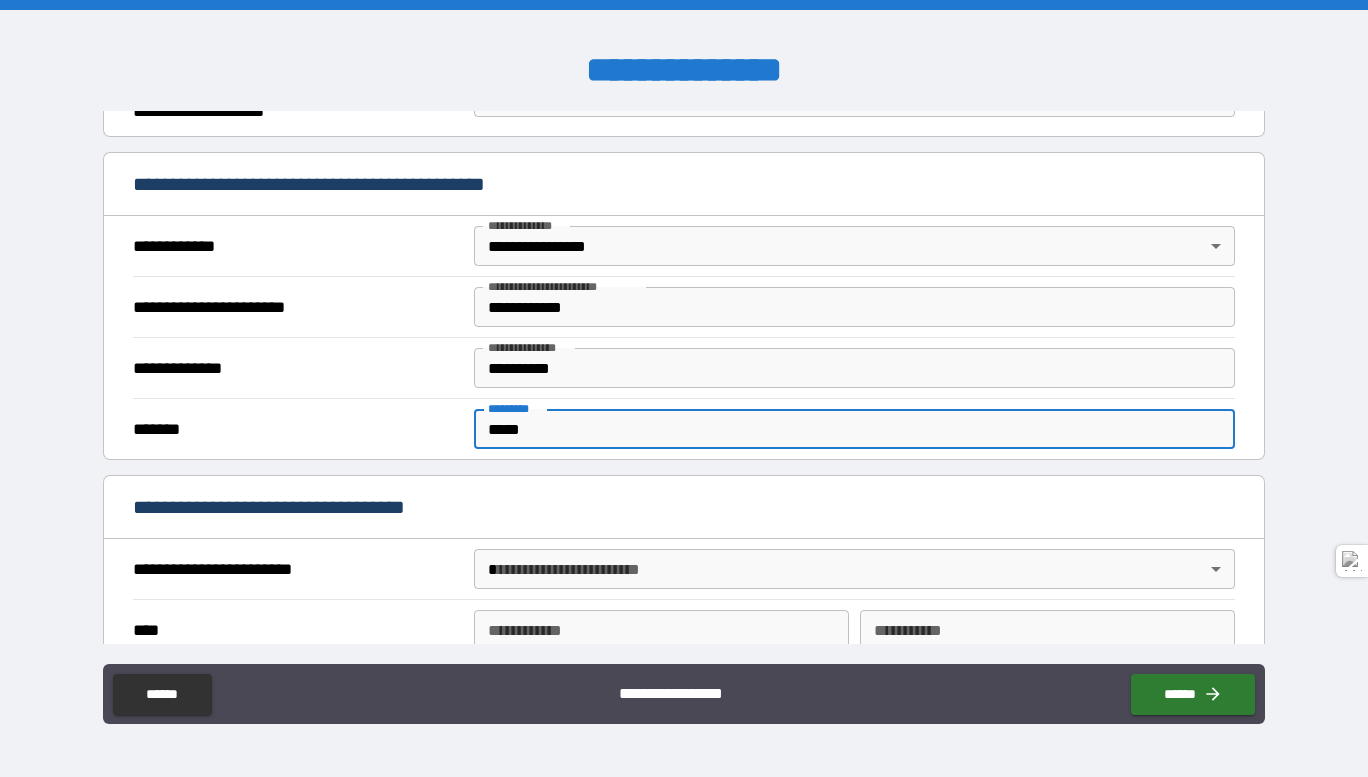 type on "*****" 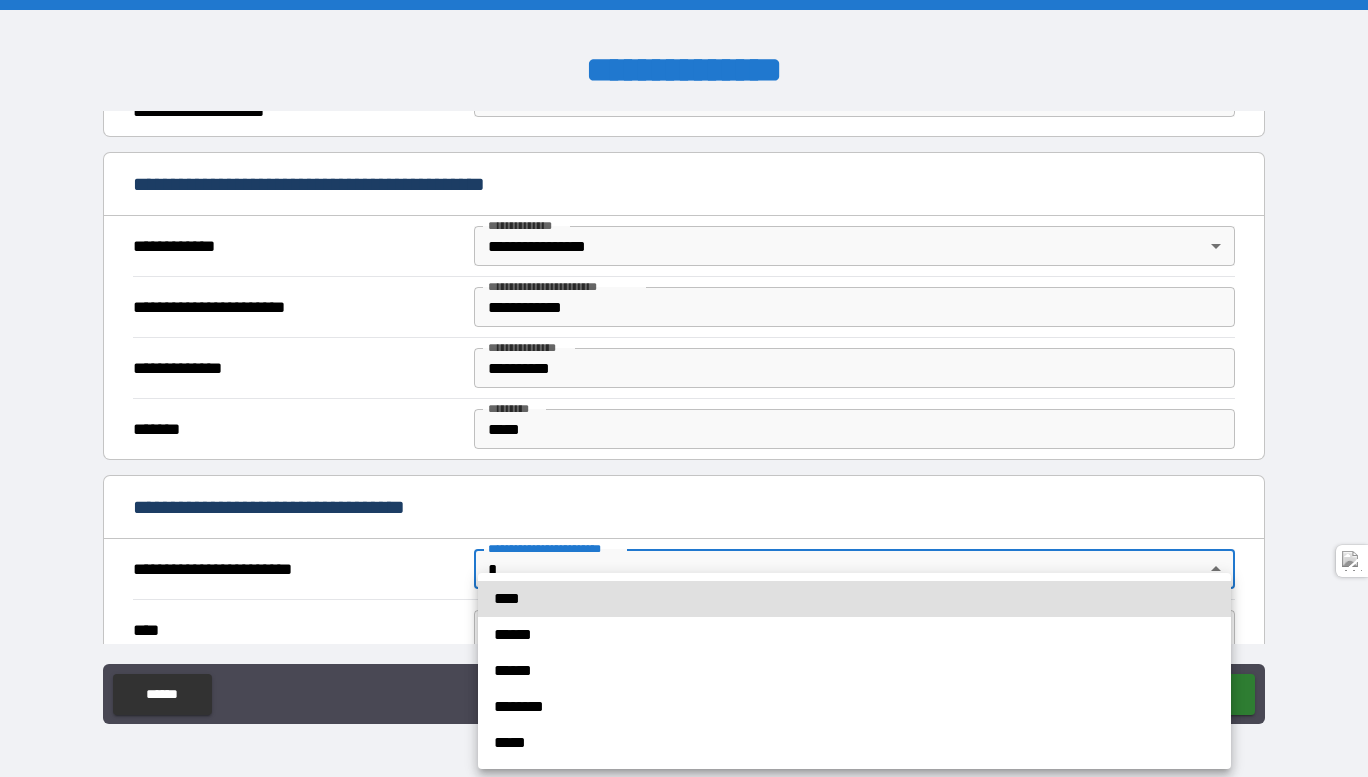 click on "******" at bounding box center [854, 635] 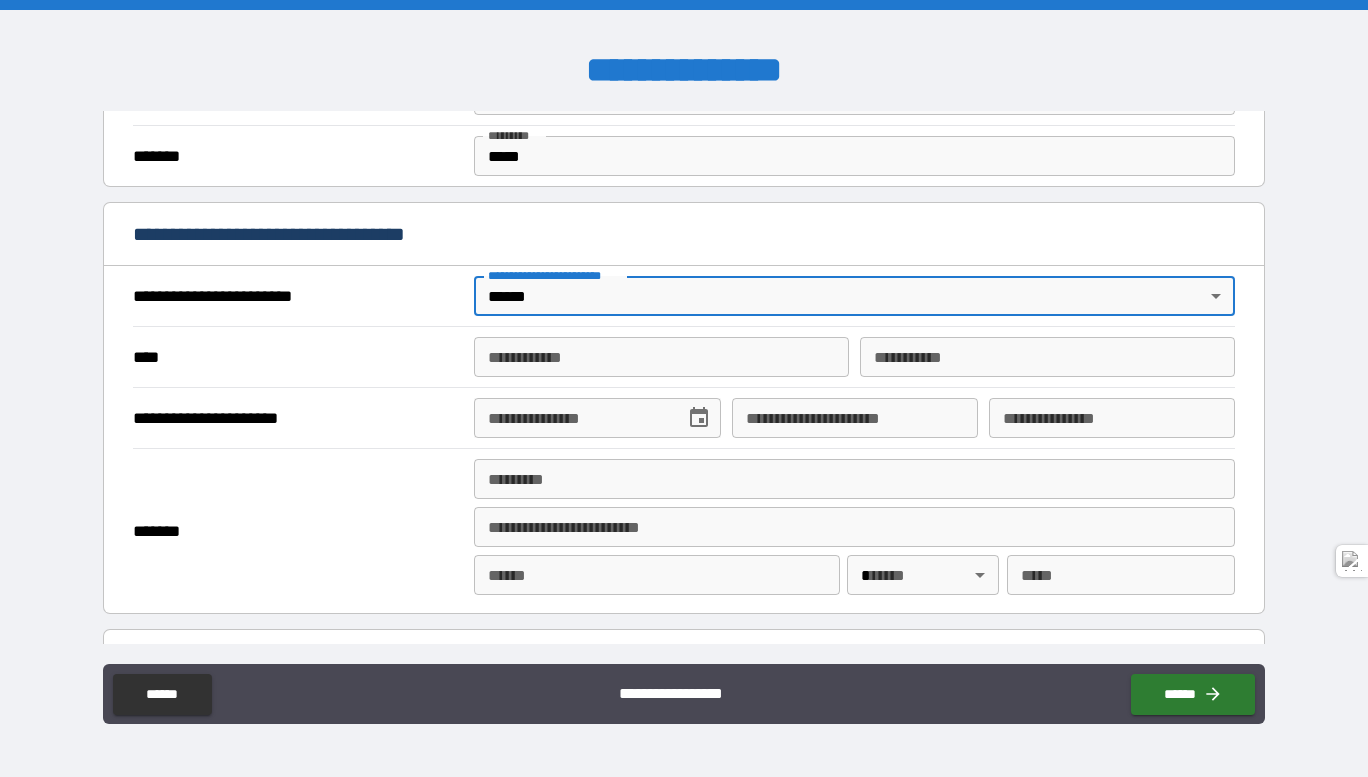 scroll, scrollTop: 625, scrollLeft: 0, axis: vertical 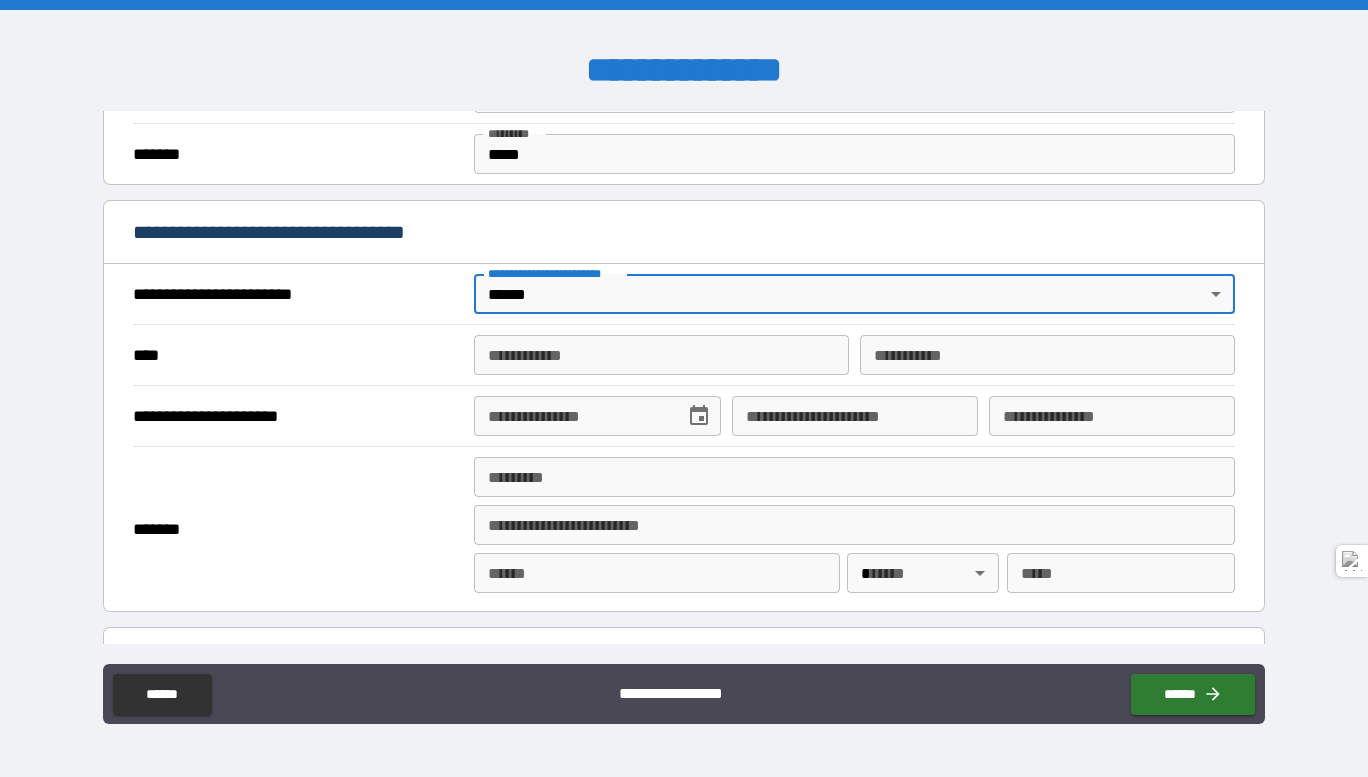 click on "**********" at bounding box center (661, 355) 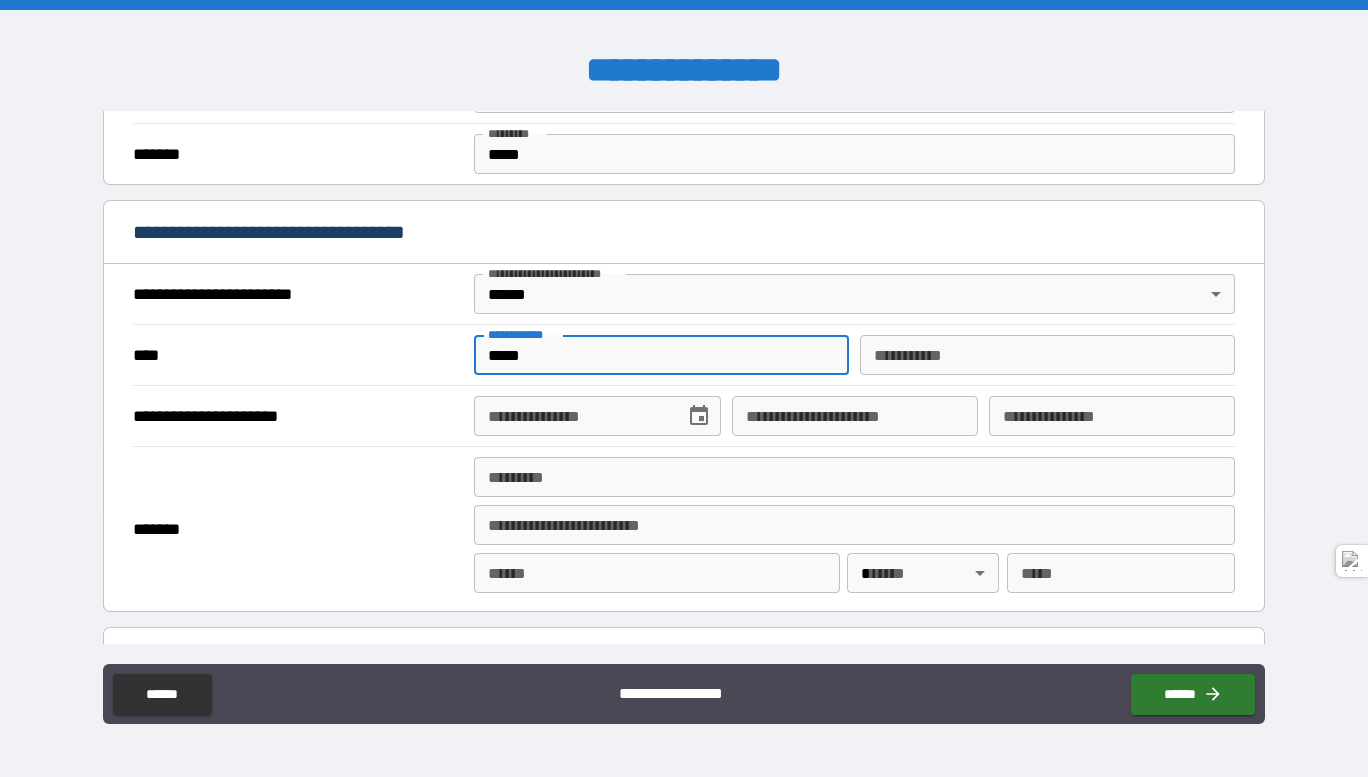 type on "*****" 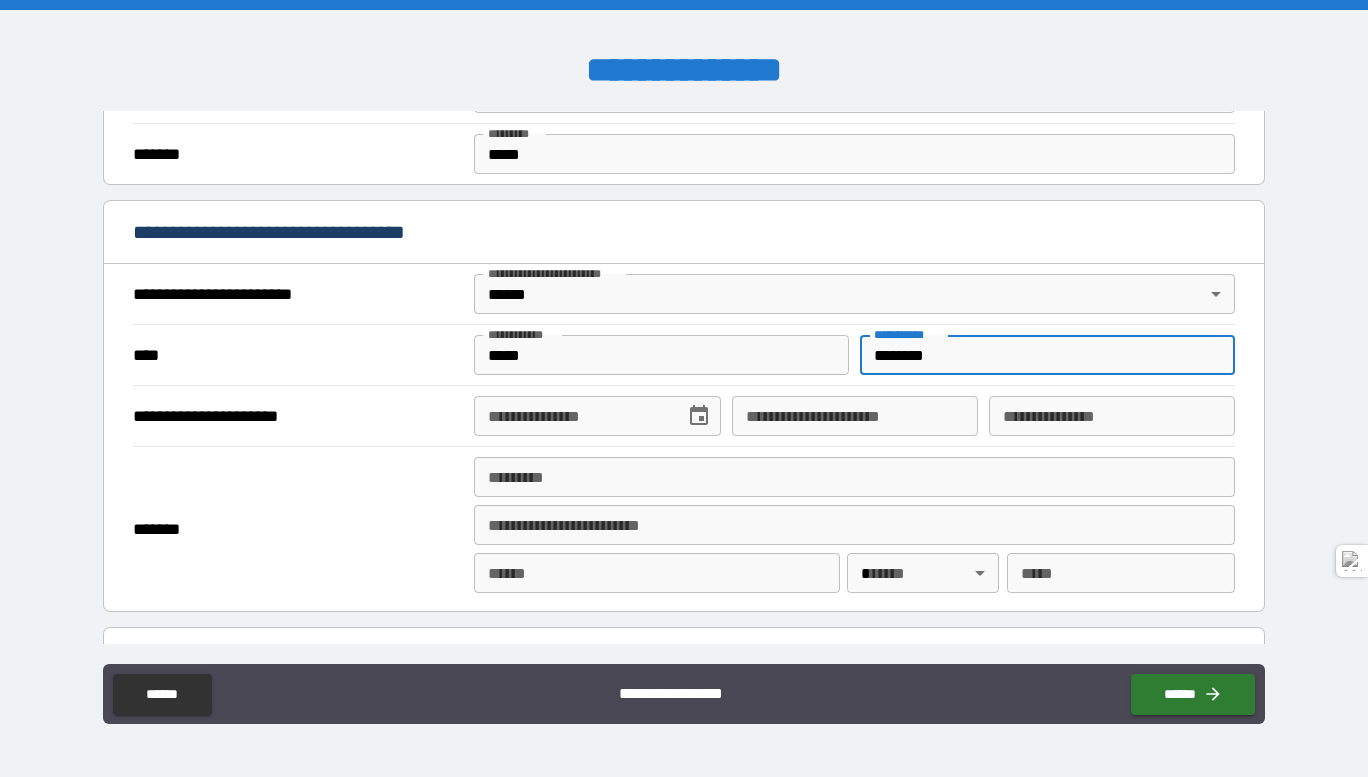 type on "********" 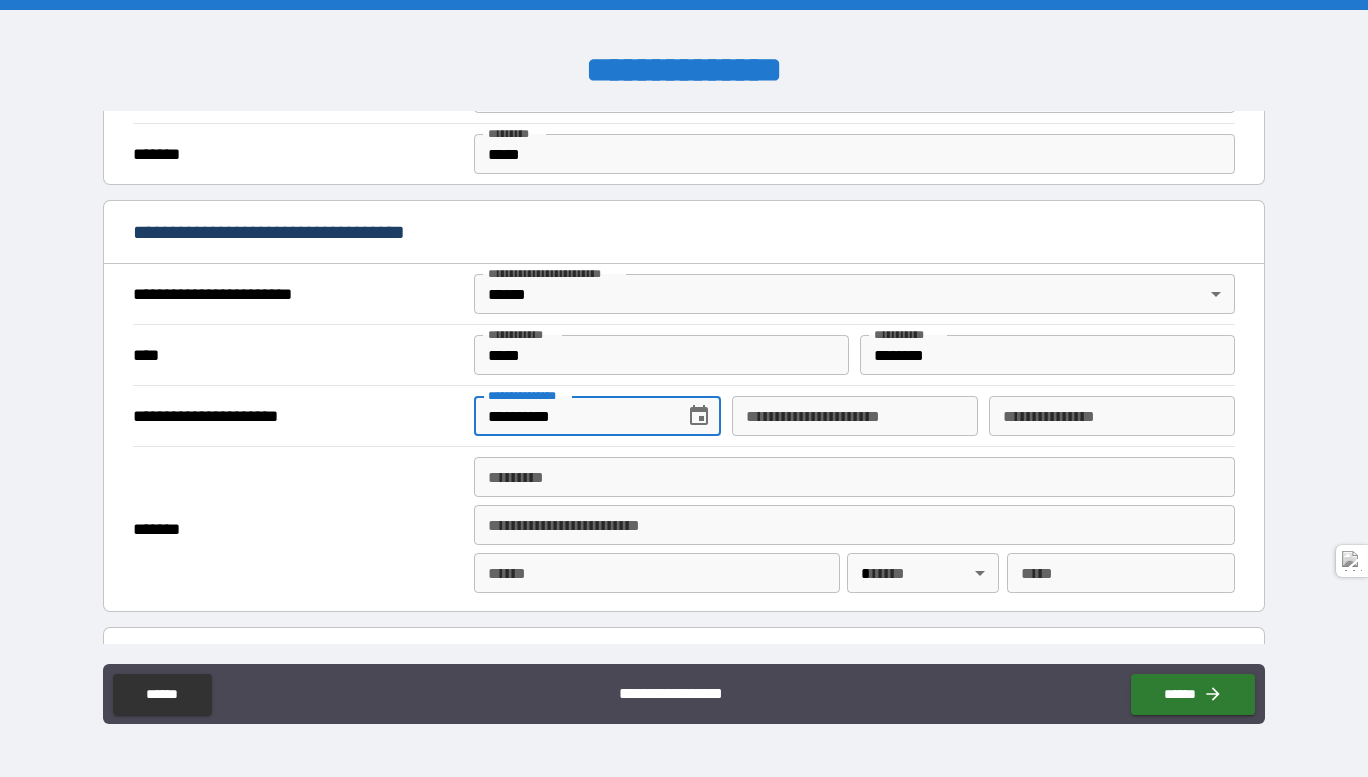type on "**********" 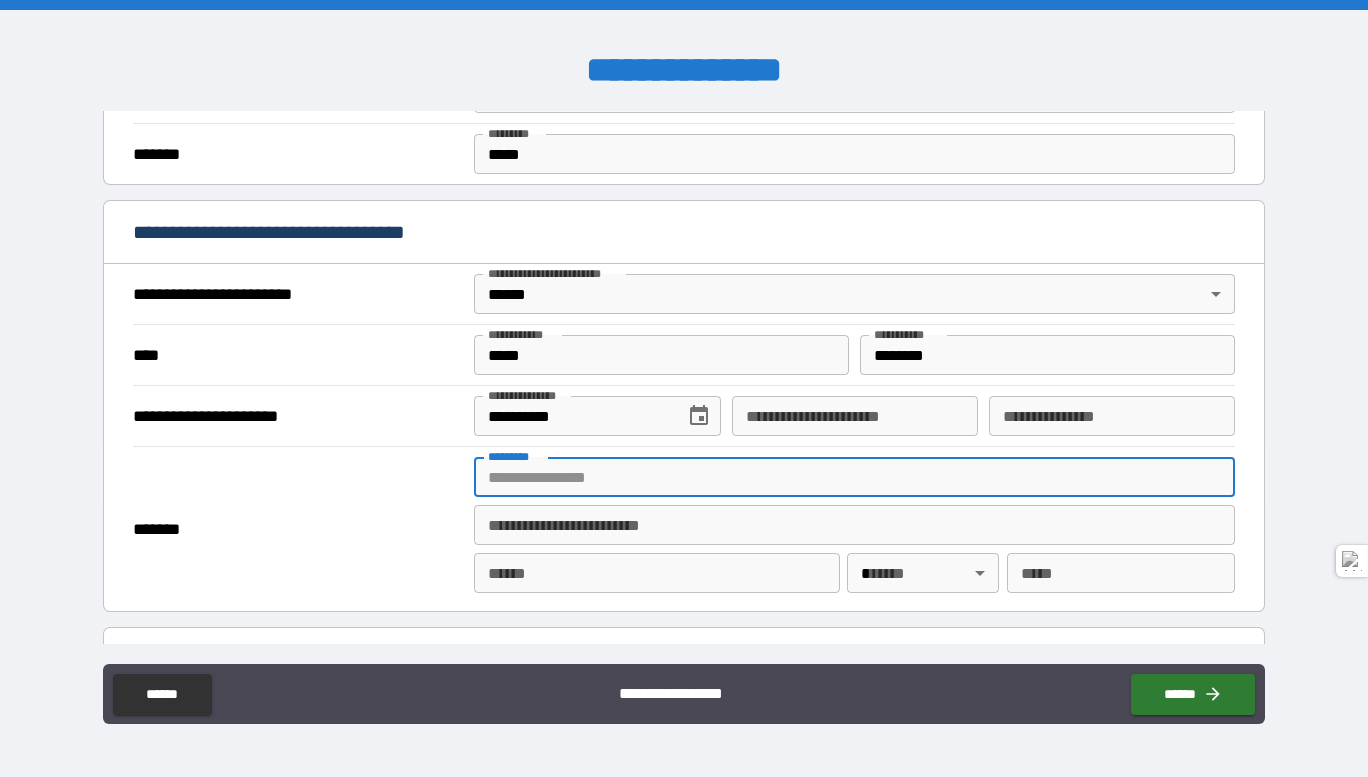 click on "*******   *" at bounding box center [854, 477] 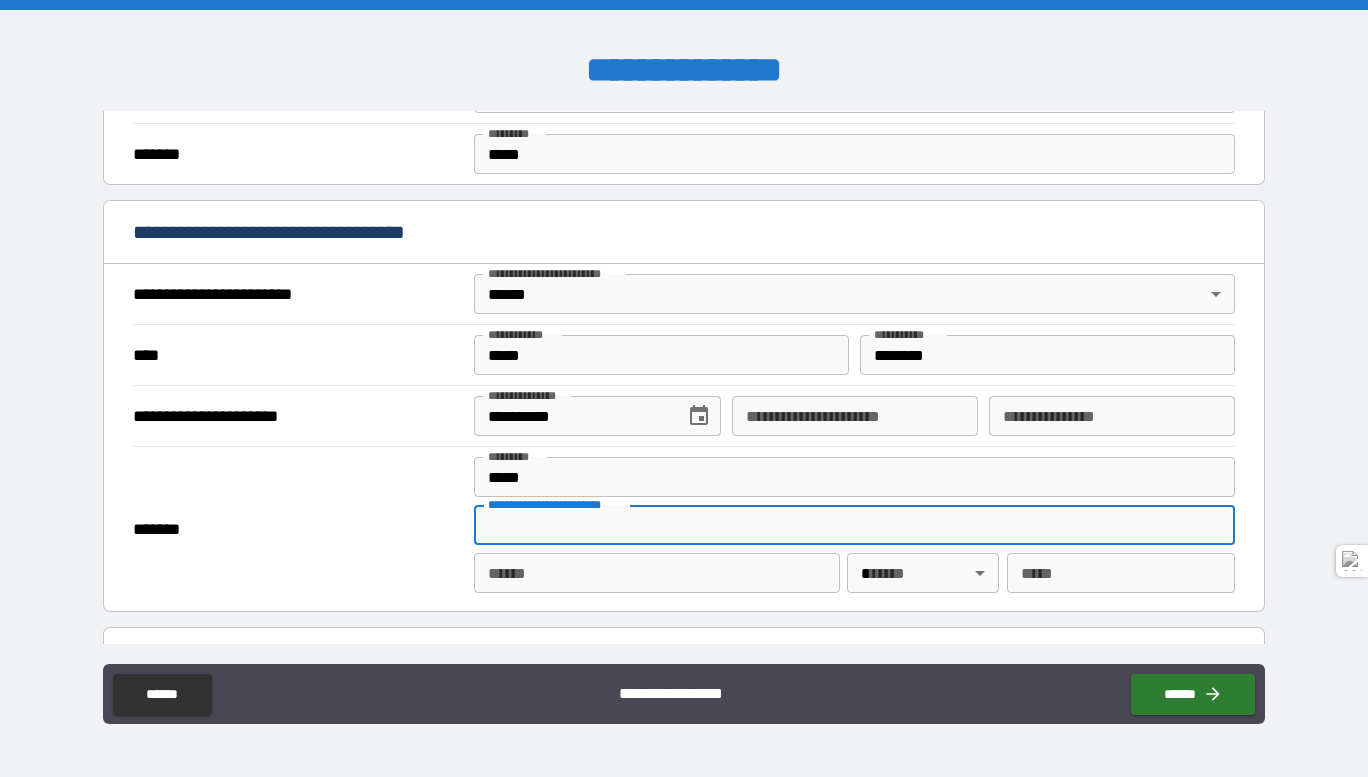 type on "**********" 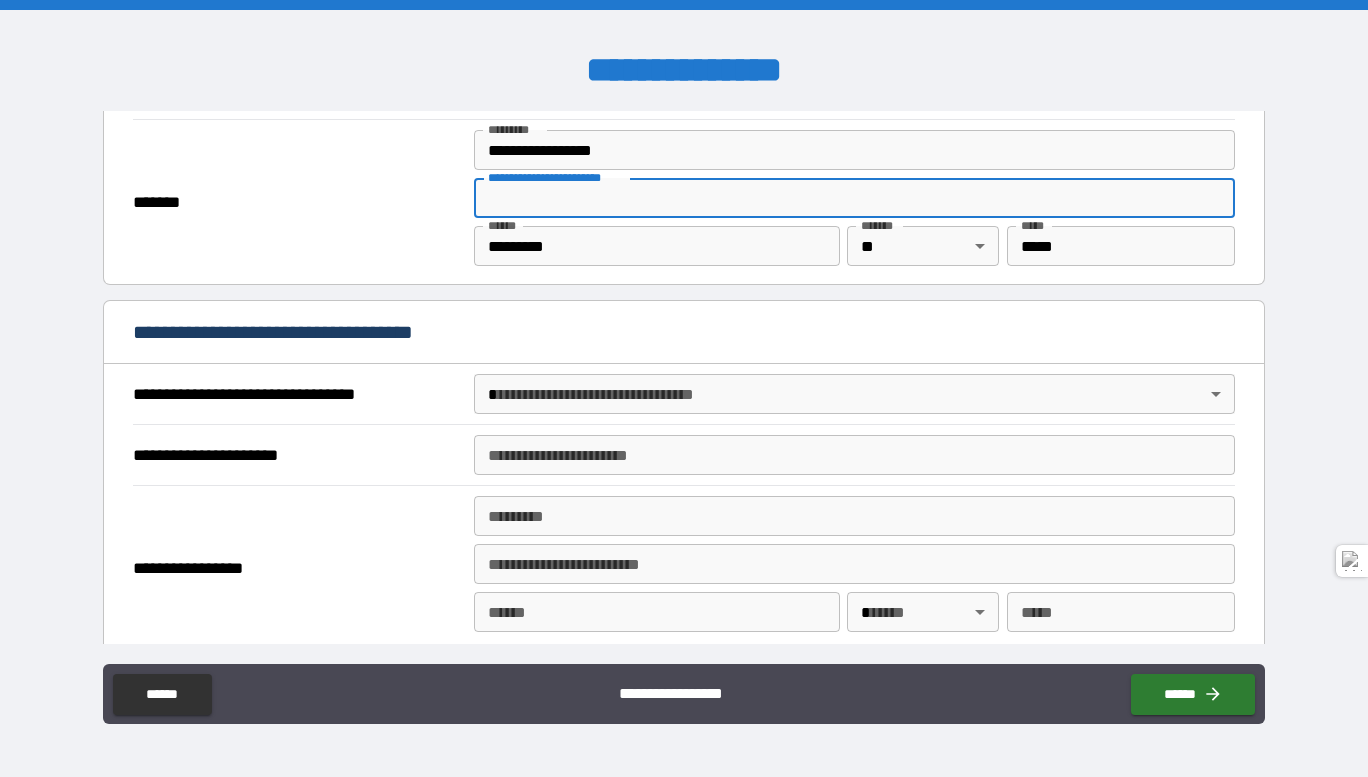 scroll, scrollTop: 1000, scrollLeft: 0, axis: vertical 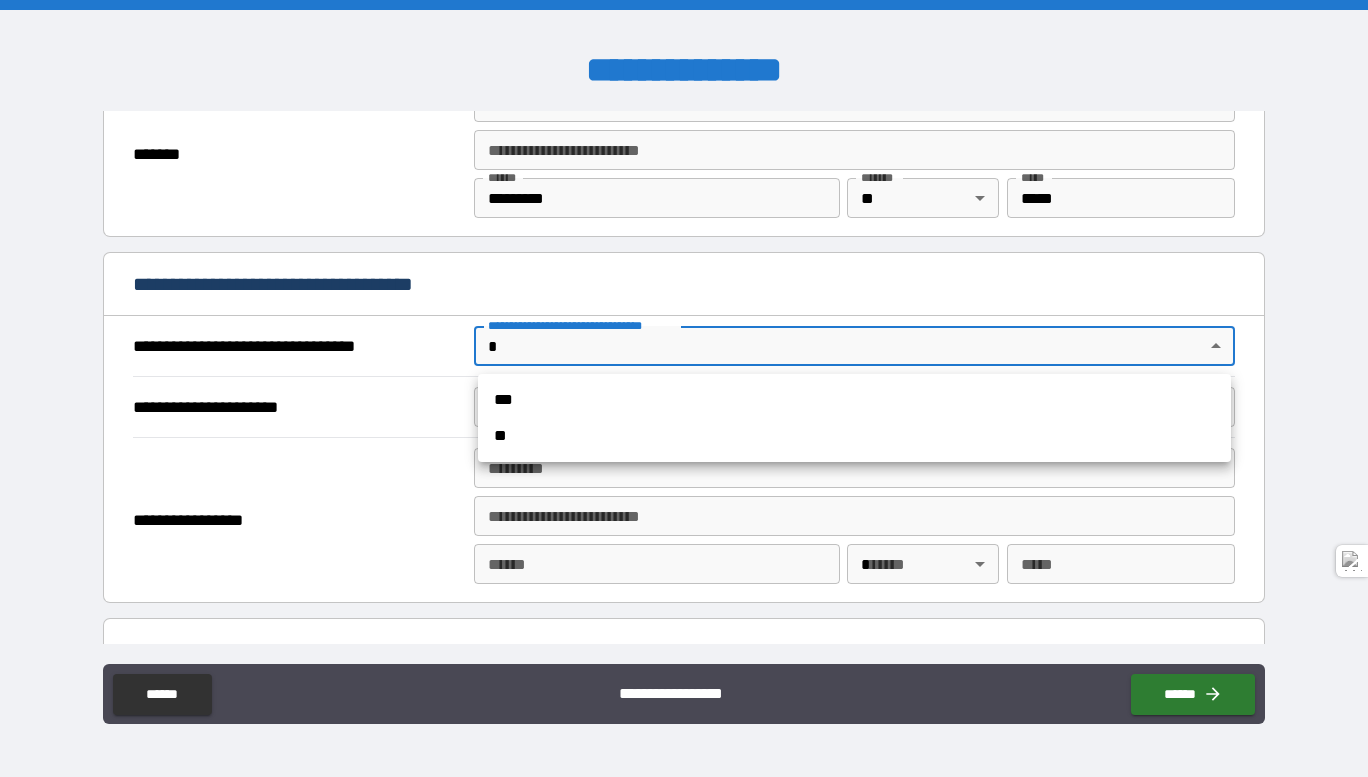 click on "**********" at bounding box center [684, 388] 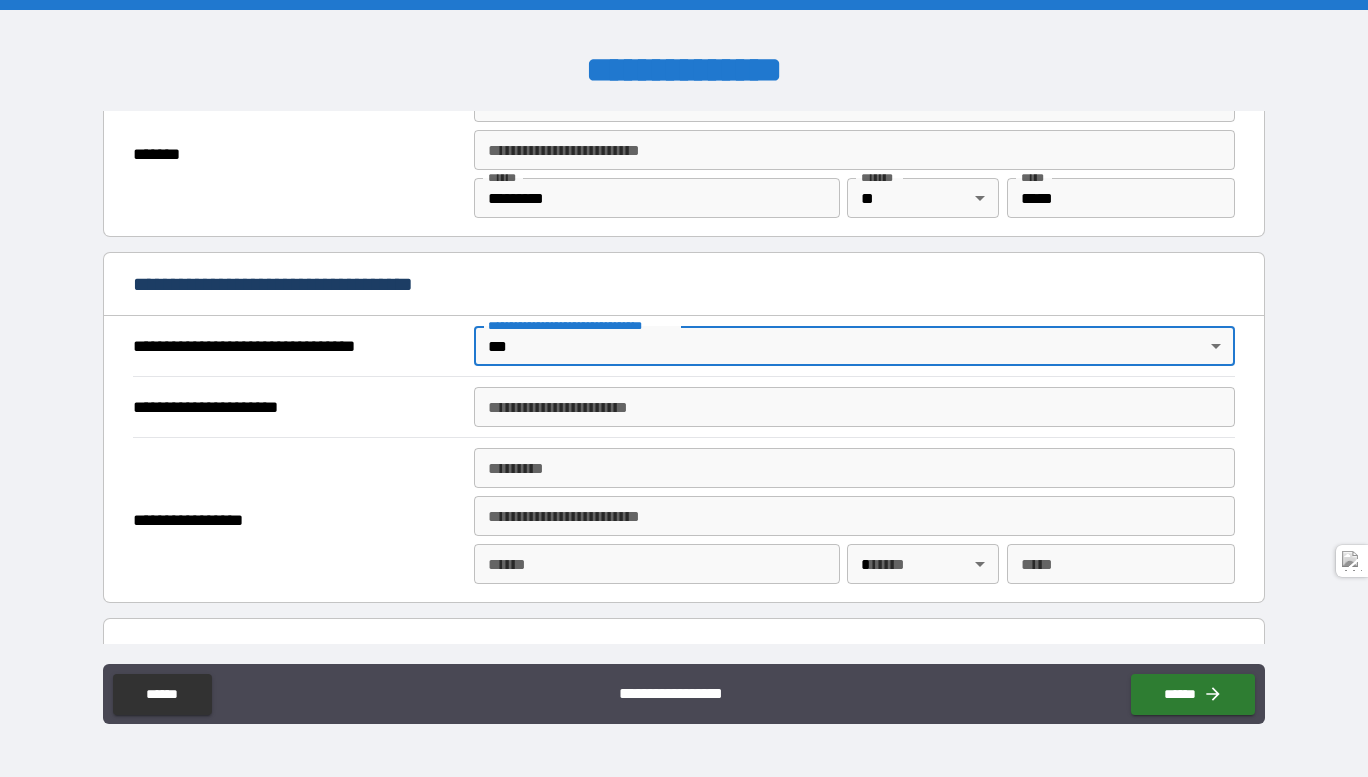 click on "**********" at bounding box center [854, 407] 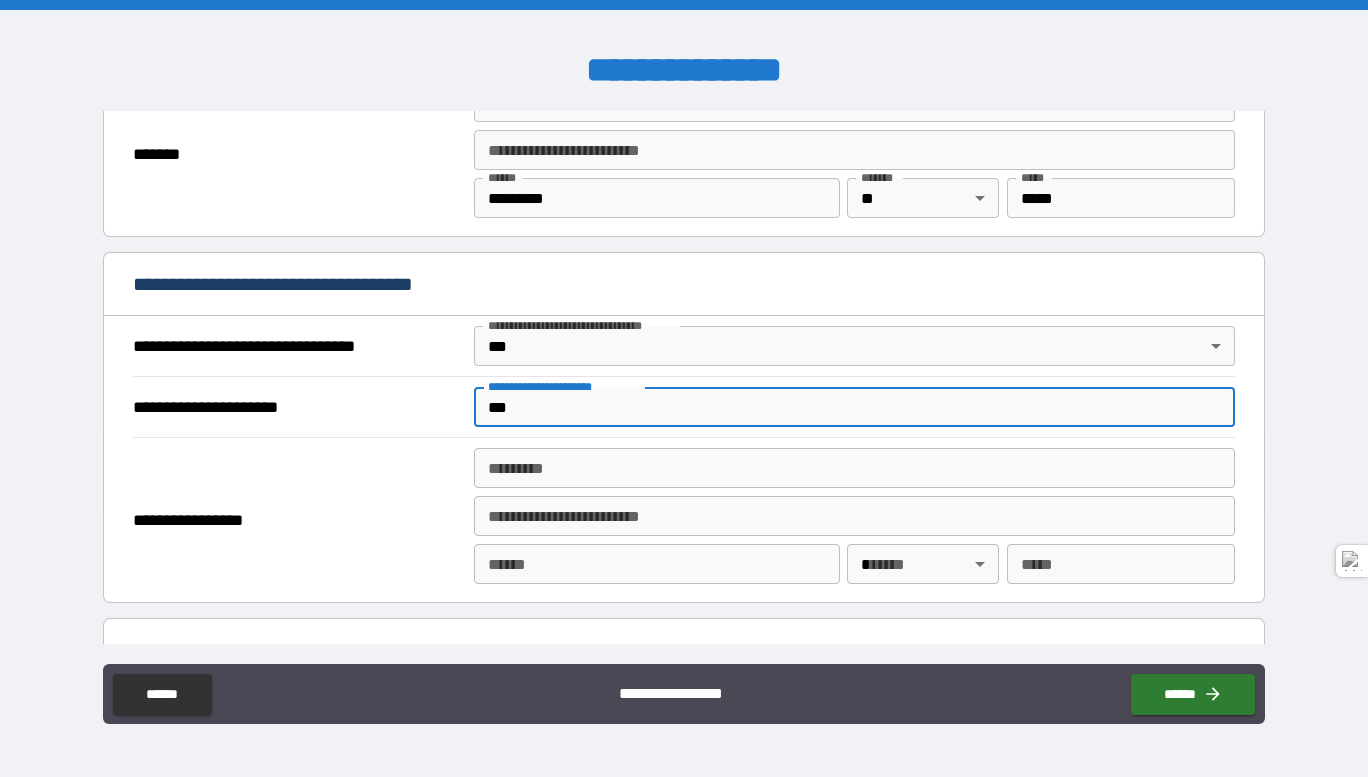 type on "***" 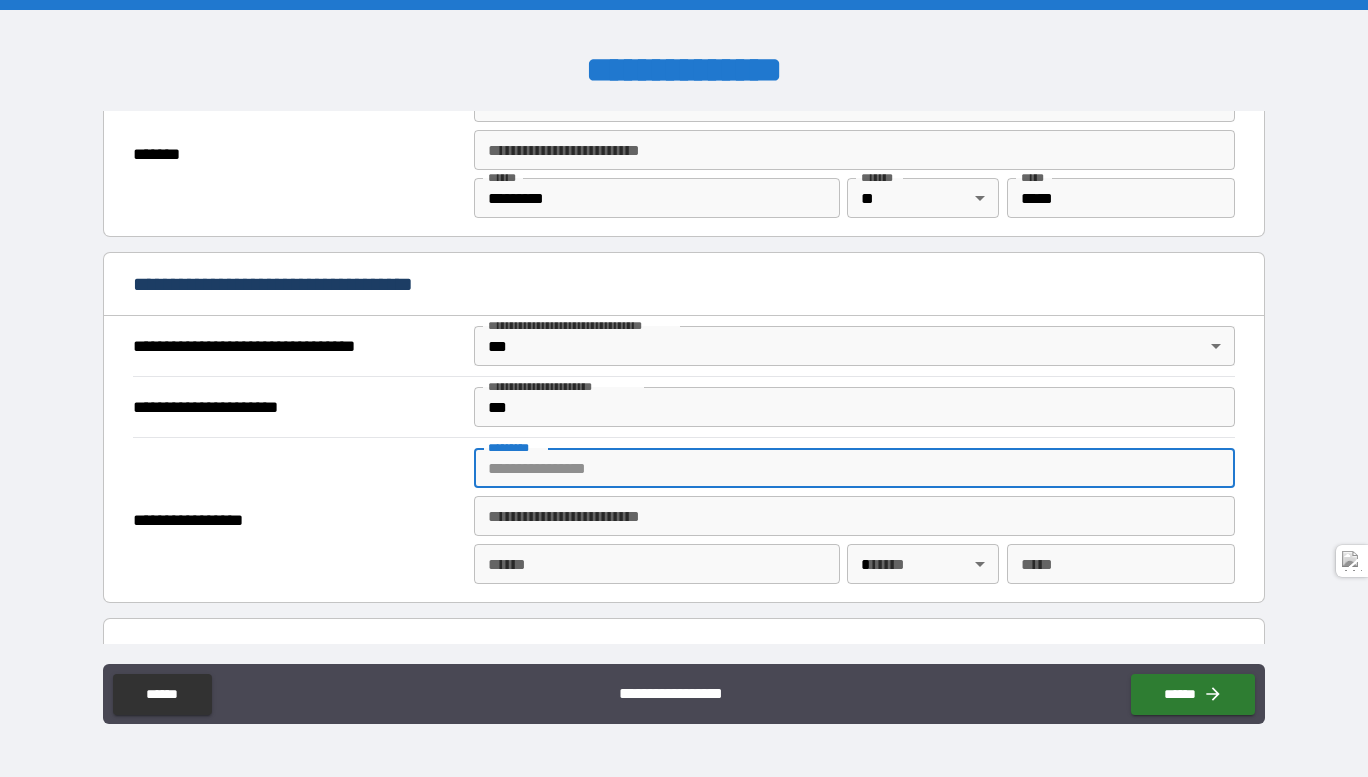 click on "*******   *" at bounding box center [854, 468] 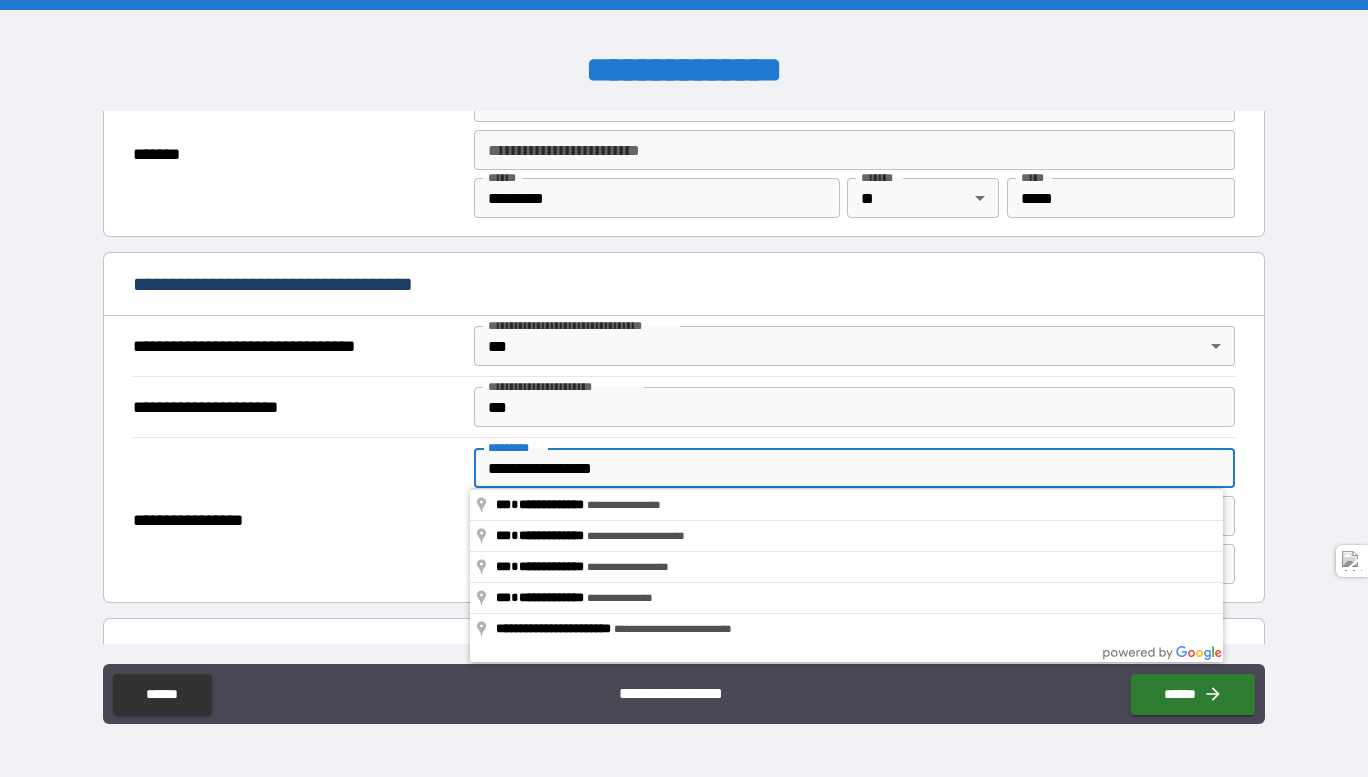 type on "**********" 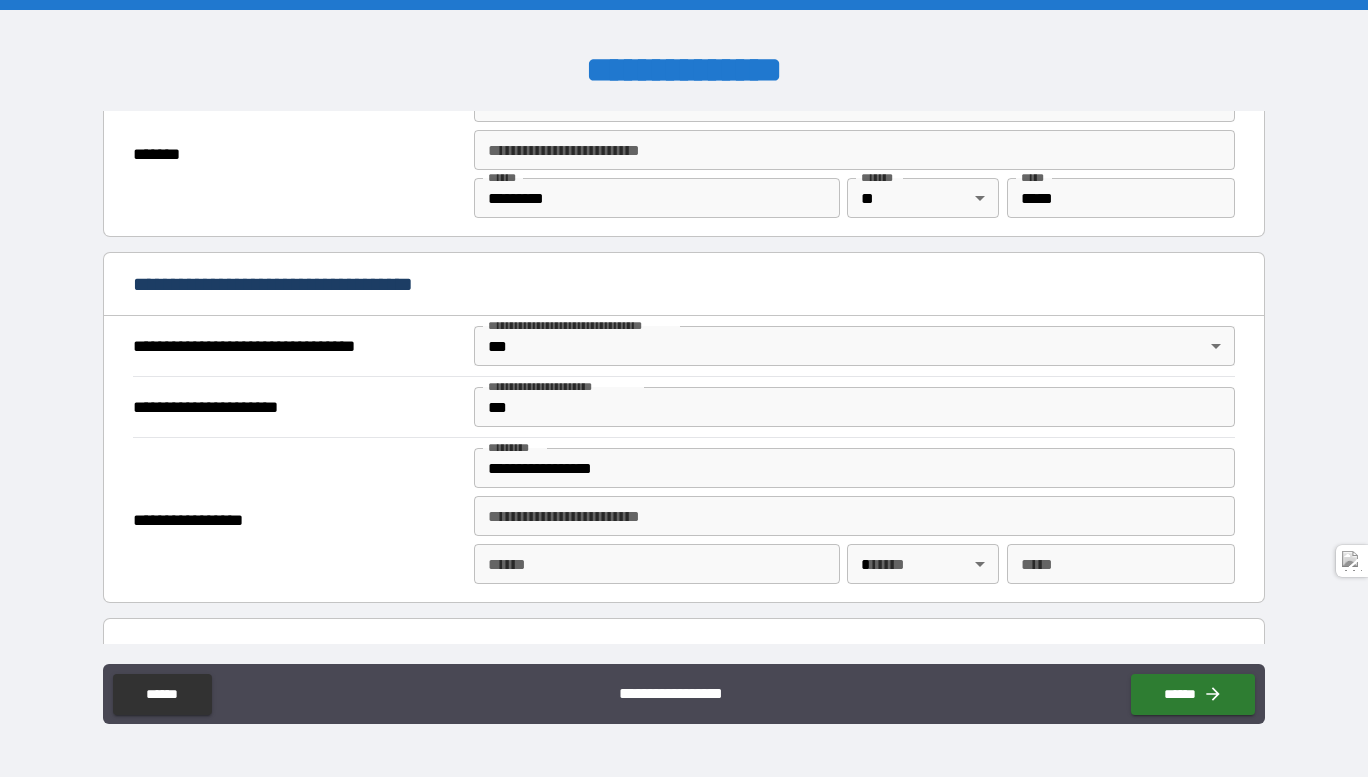 click on "**********" at bounding box center [854, 516] 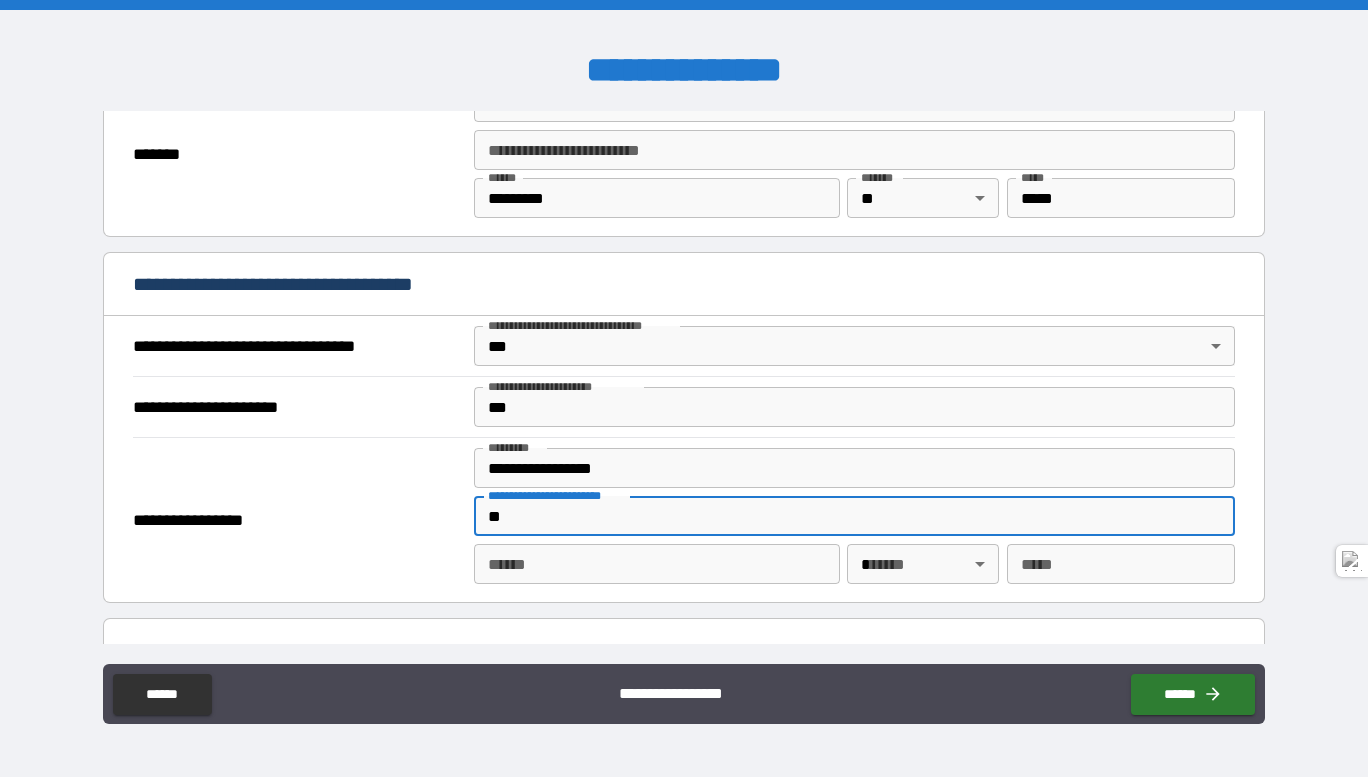 type on "*" 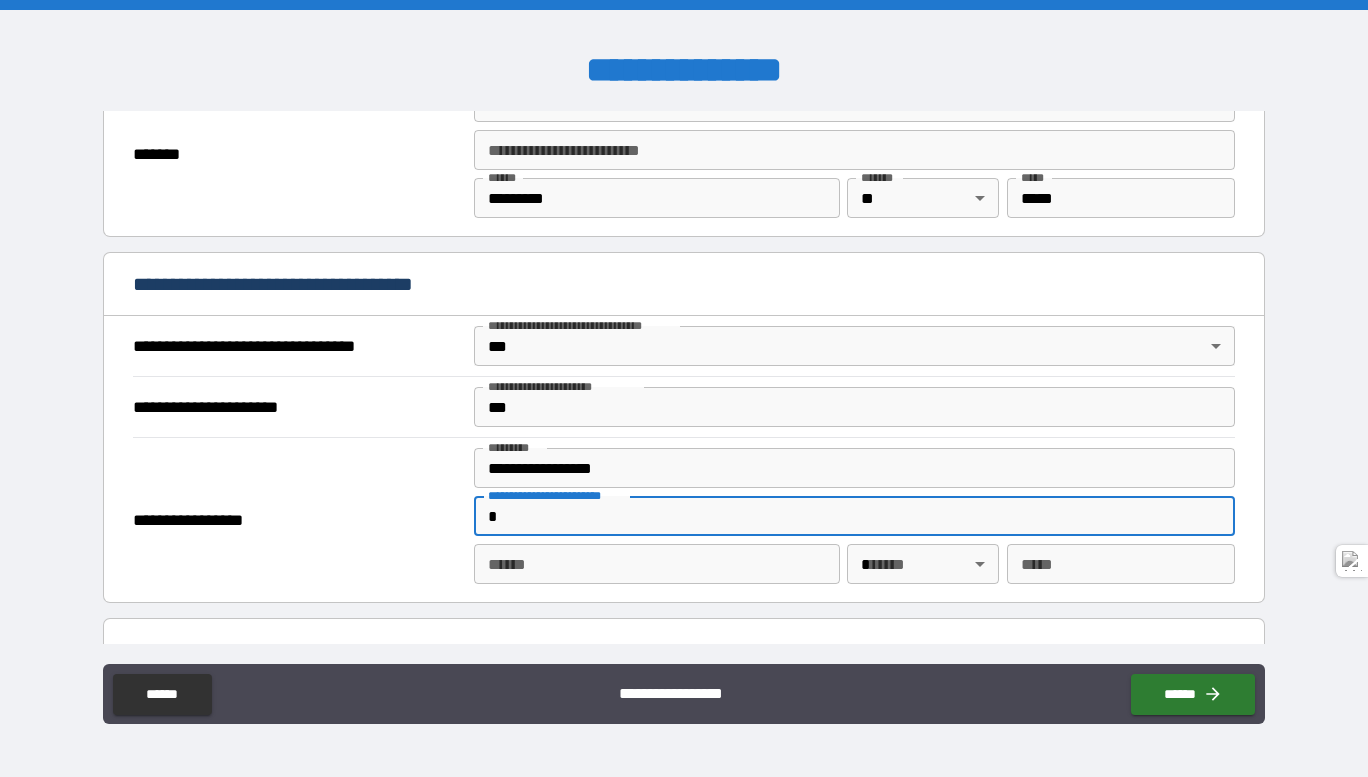 type 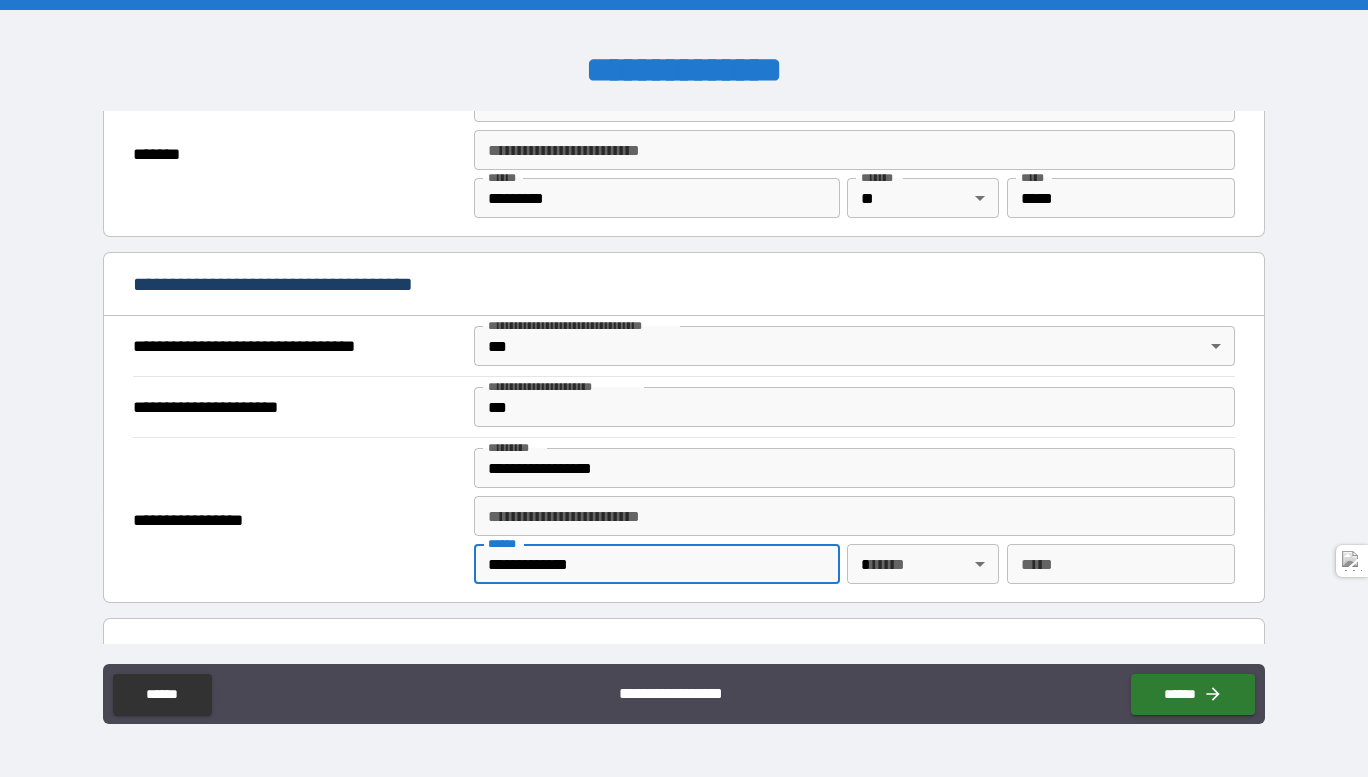 type on "**********" 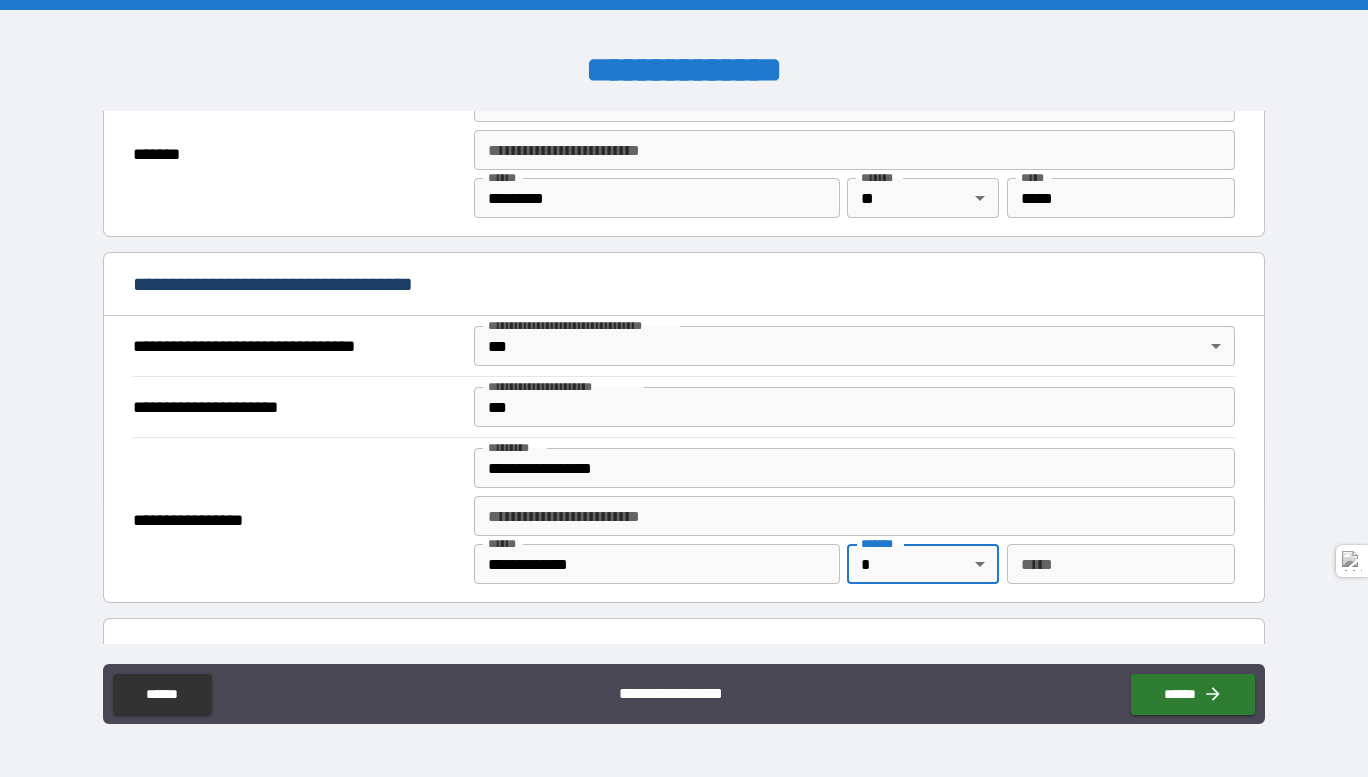 click on "**********" at bounding box center (684, 388) 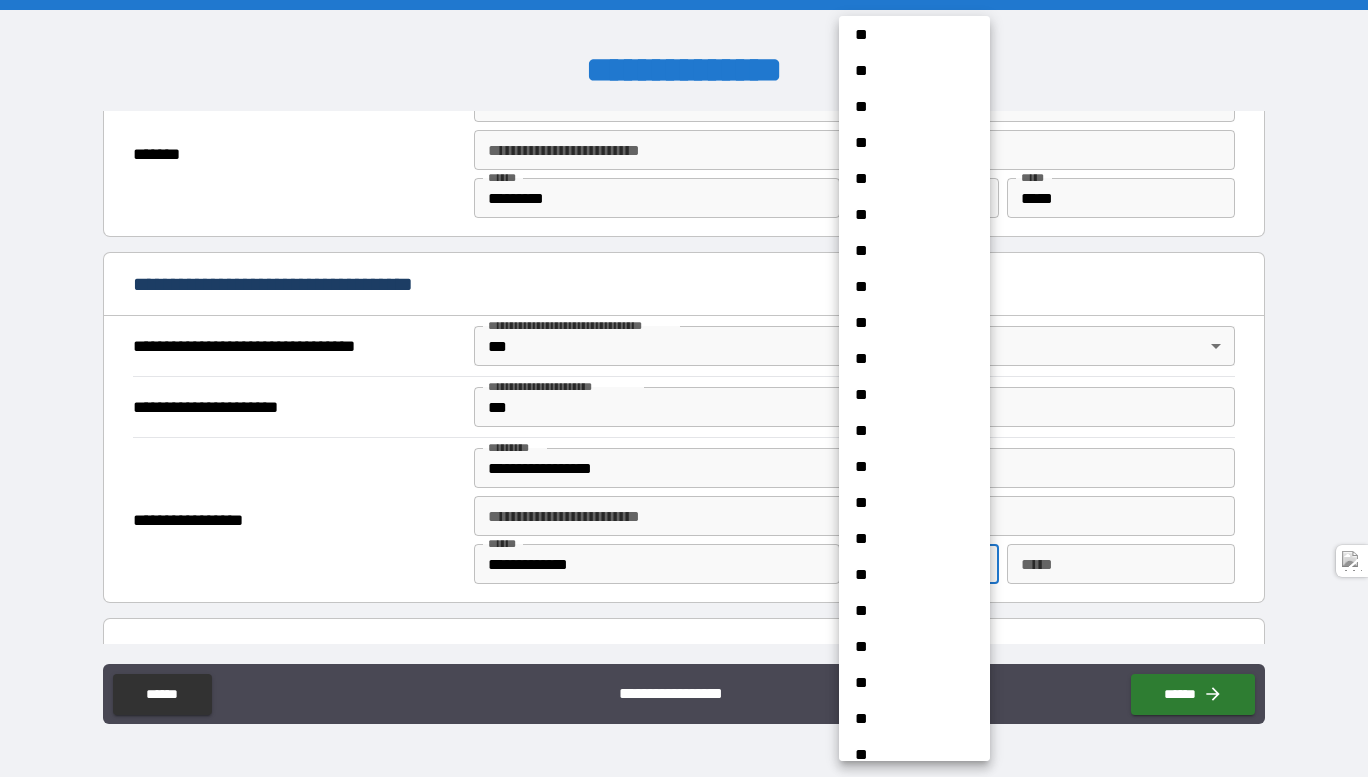 scroll, scrollTop: 945, scrollLeft: 0, axis: vertical 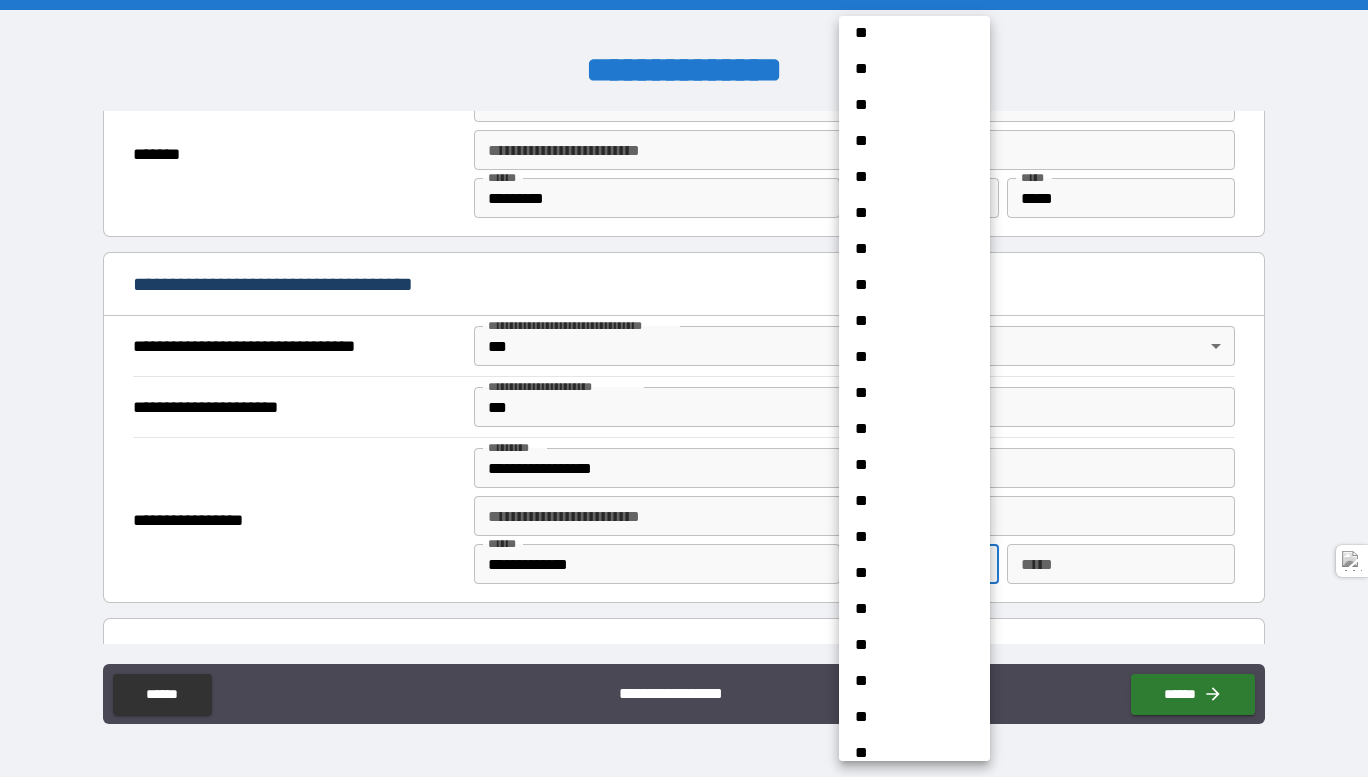 click on "**" at bounding box center [907, 321] 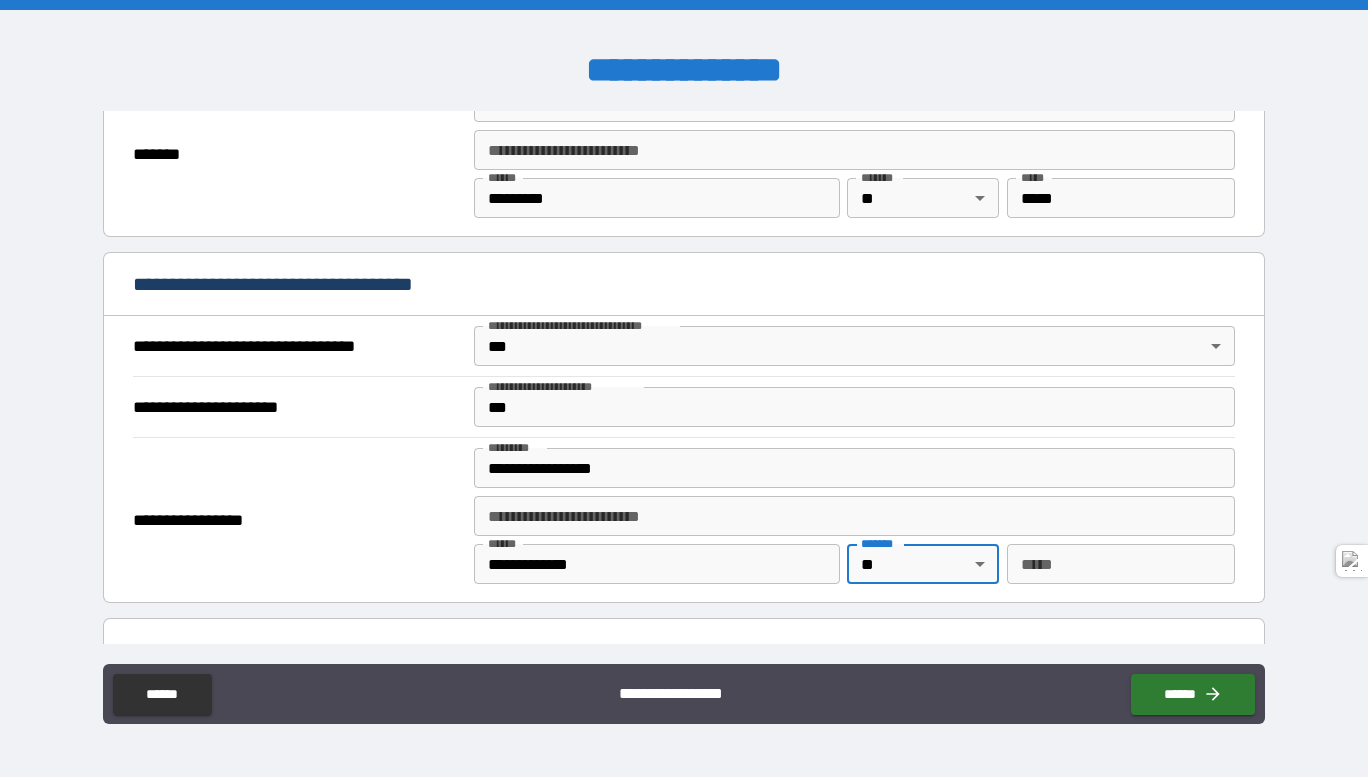 click on "**********" at bounding box center [854, 516] 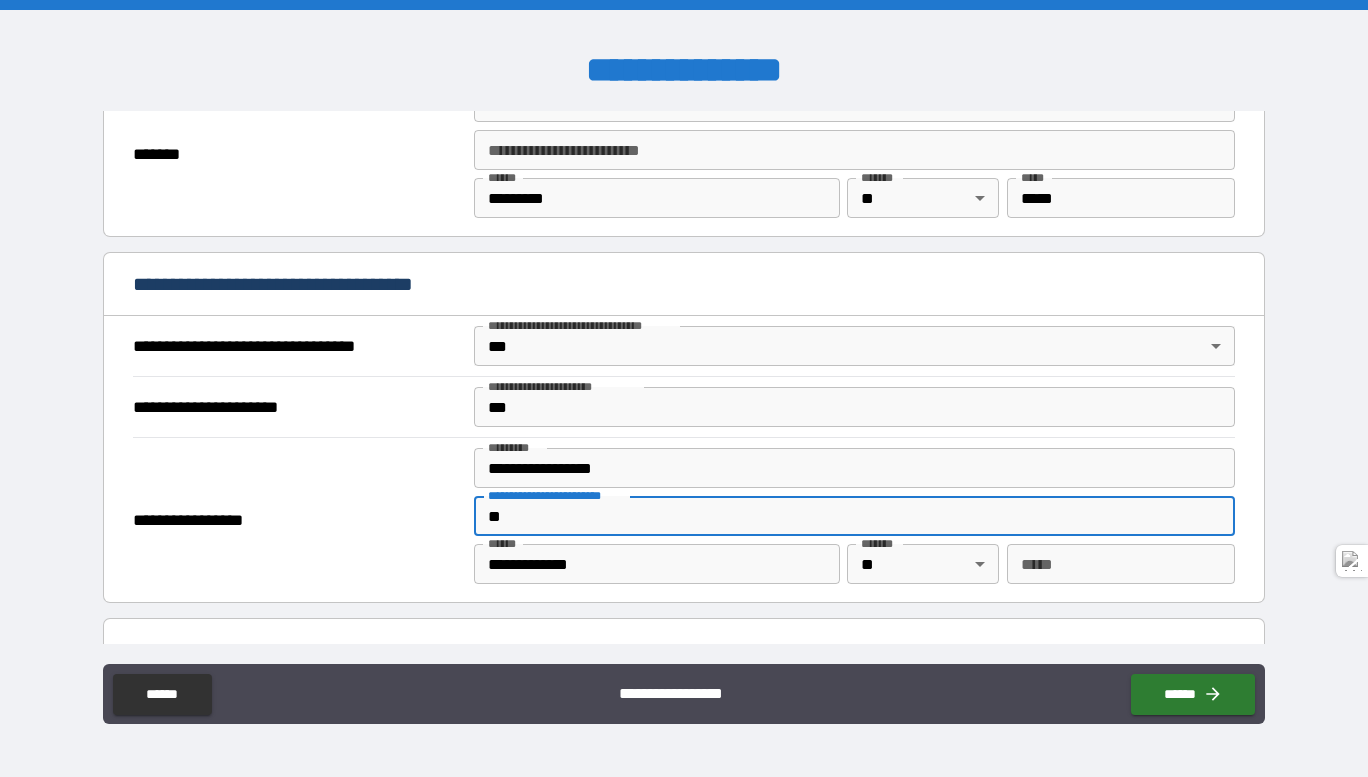type on "*" 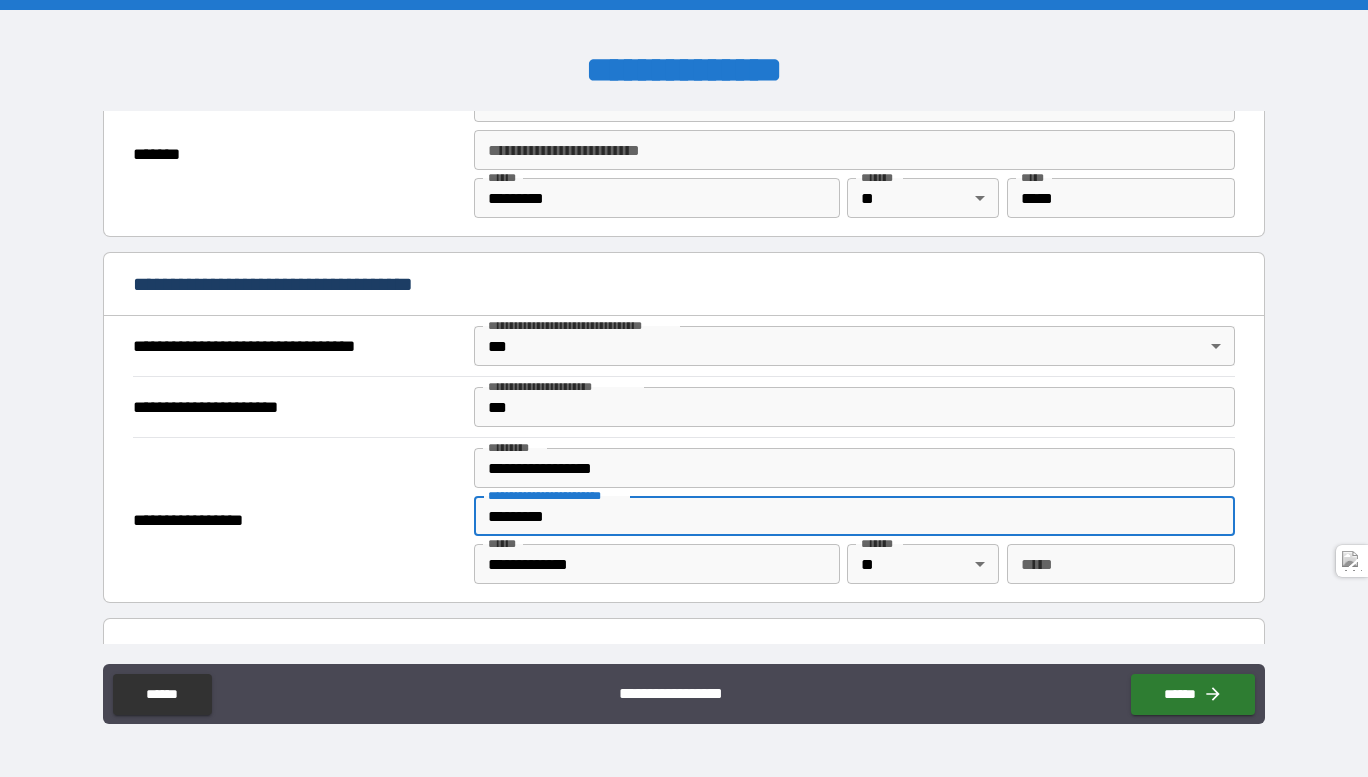 type on "*********" 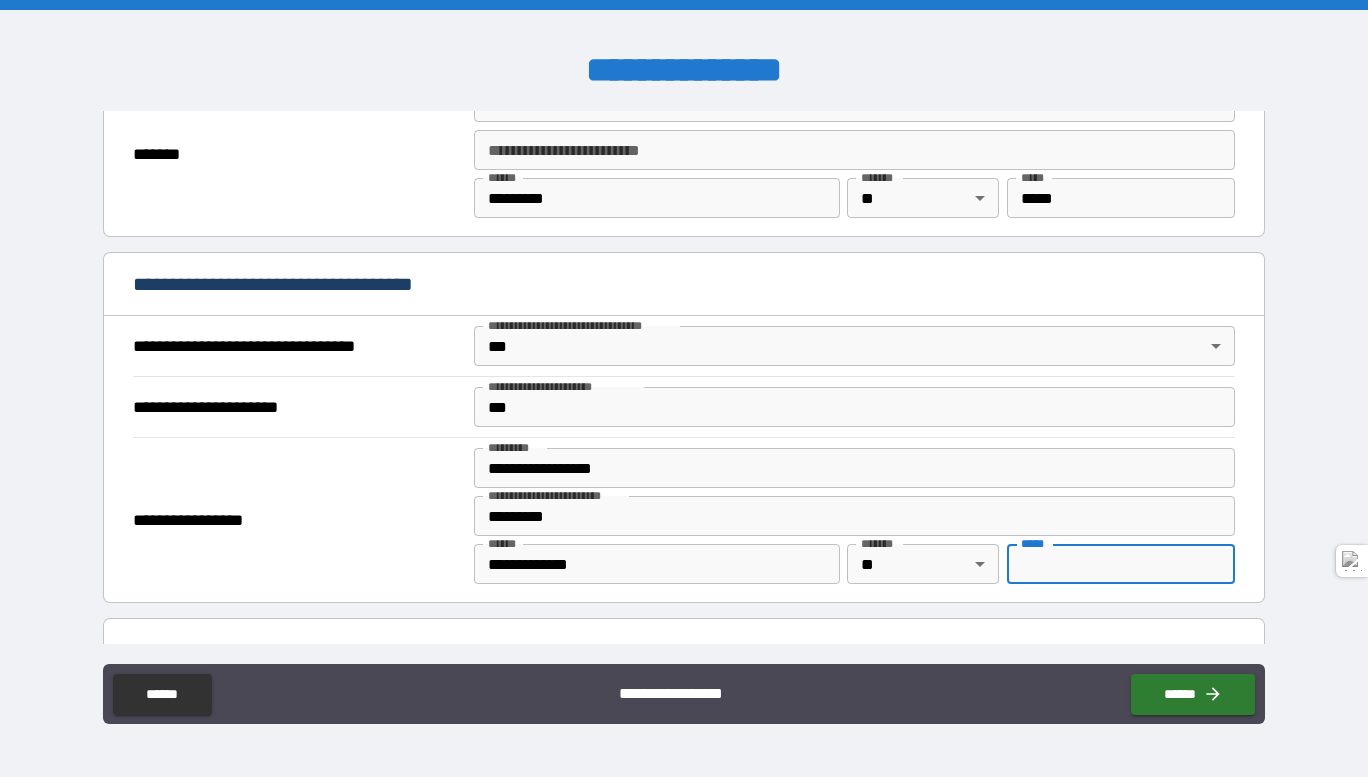 click on "***   *" at bounding box center (1121, 564) 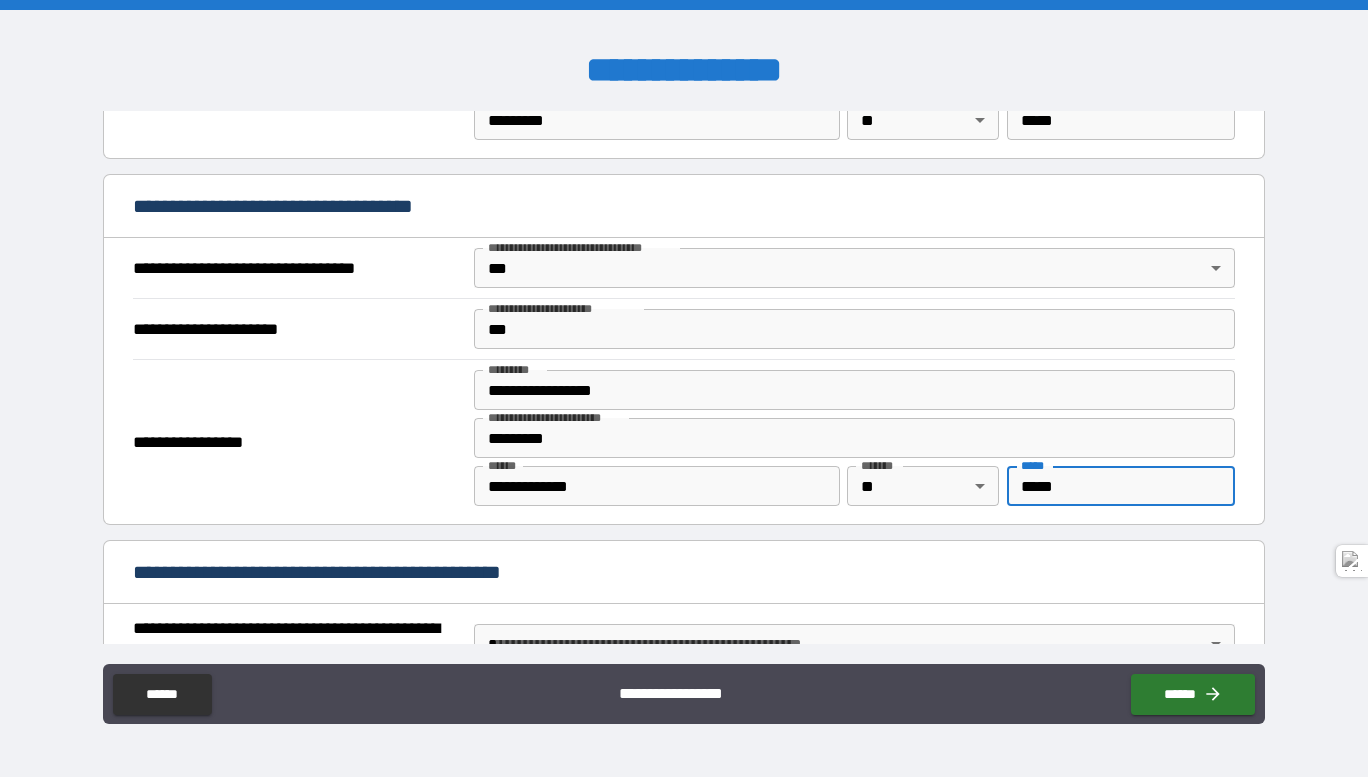 scroll, scrollTop: 1200, scrollLeft: 0, axis: vertical 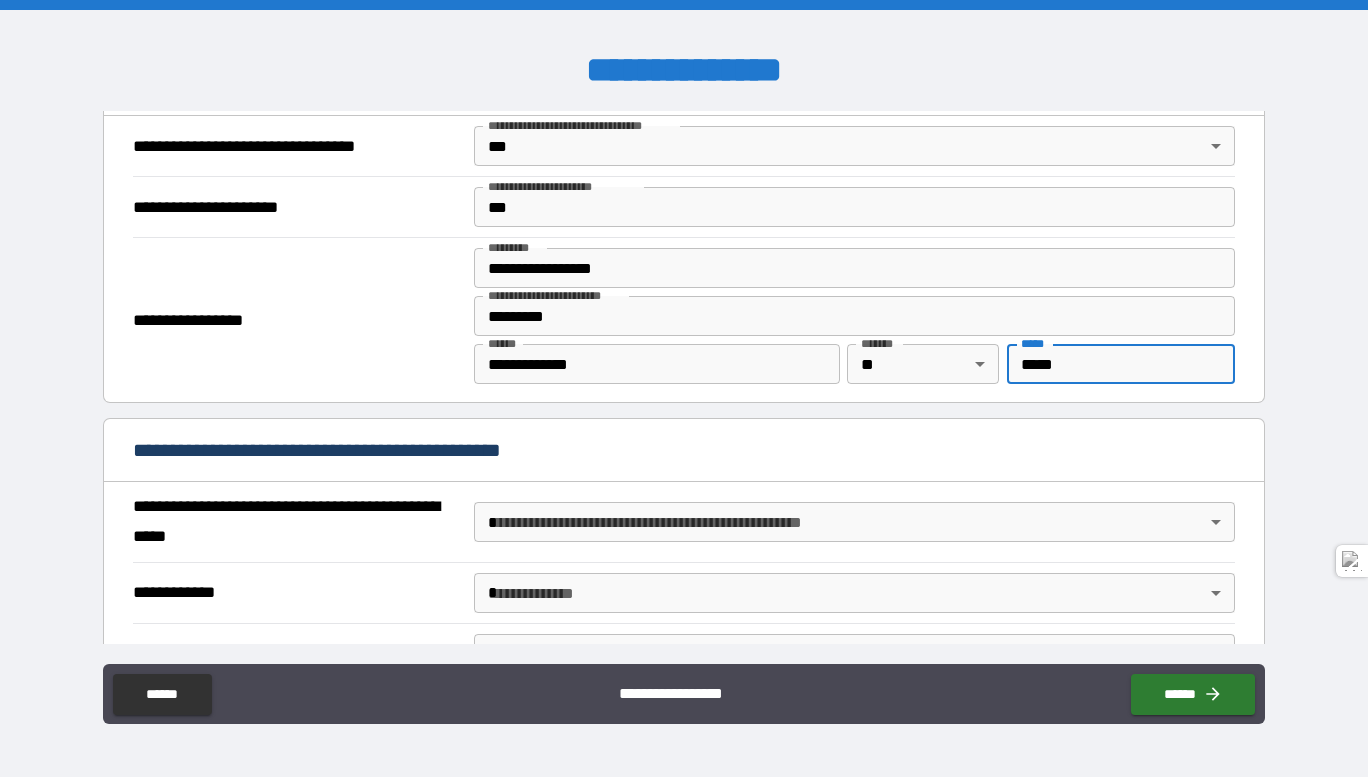 type on "*****" 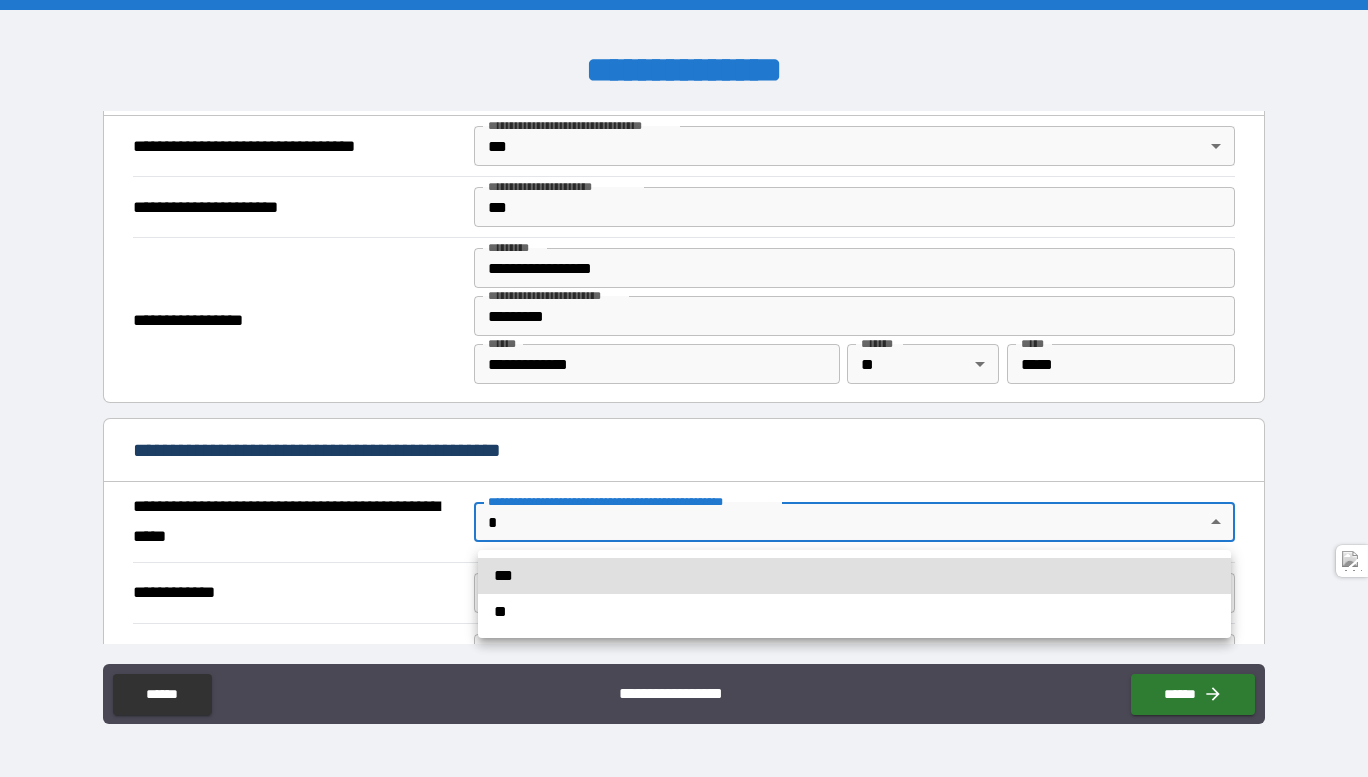 click on "**" at bounding box center (854, 612) 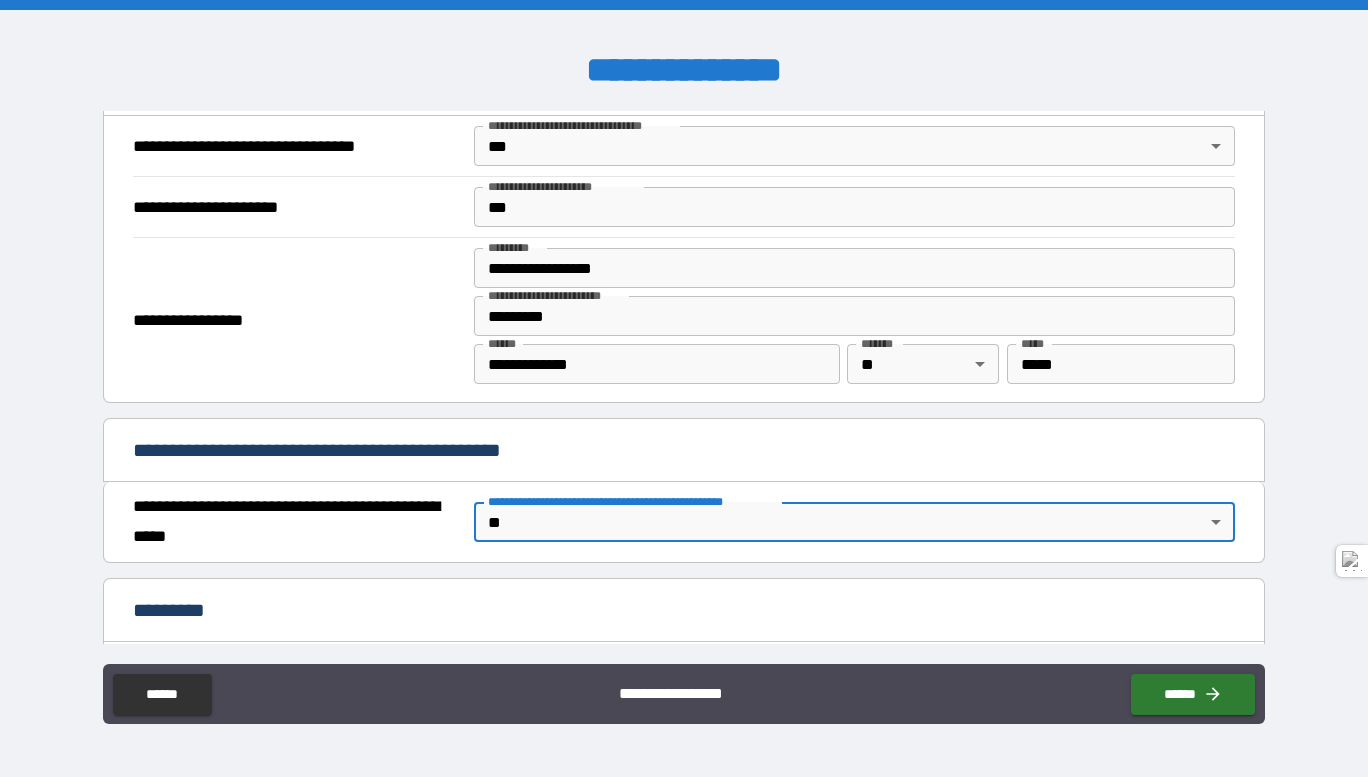 type on "*" 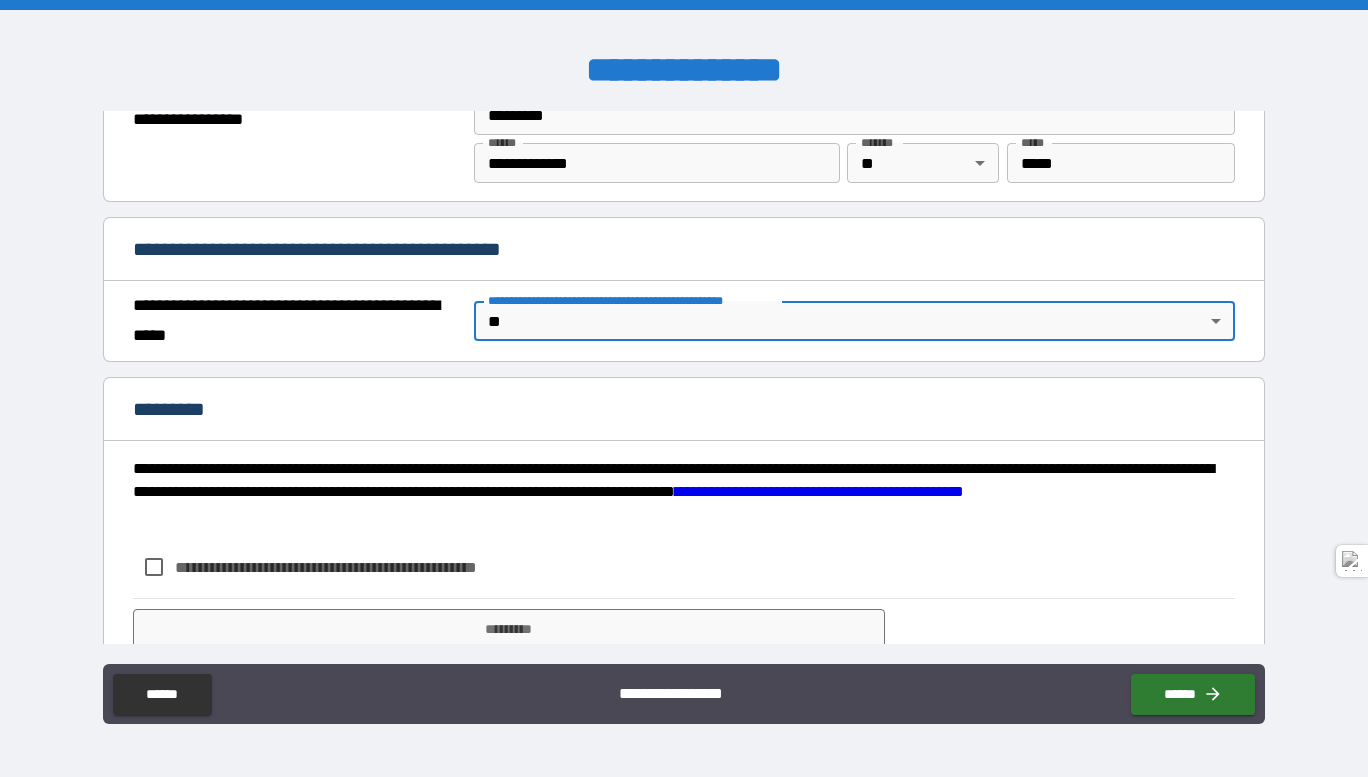 scroll, scrollTop: 1477, scrollLeft: 0, axis: vertical 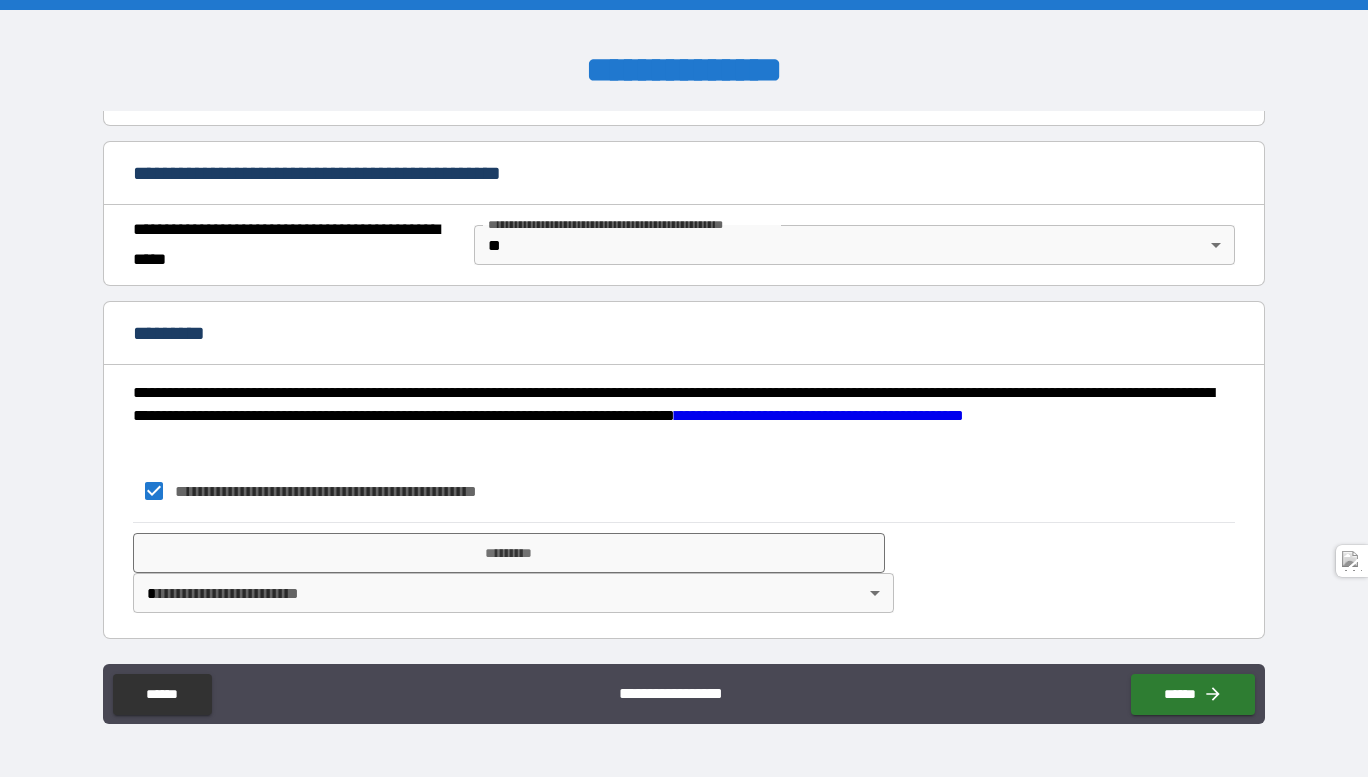 click on "**********" at bounding box center [684, 388] 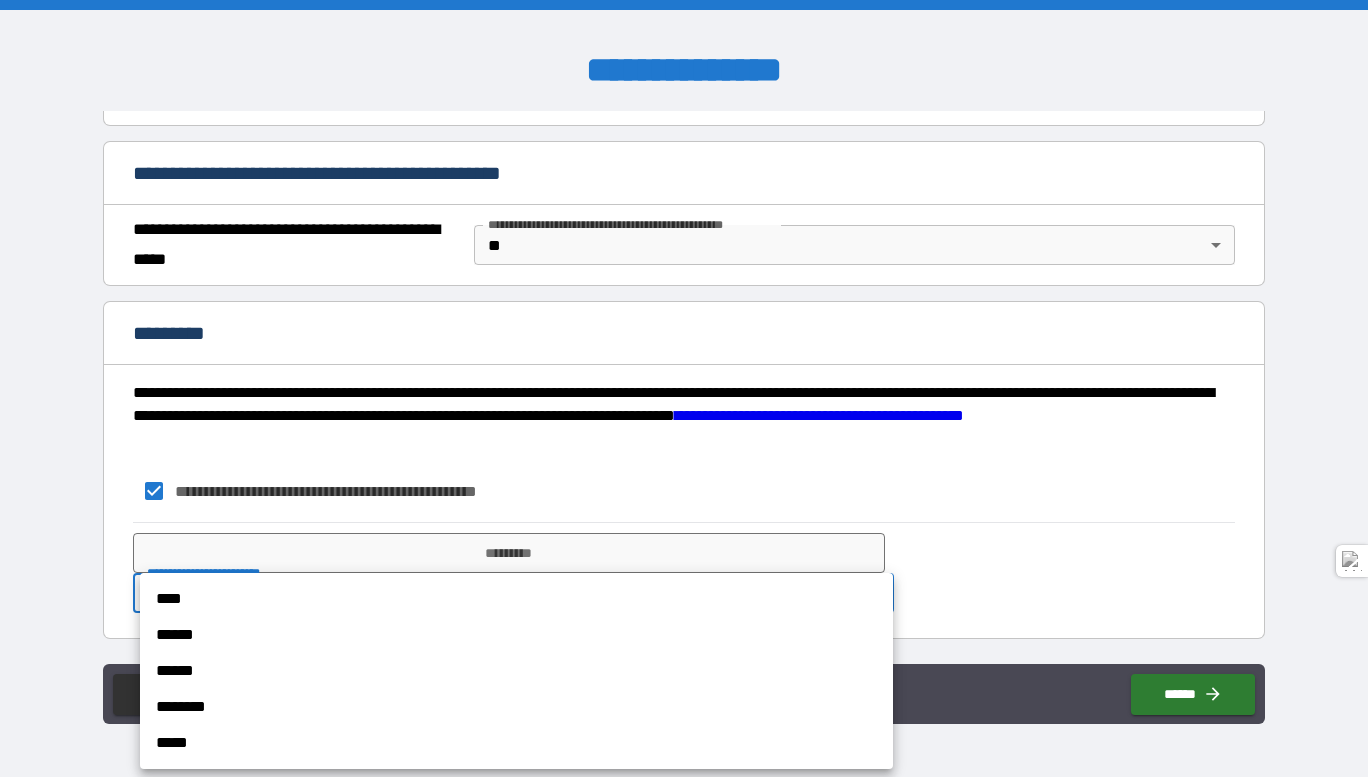 click on "******" at bounding box center [516, 635] 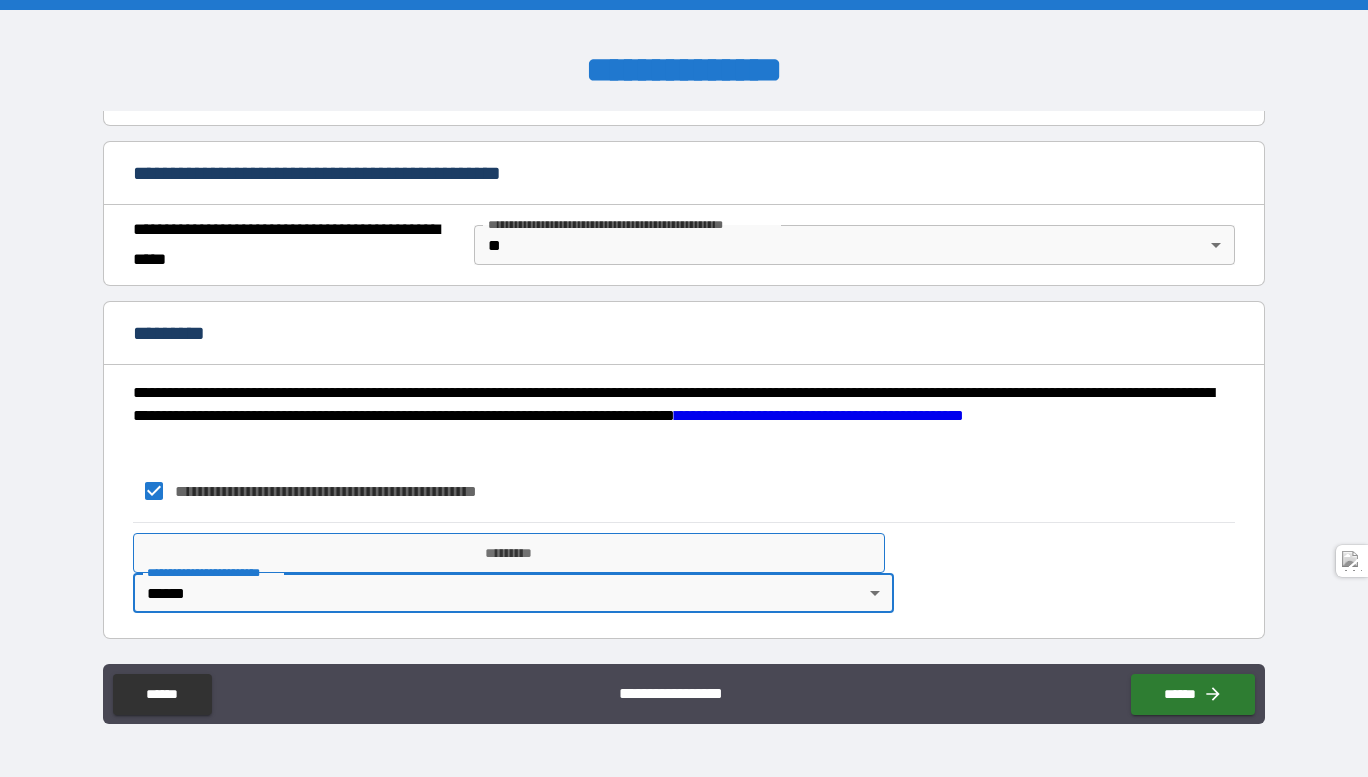 click on "*********" at bounding box center [509, 553] 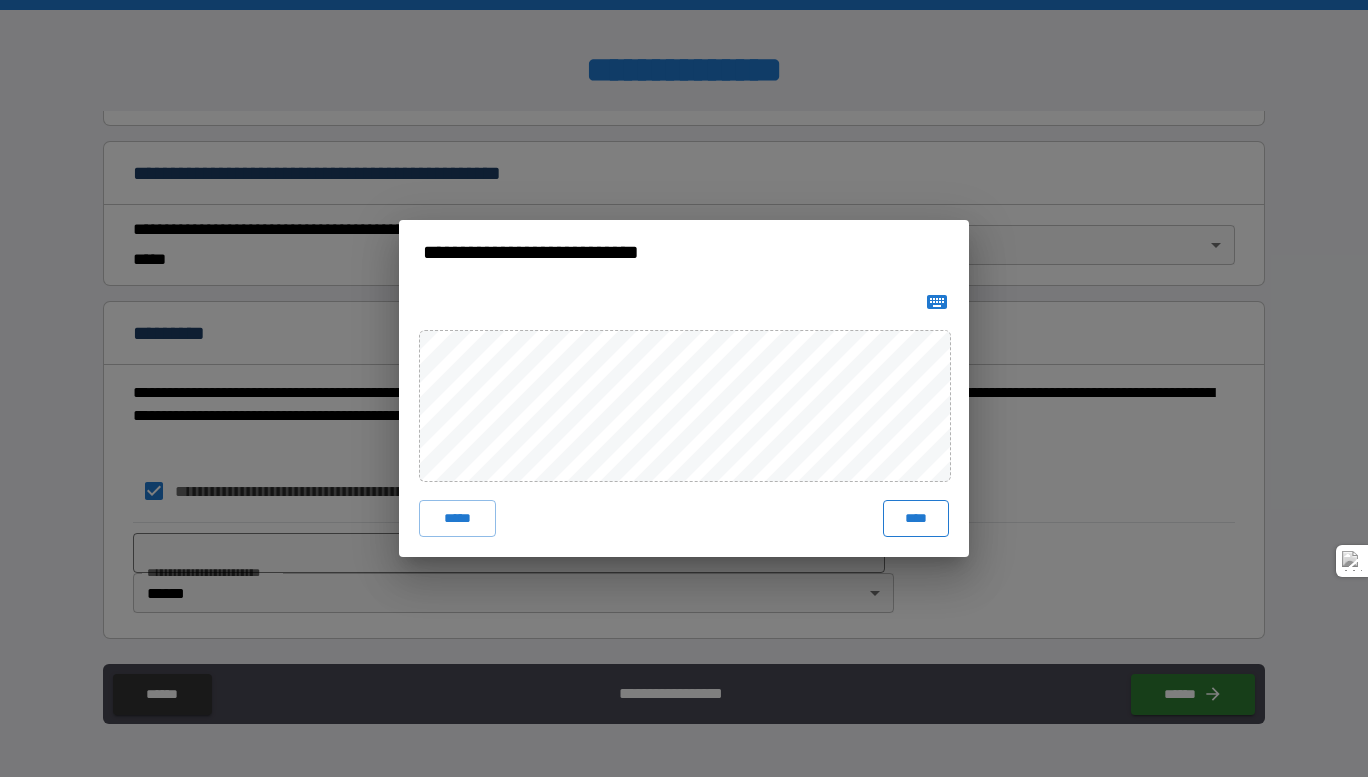 click on "****" at bounding box center [916, 518] 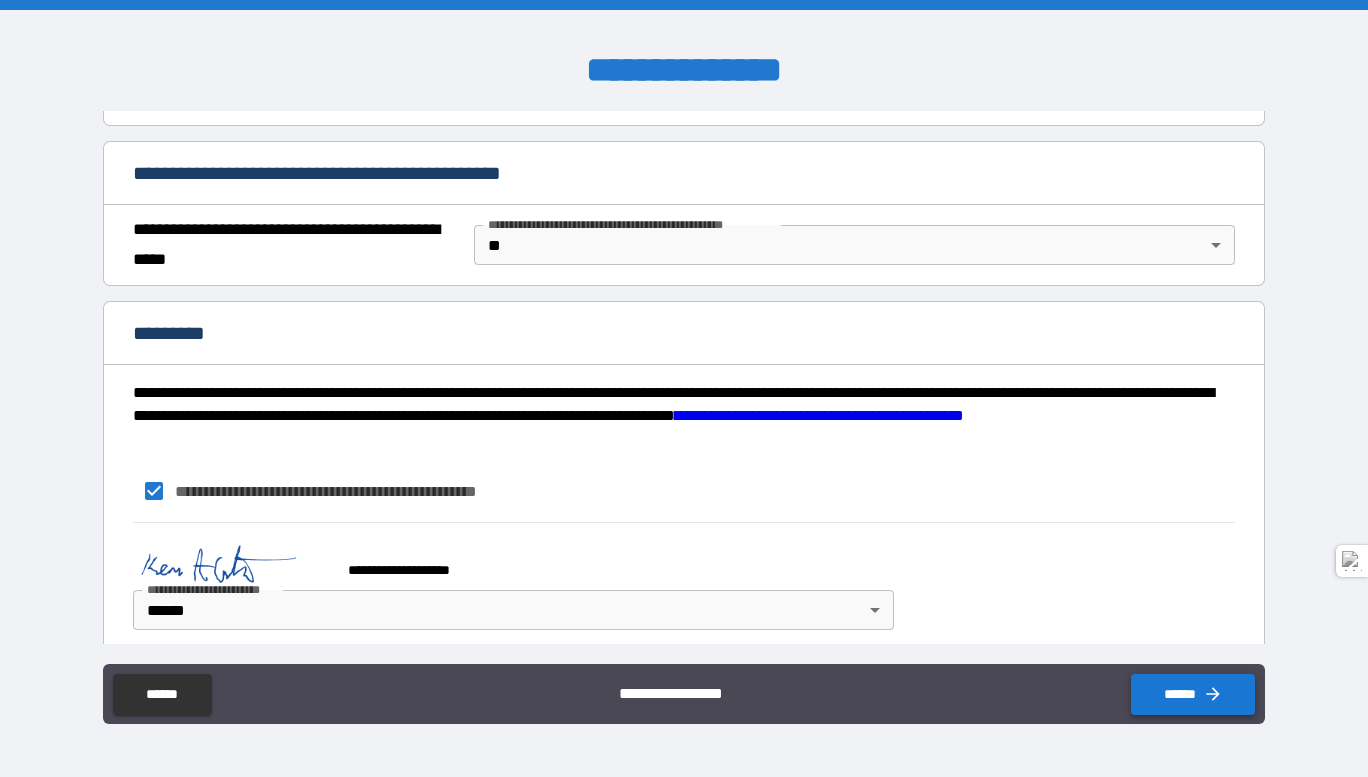 click on "******" at bounding box center [1193, 694] 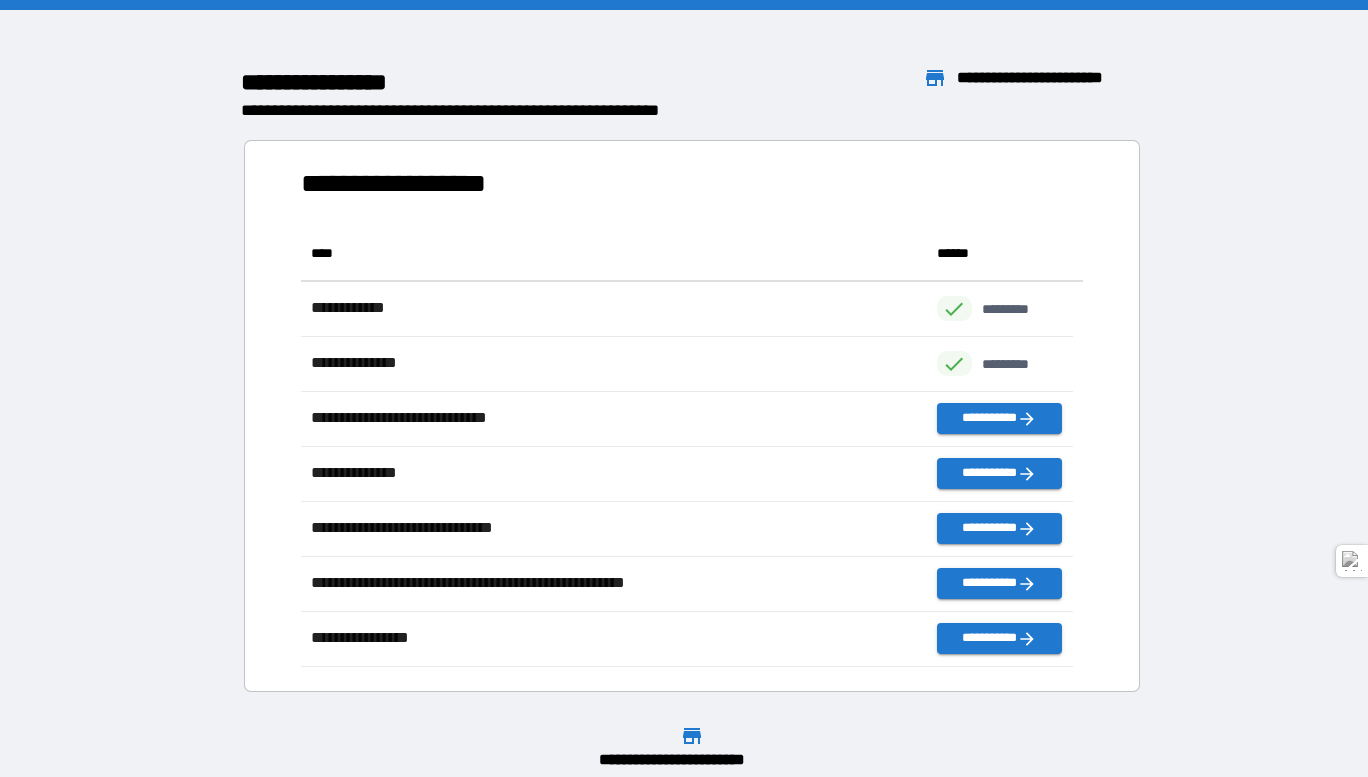 scroll, scrollTop: 426, scrollLeft: 757, axis: both 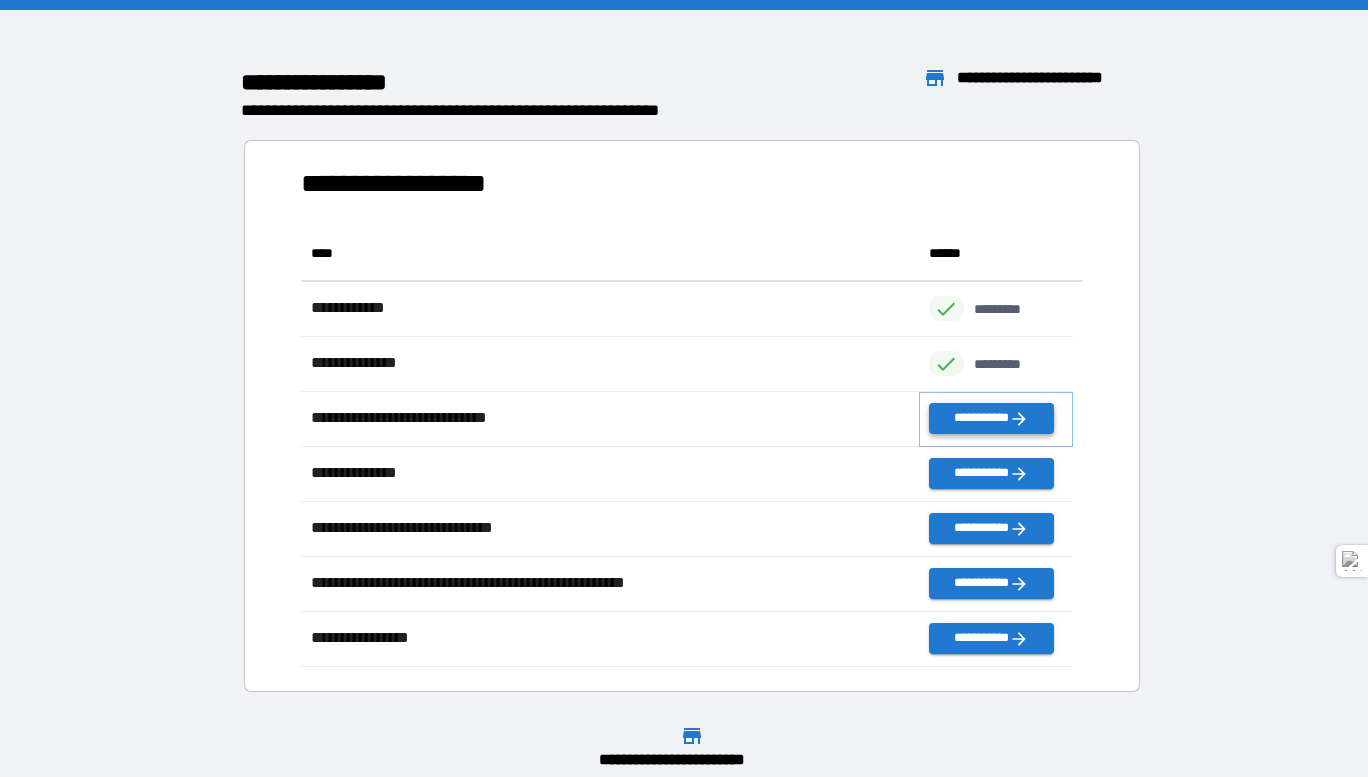click on "**********" at bounding box center [991, 418] 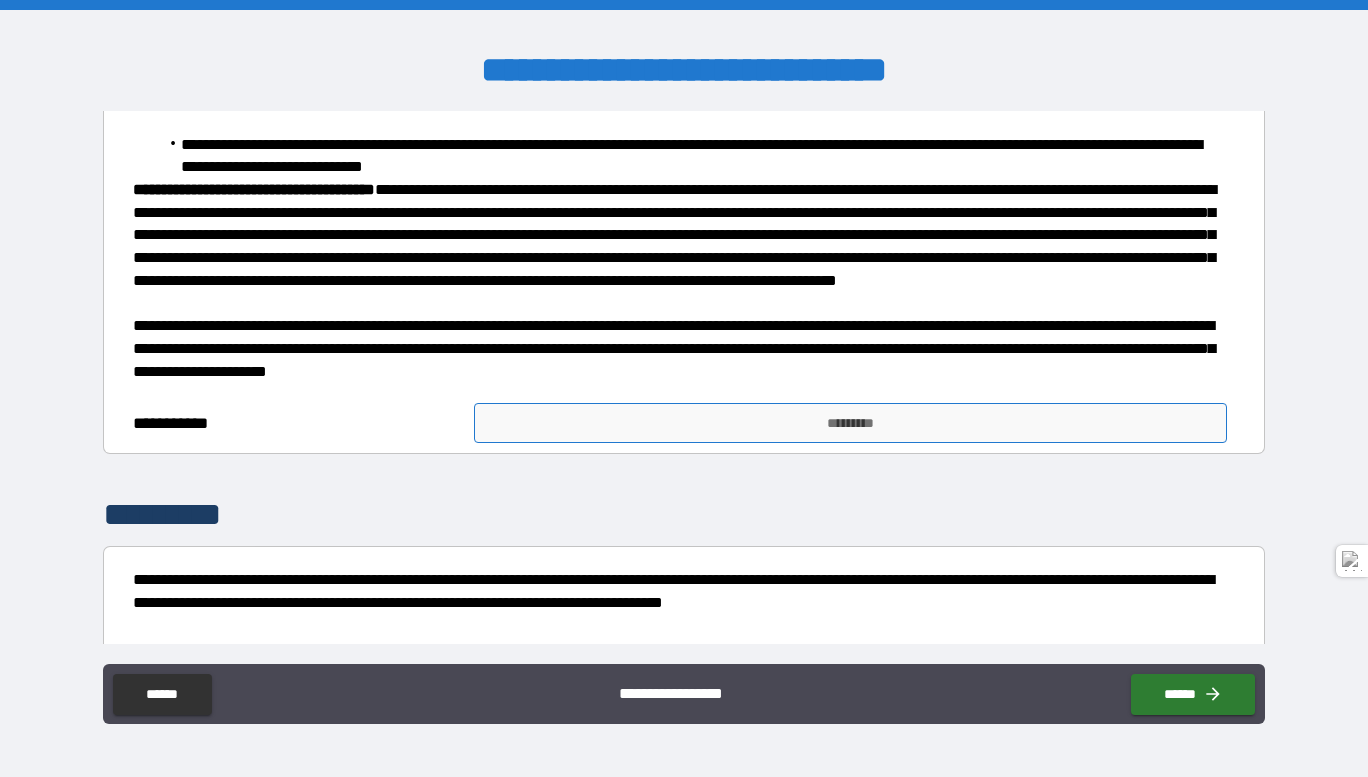 scroll, scrollTop: 675, scrollLeft: 0, axis: vertical 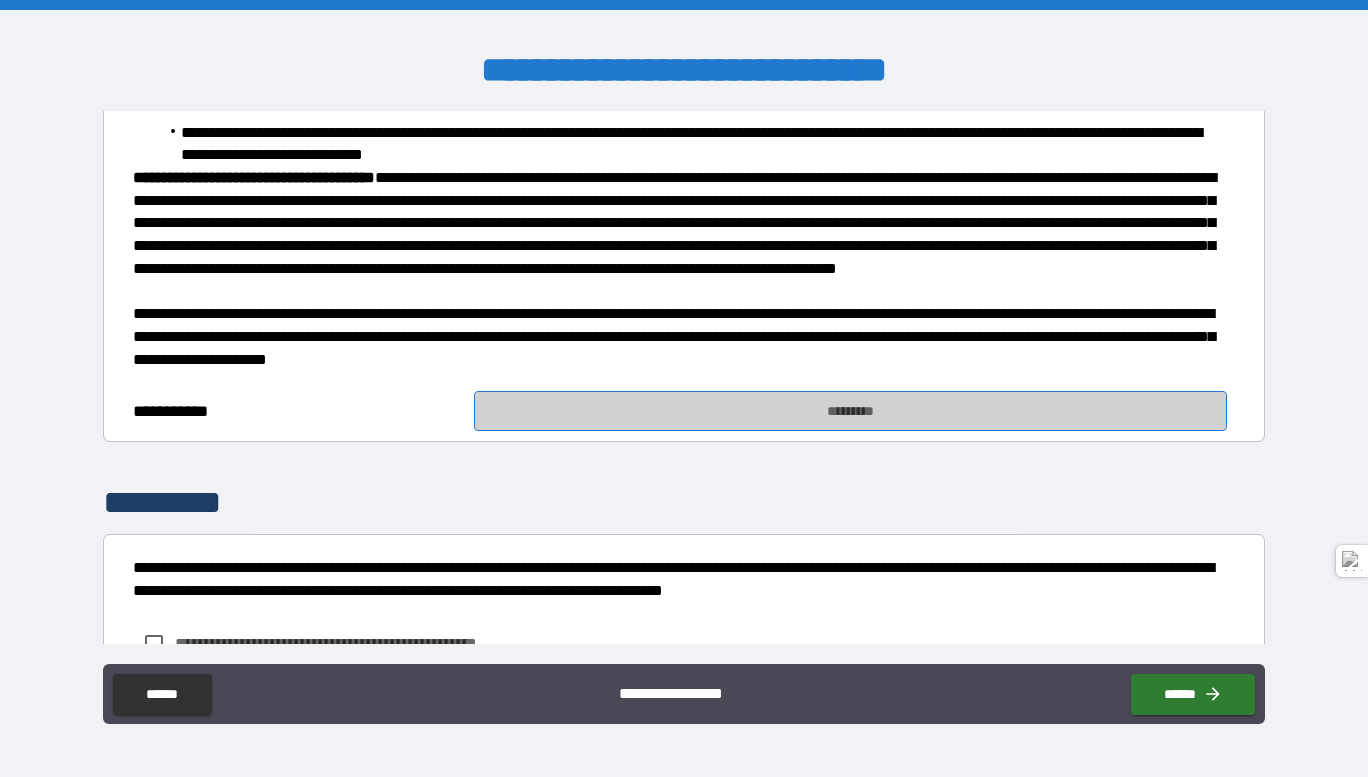 click on "*********" at bounding box center (850, 411) 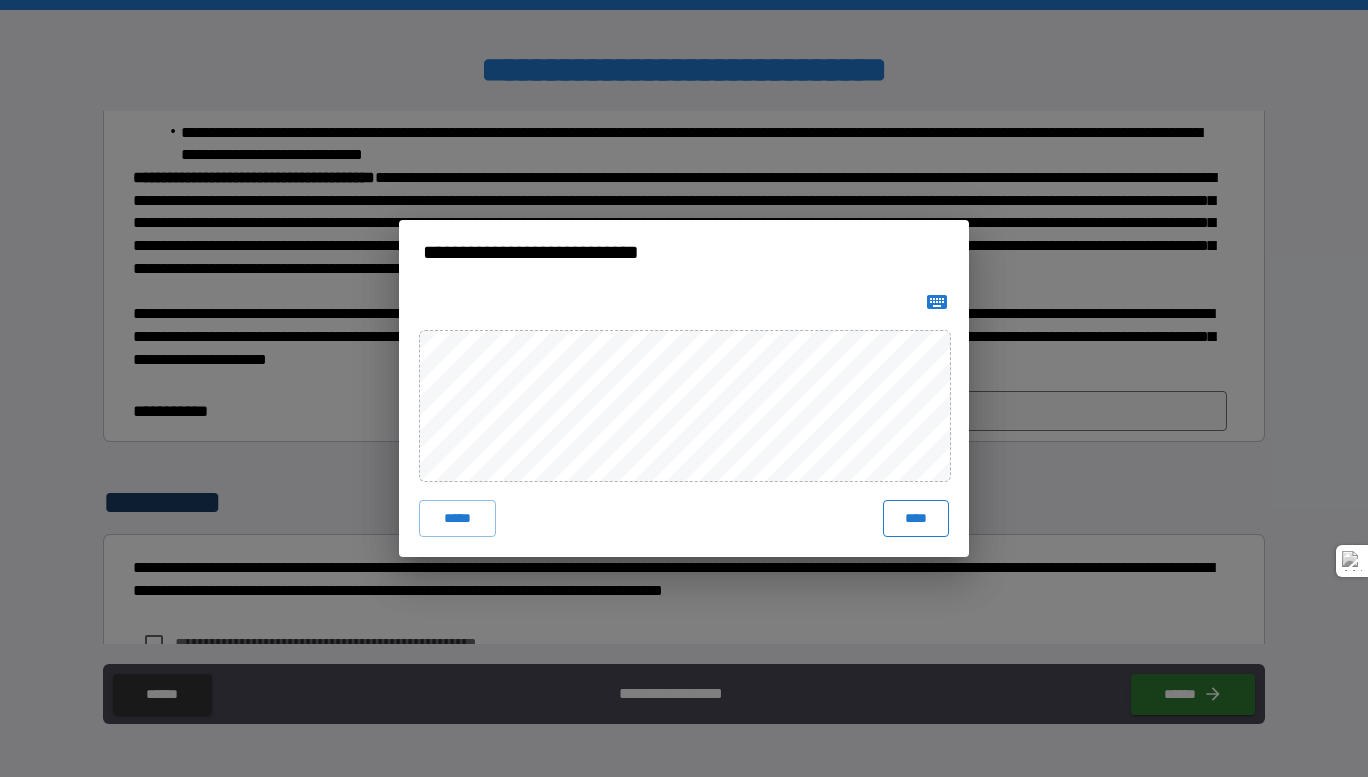click on "****" at bounding box center (916, 518) 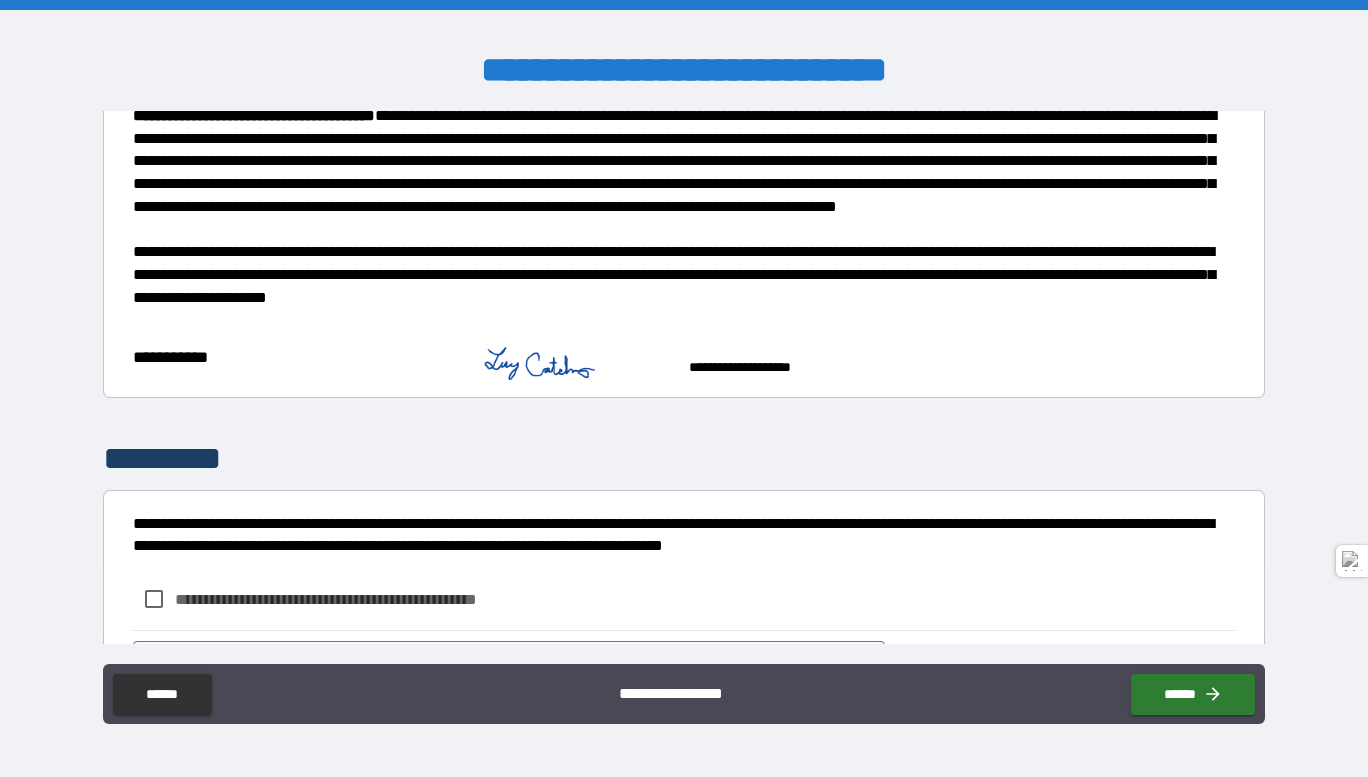 scroll, scrollTop: 825, scrollLeft: 0, axis: vertical 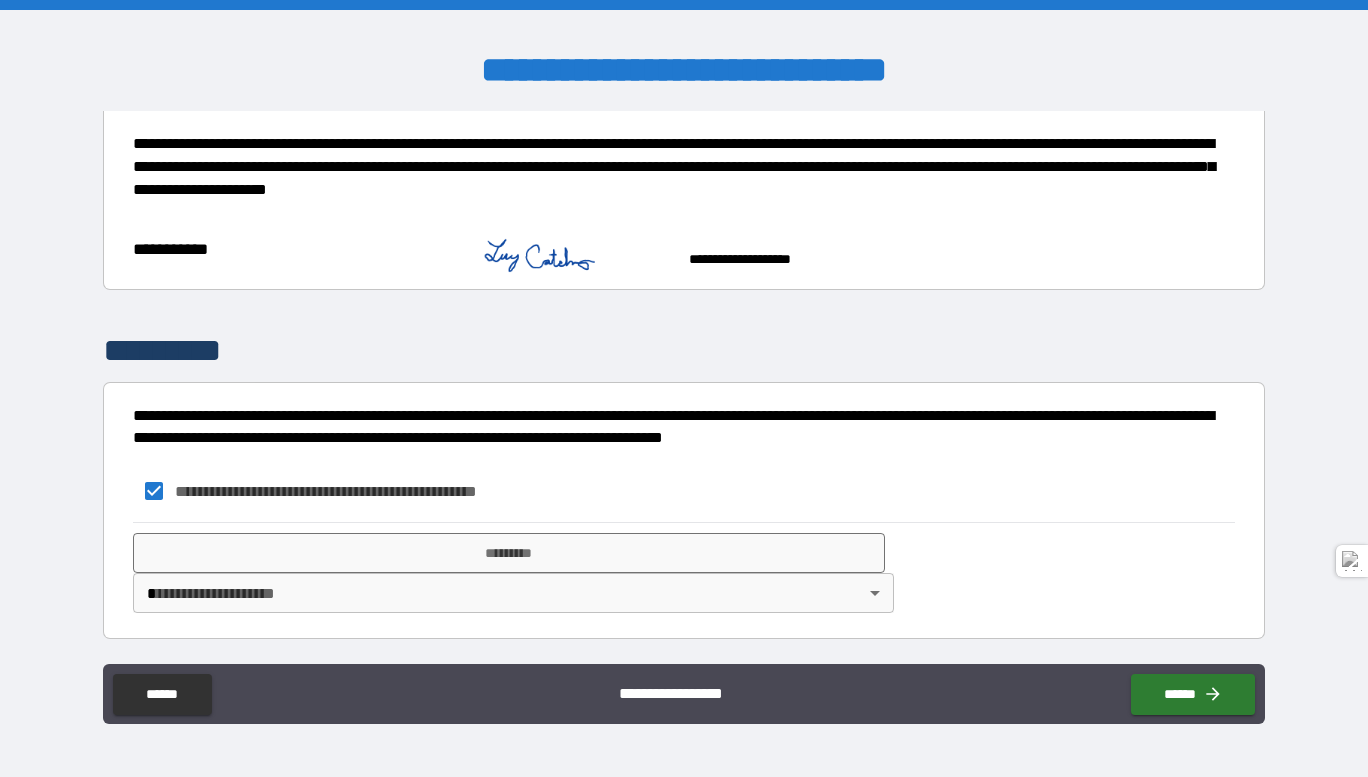 click on "**********" at bounding box center [684, 388] 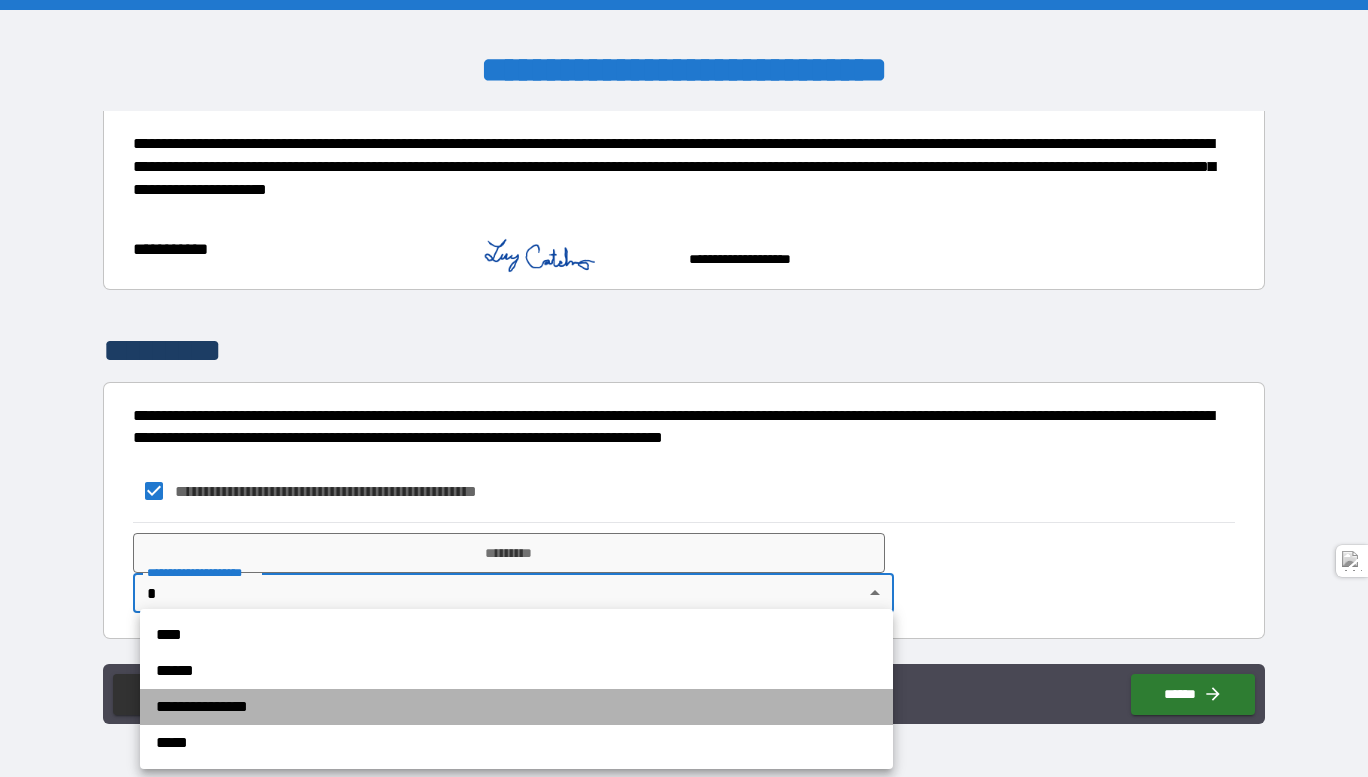 click on "**********" at bounding box center [516, 707] 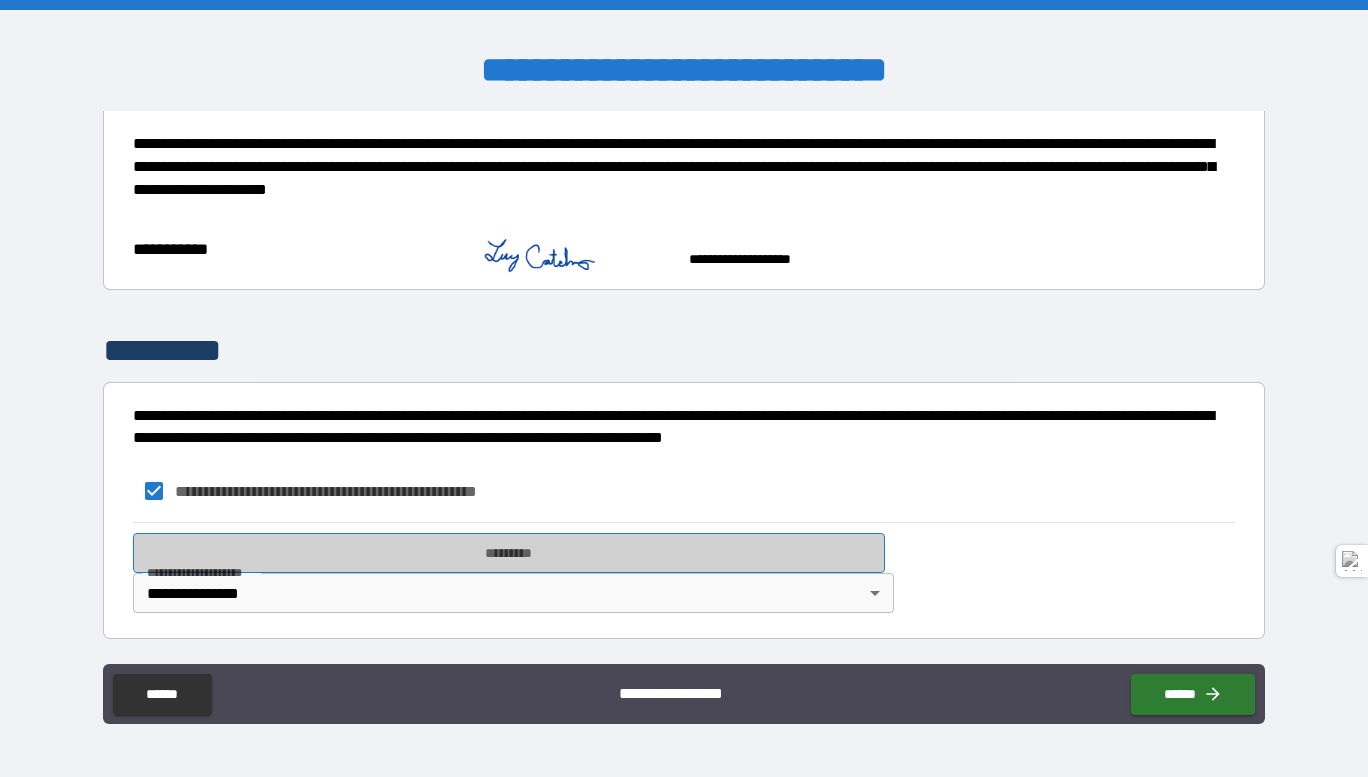click on "*********" at bounding box center (509, 553) 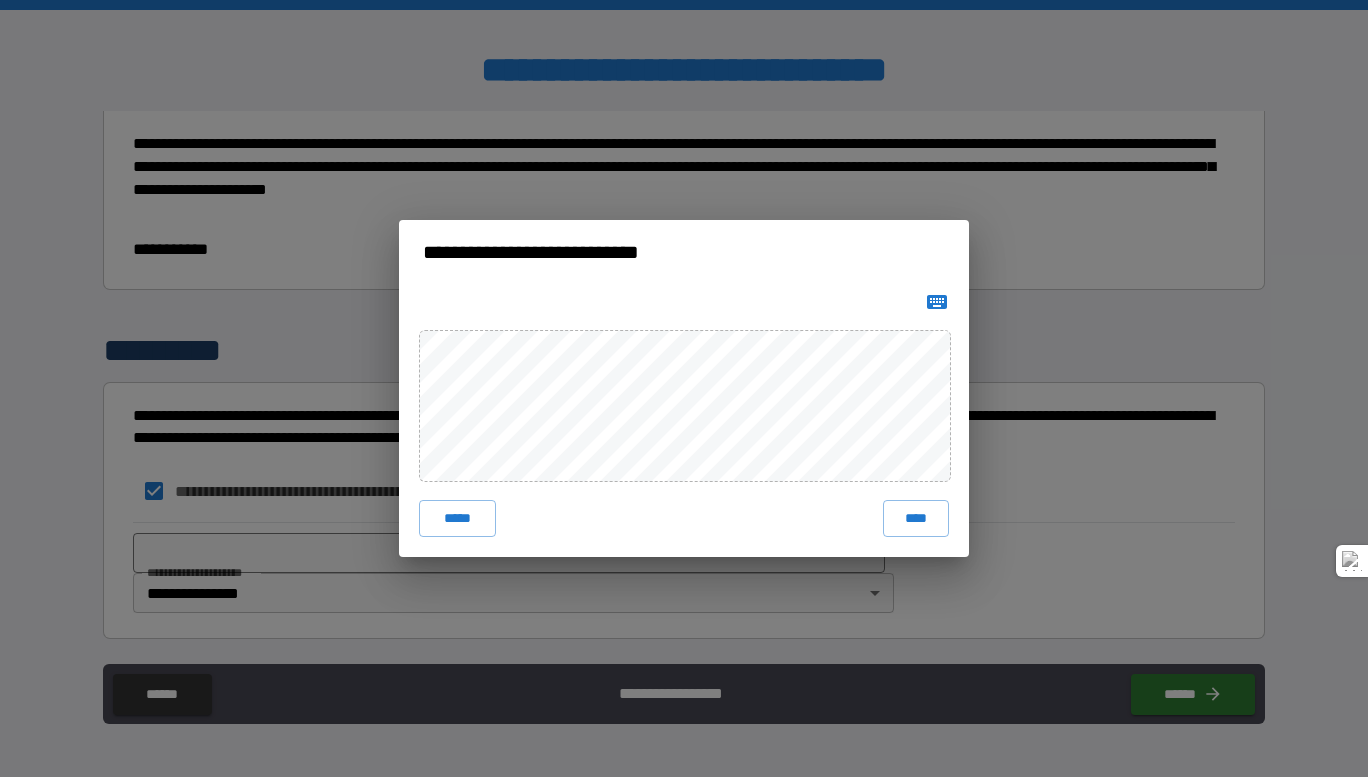 click on "****" at bounding box center [916, 518] 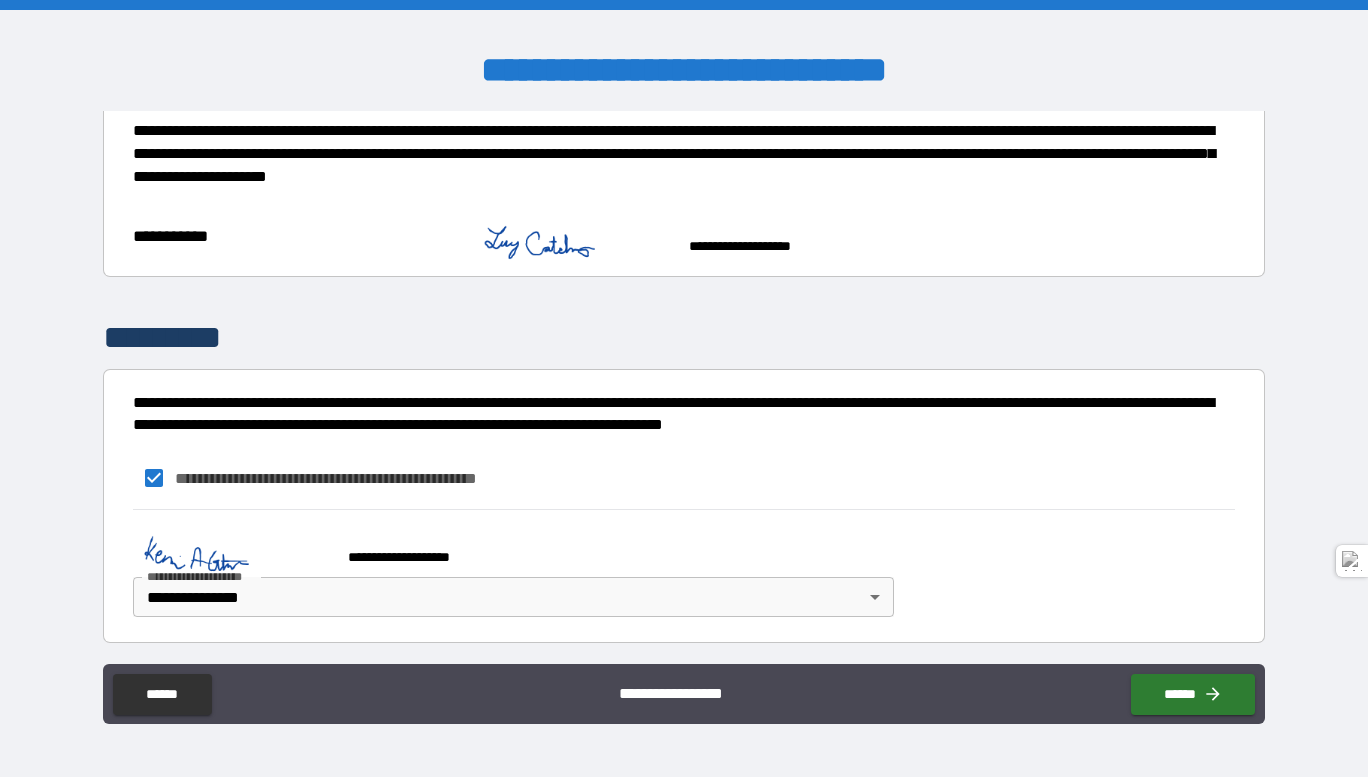 scroll, scrollTop: 862, scrollLeft: 0, axis: vertical 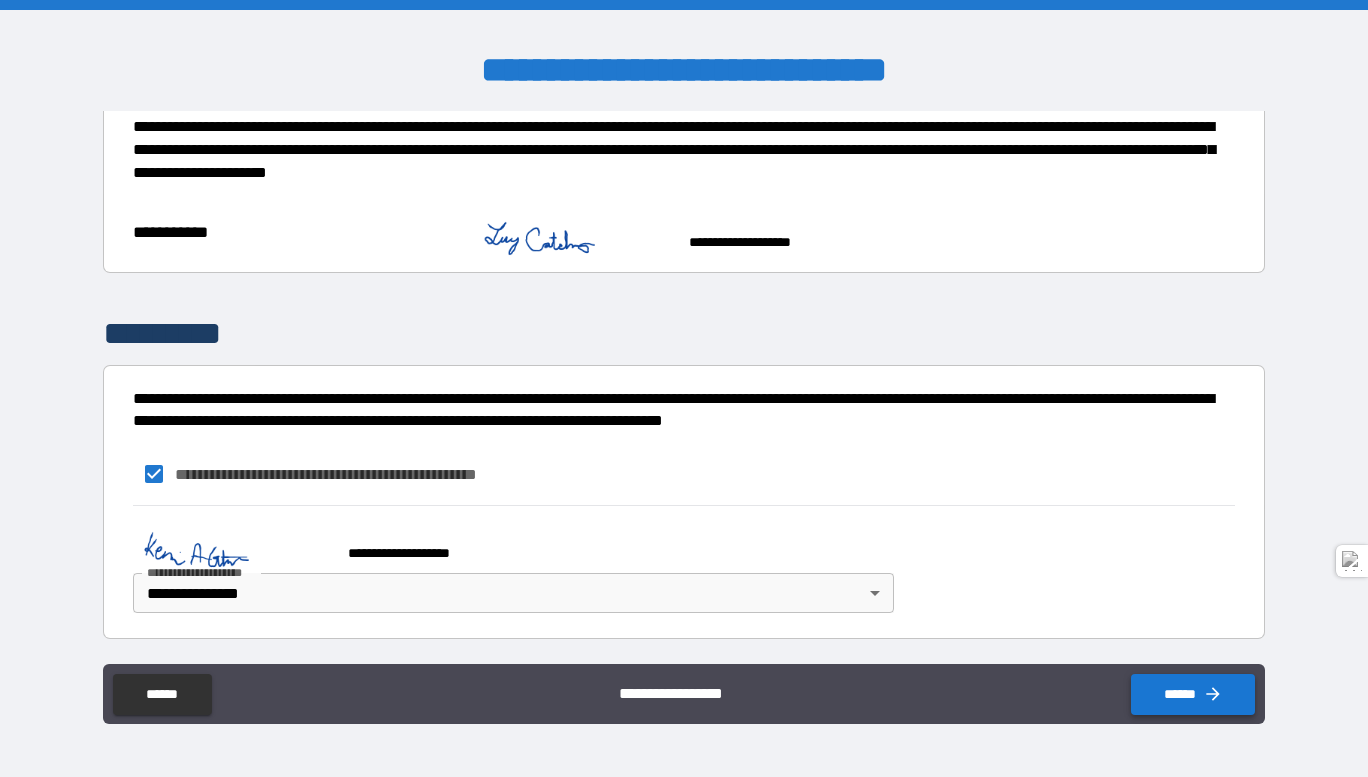 click on "******" at bounding box center [1193, 694] 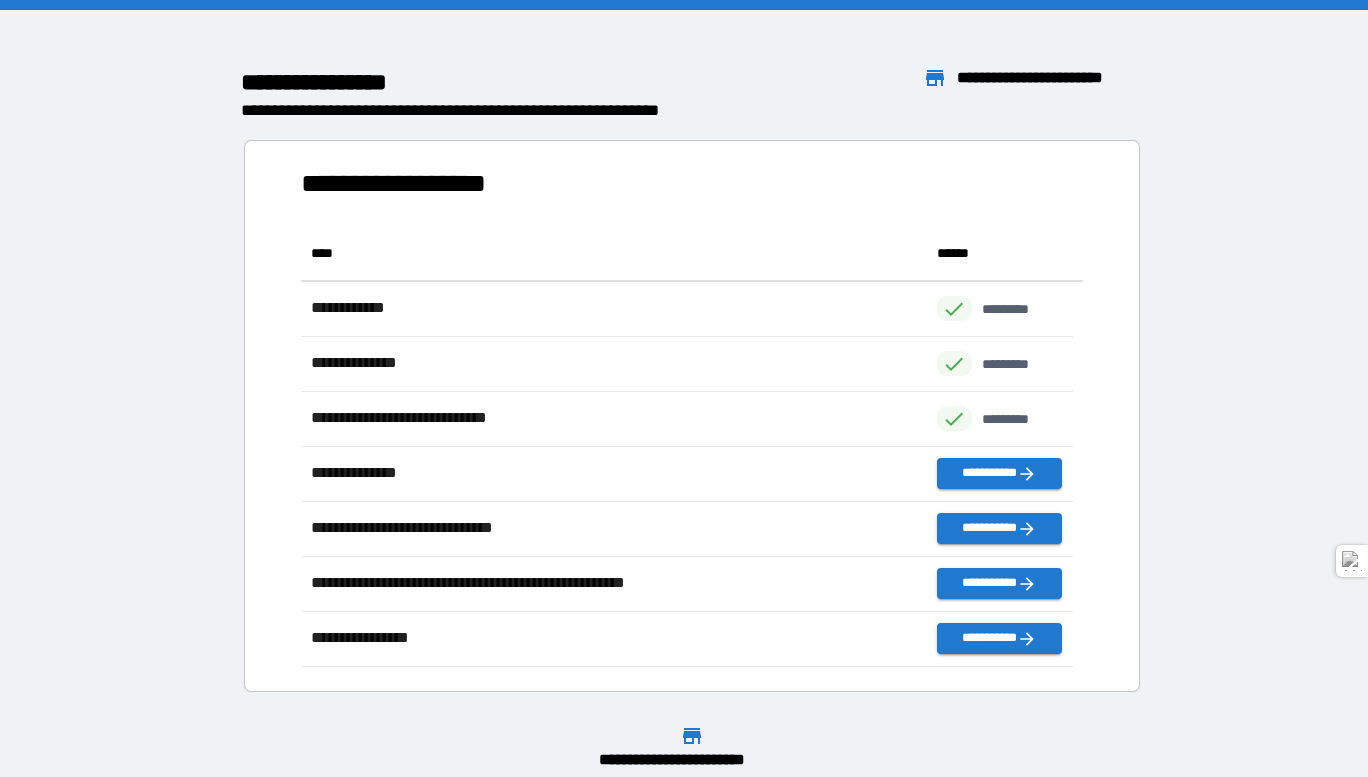 scroll, scrollTop: 16, scrollLeft: 16, axis: both 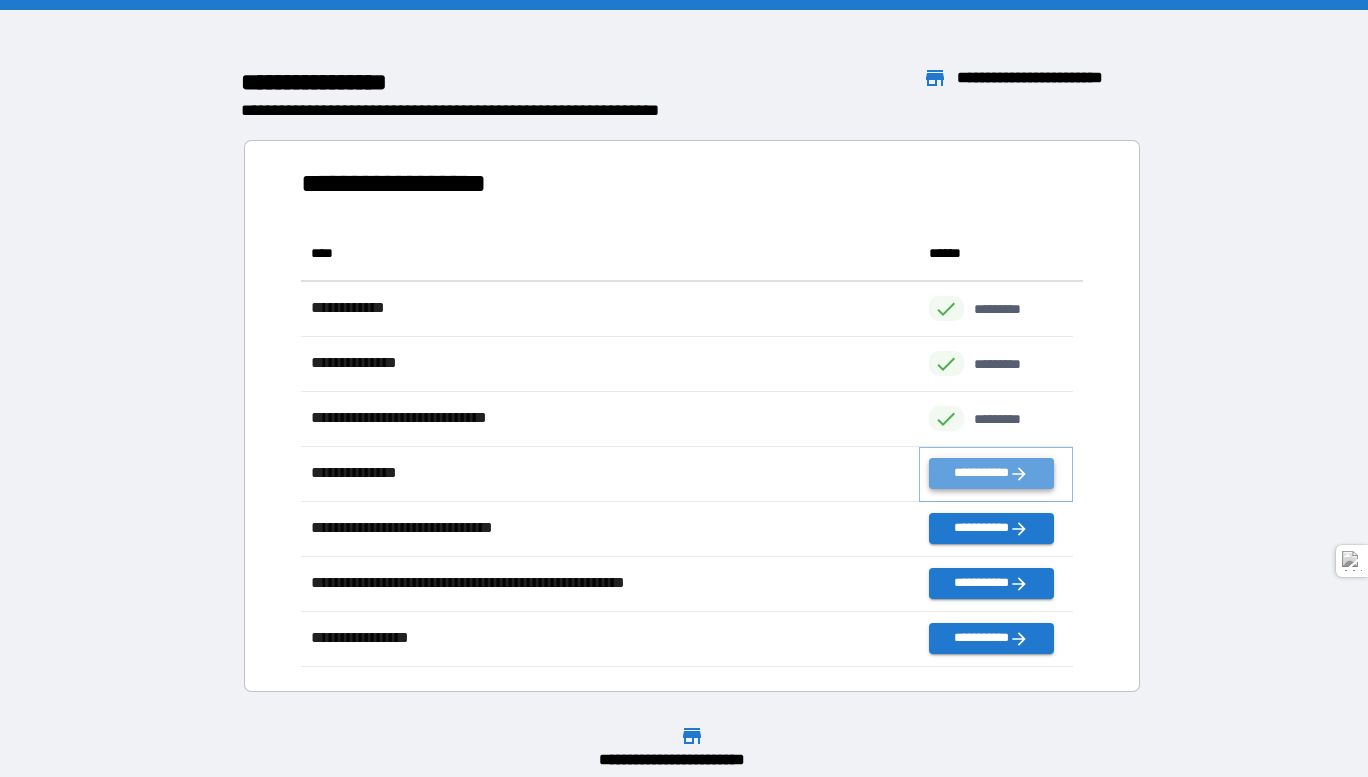click on "**********" at bounding box center (991, 473) 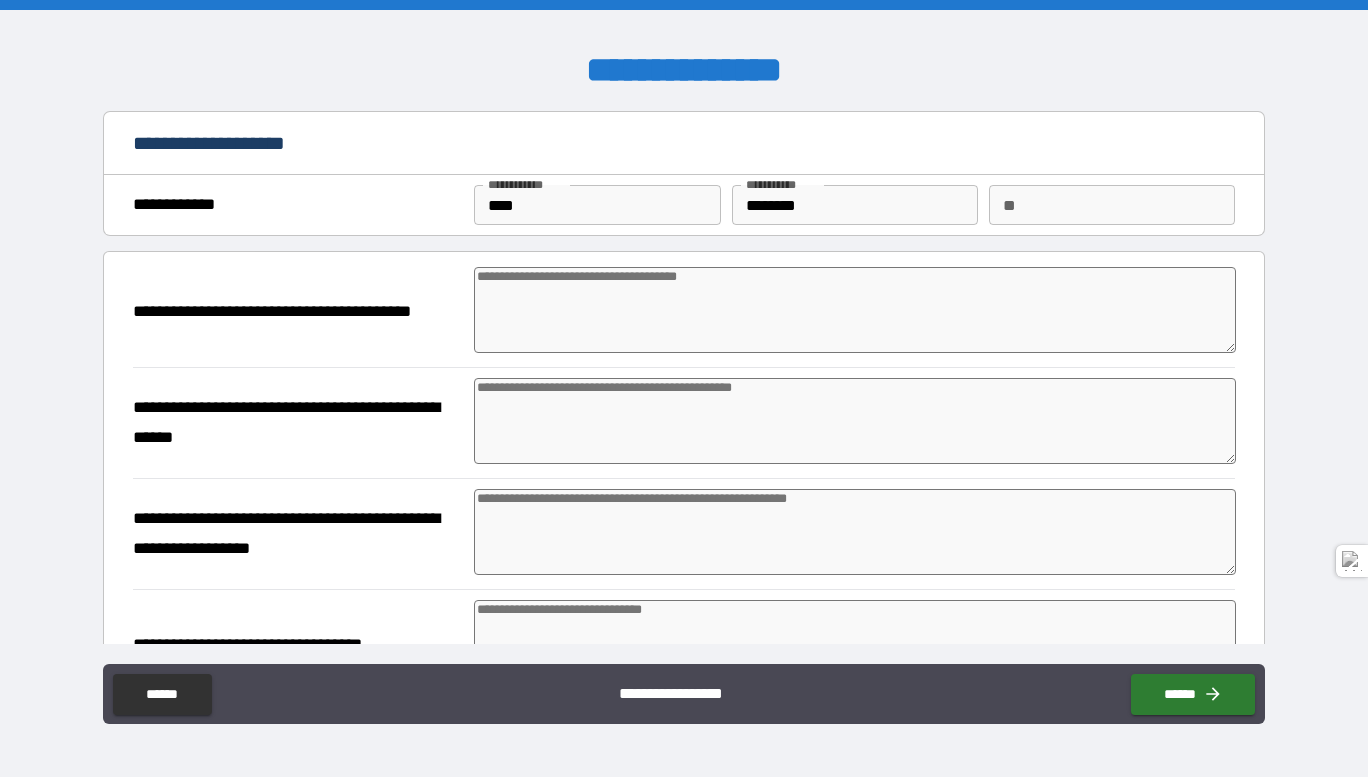 type on "*" 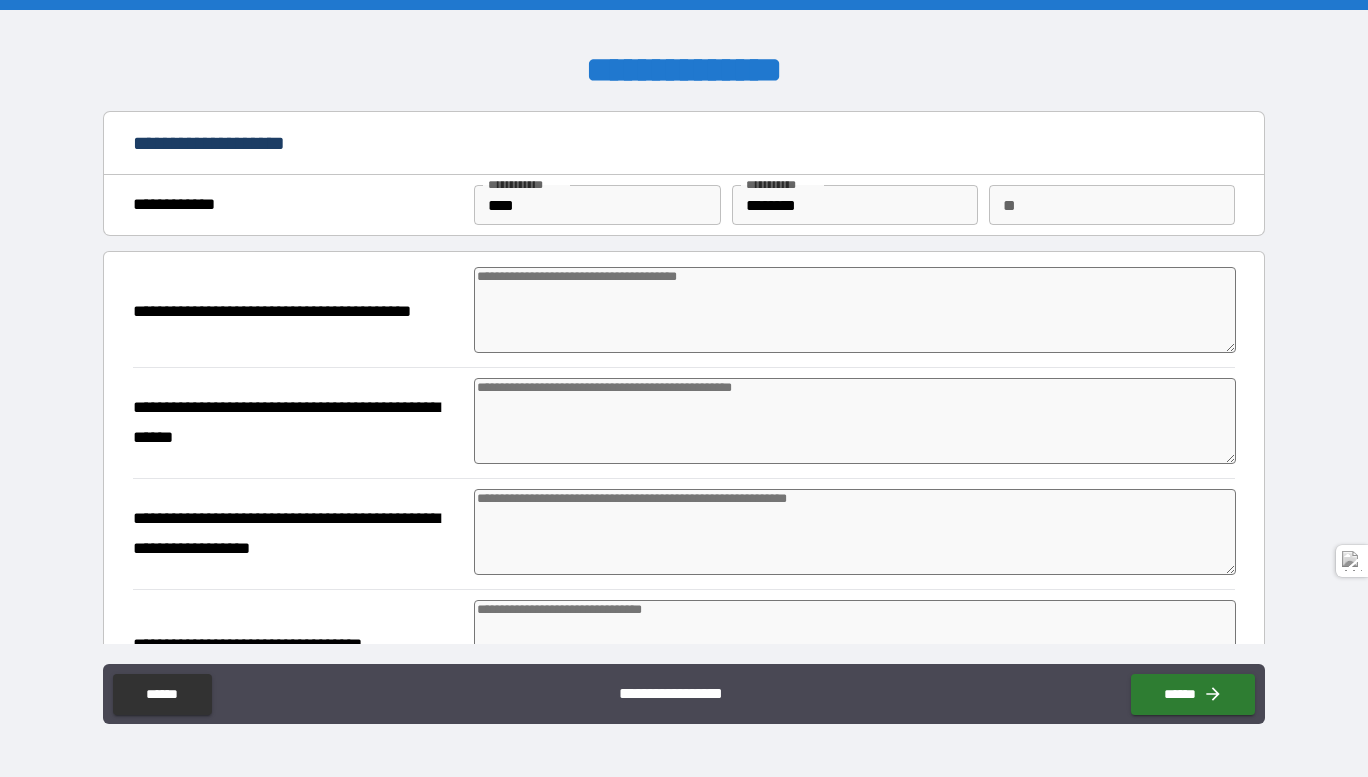 type on "*" 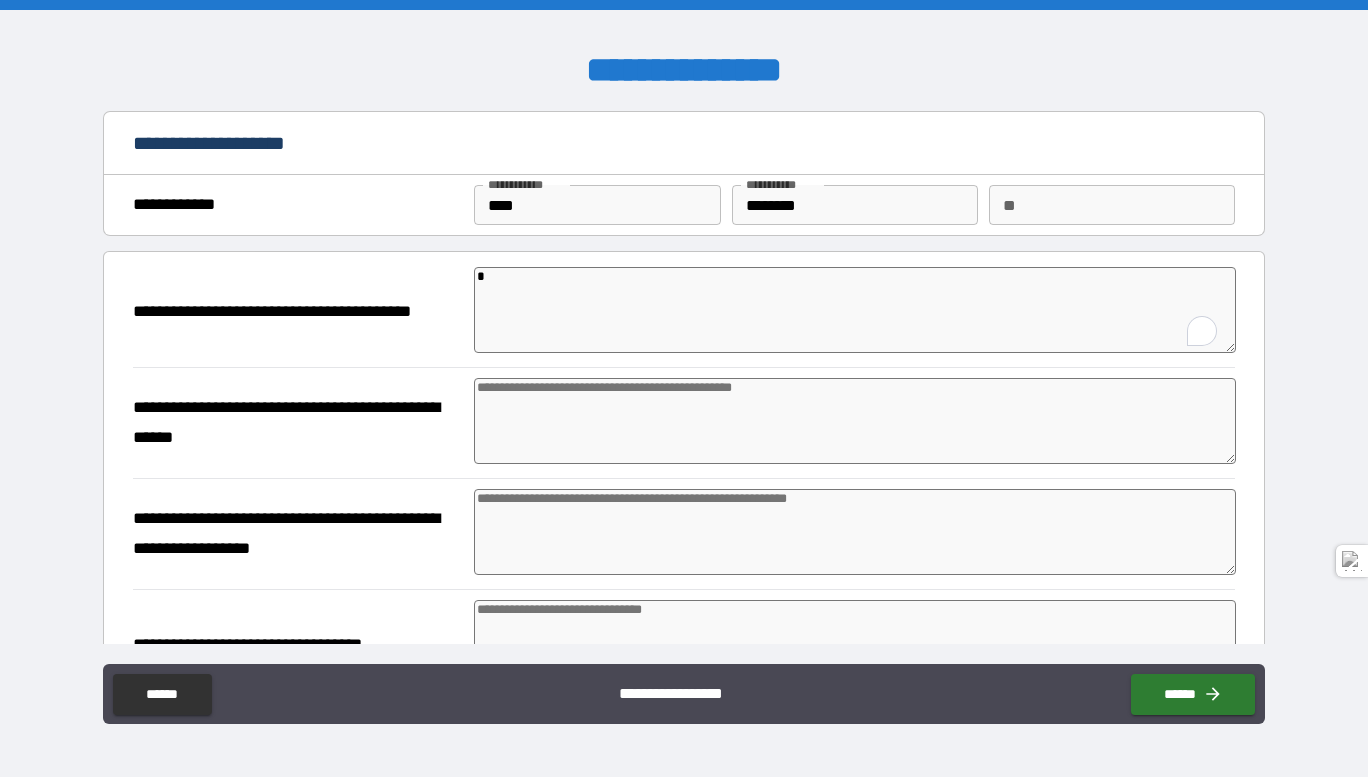 type on "*" 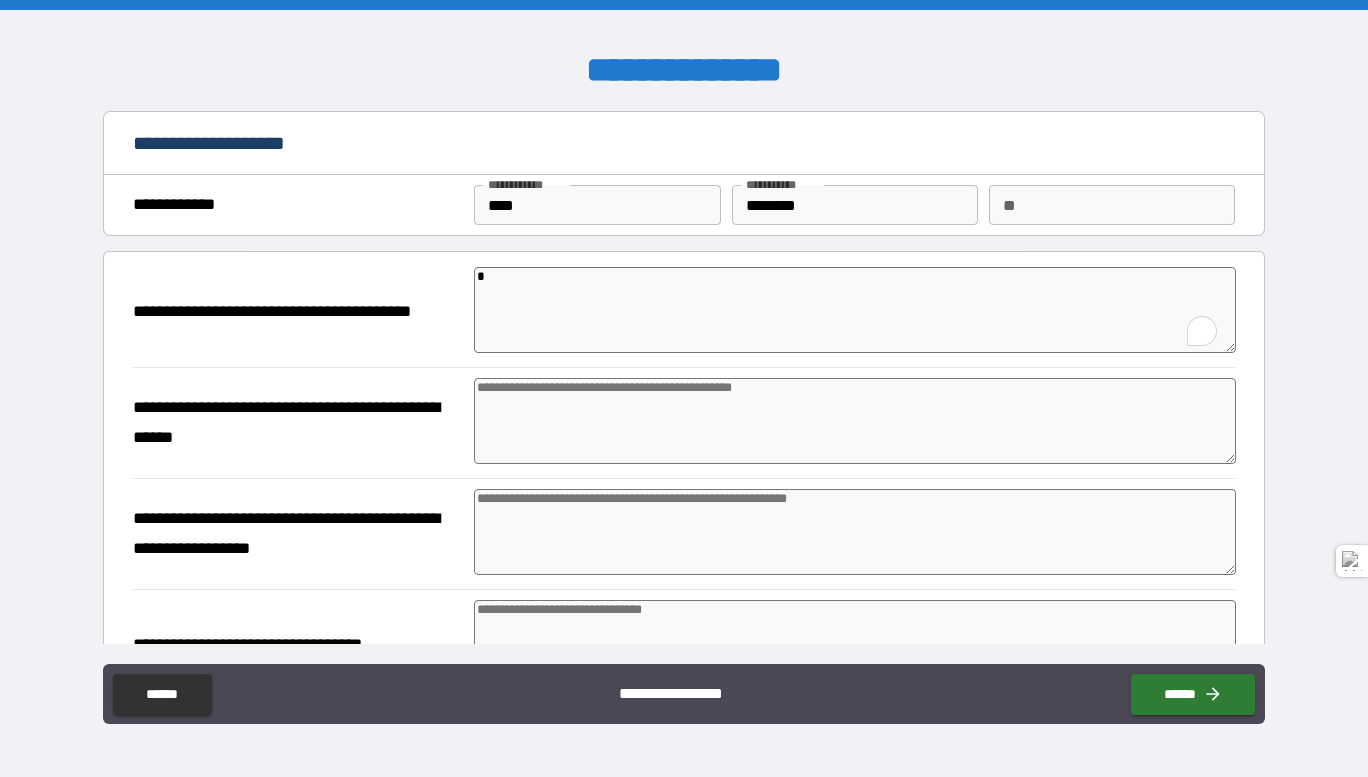type on "*" 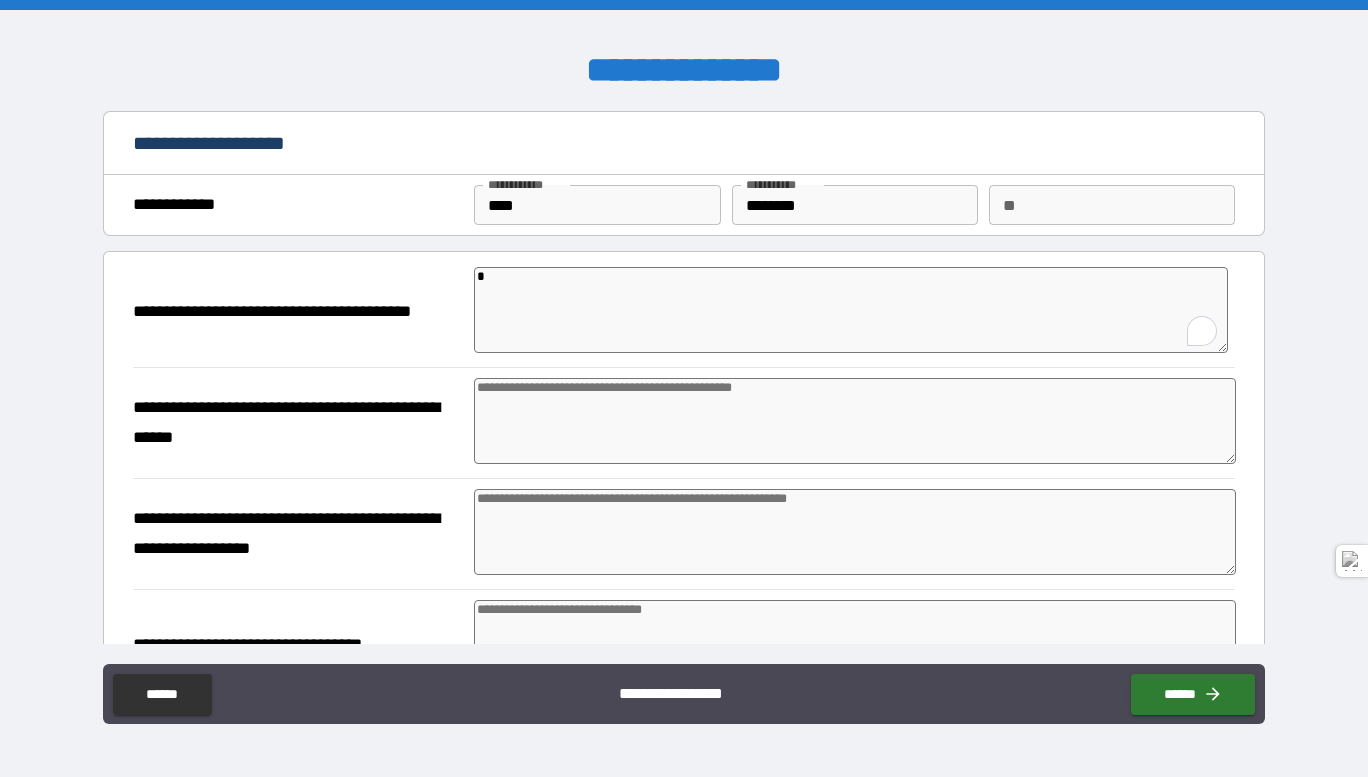 type on "*" 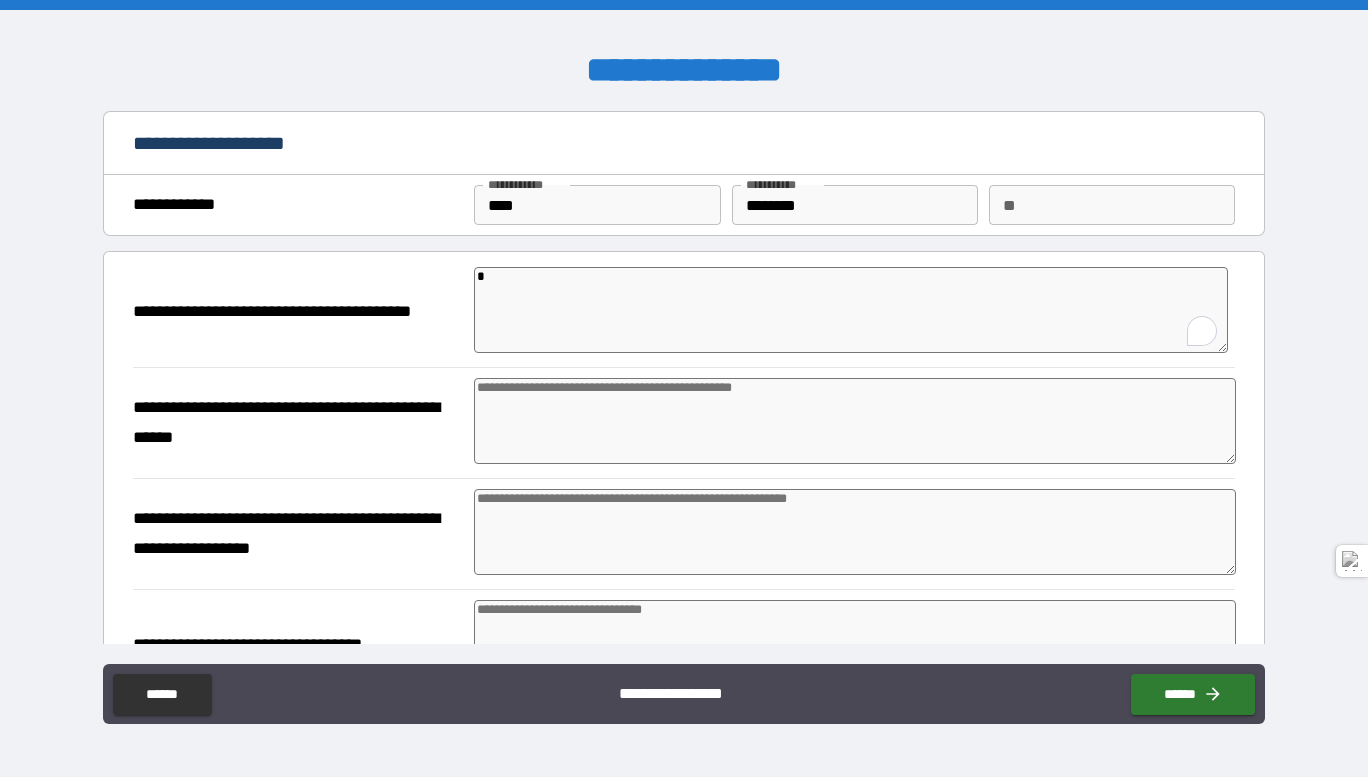 type on "*" 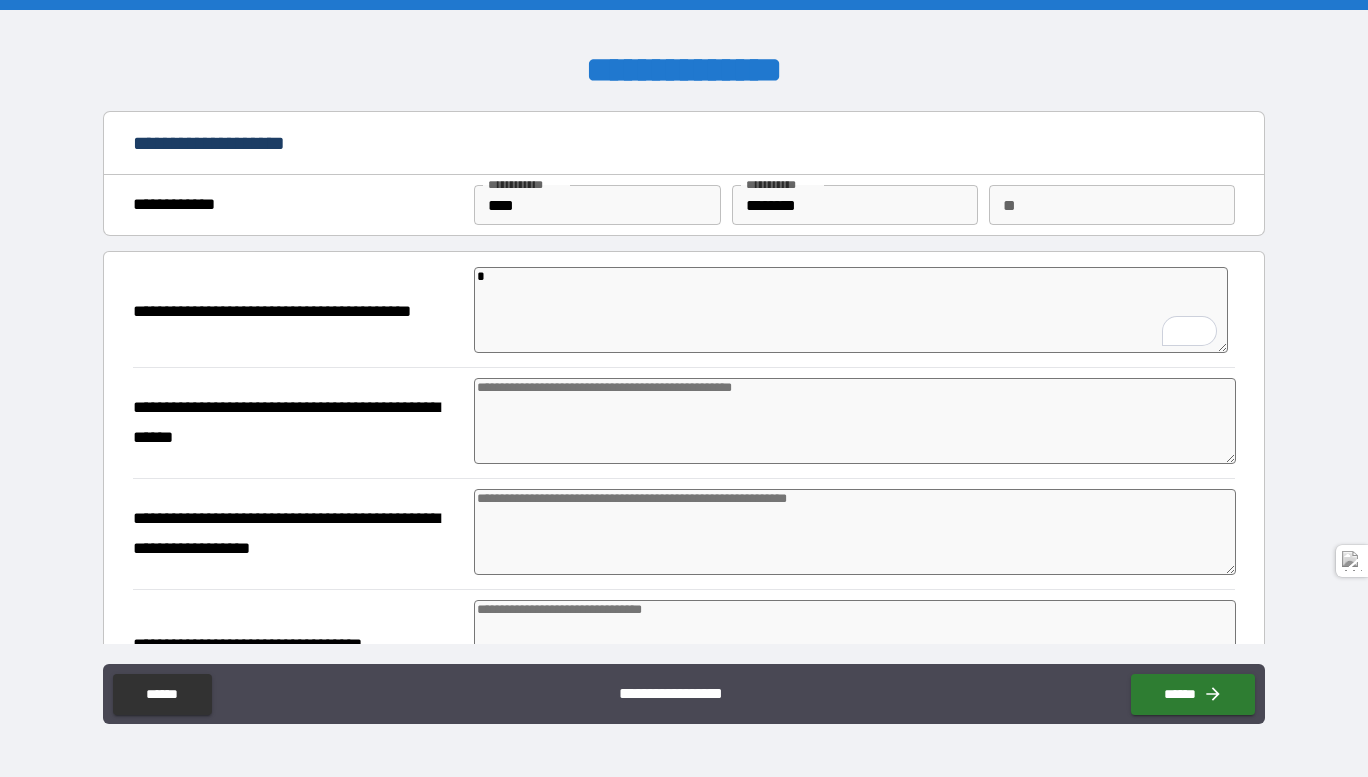 type on "**" 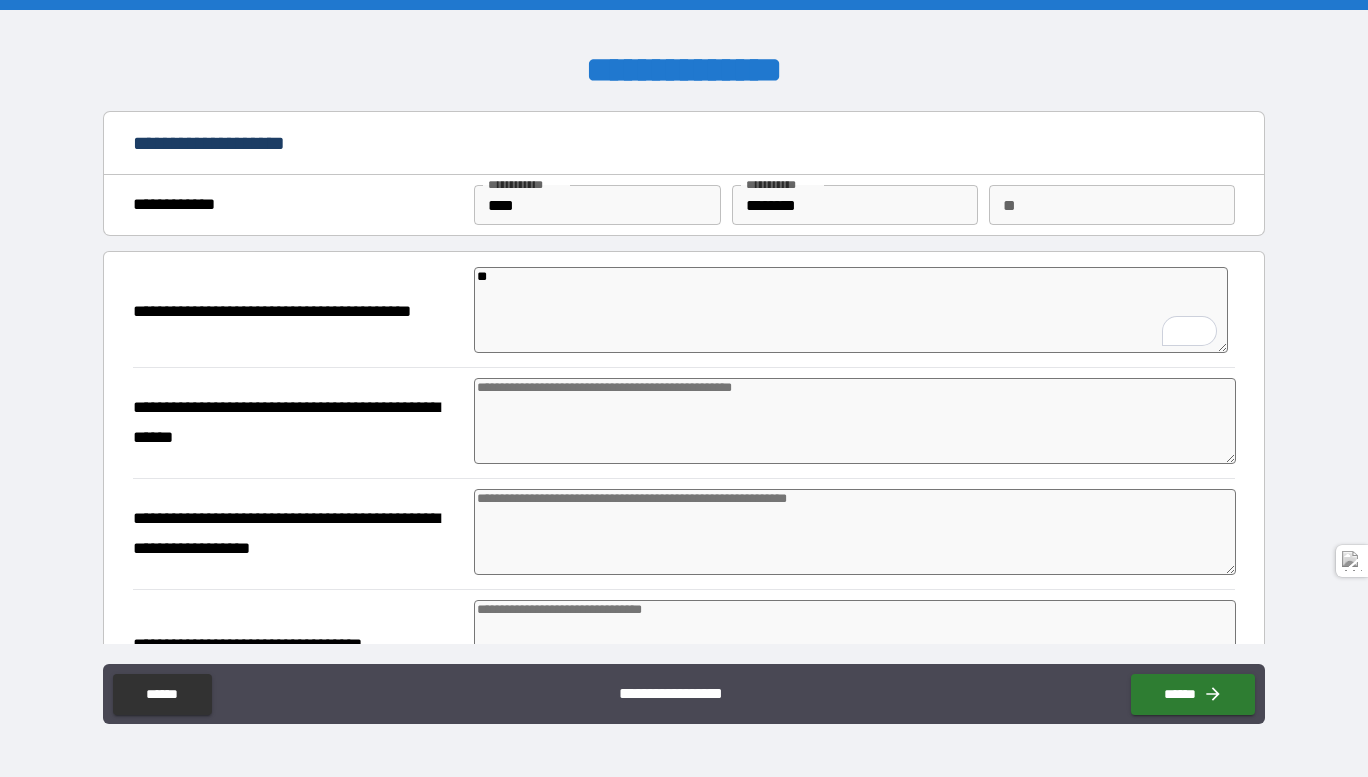 type on "***" 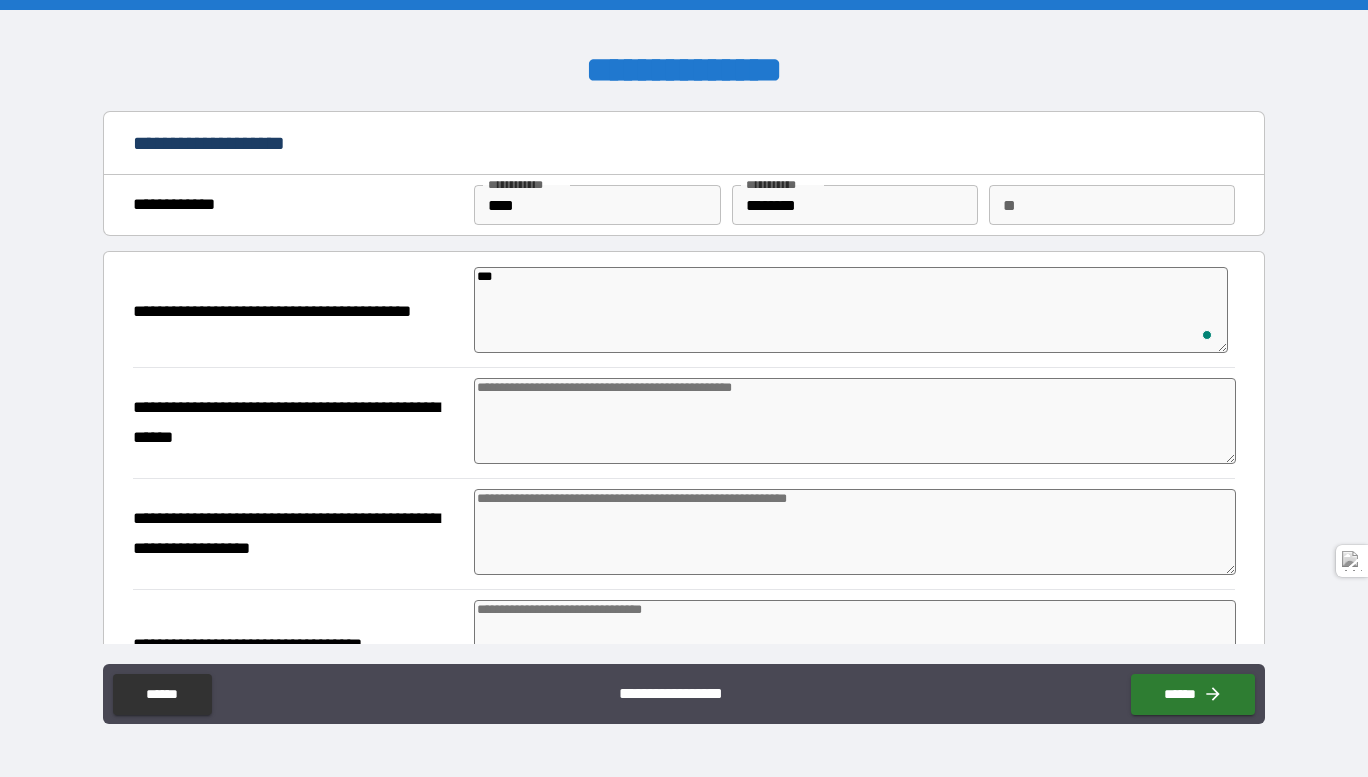 type on "****" 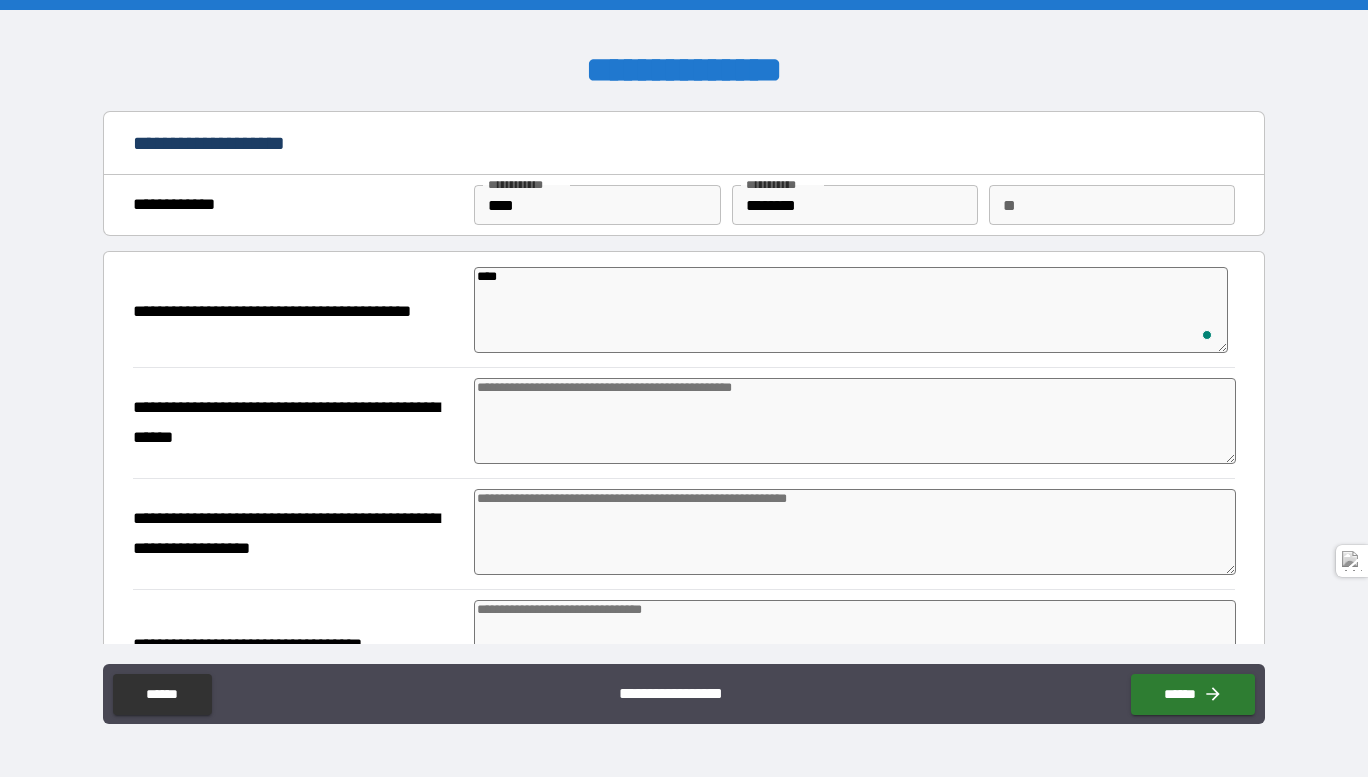 type on "*****" 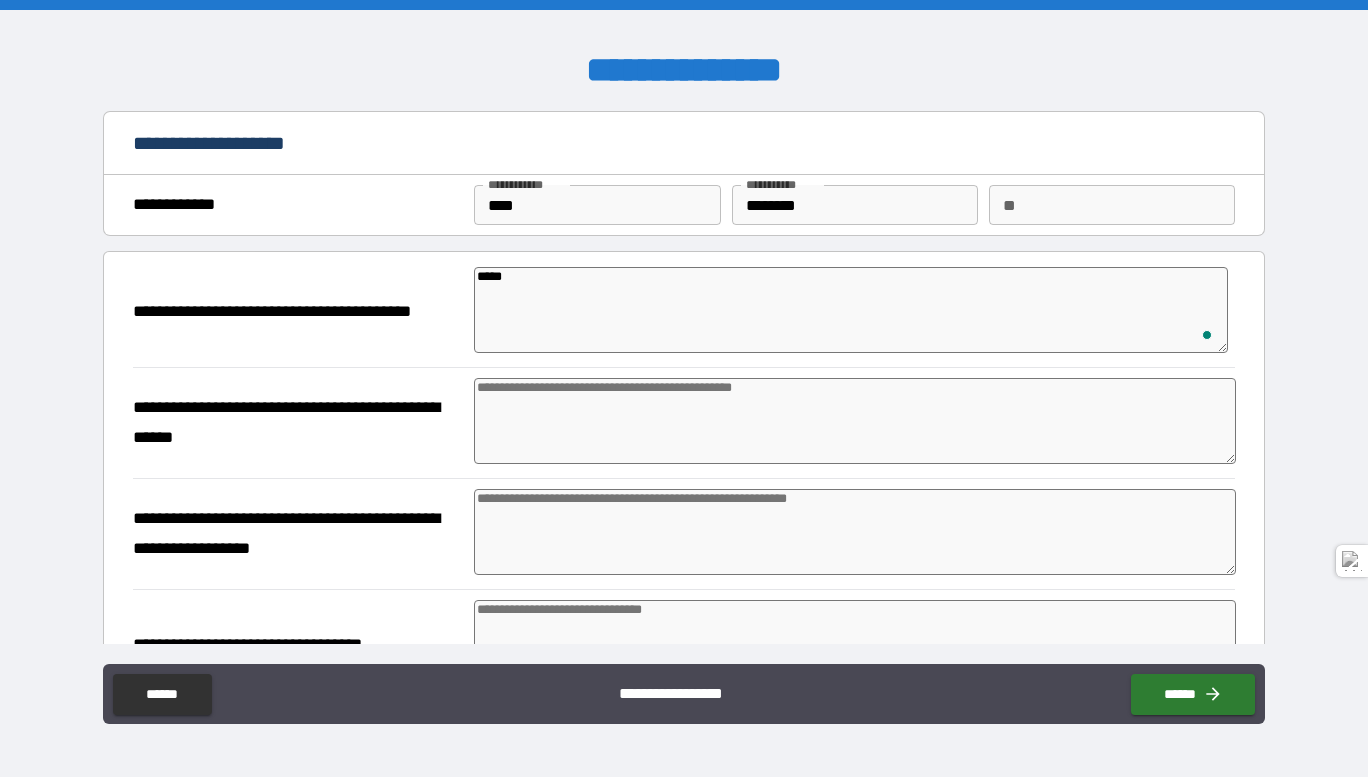 type on "******" 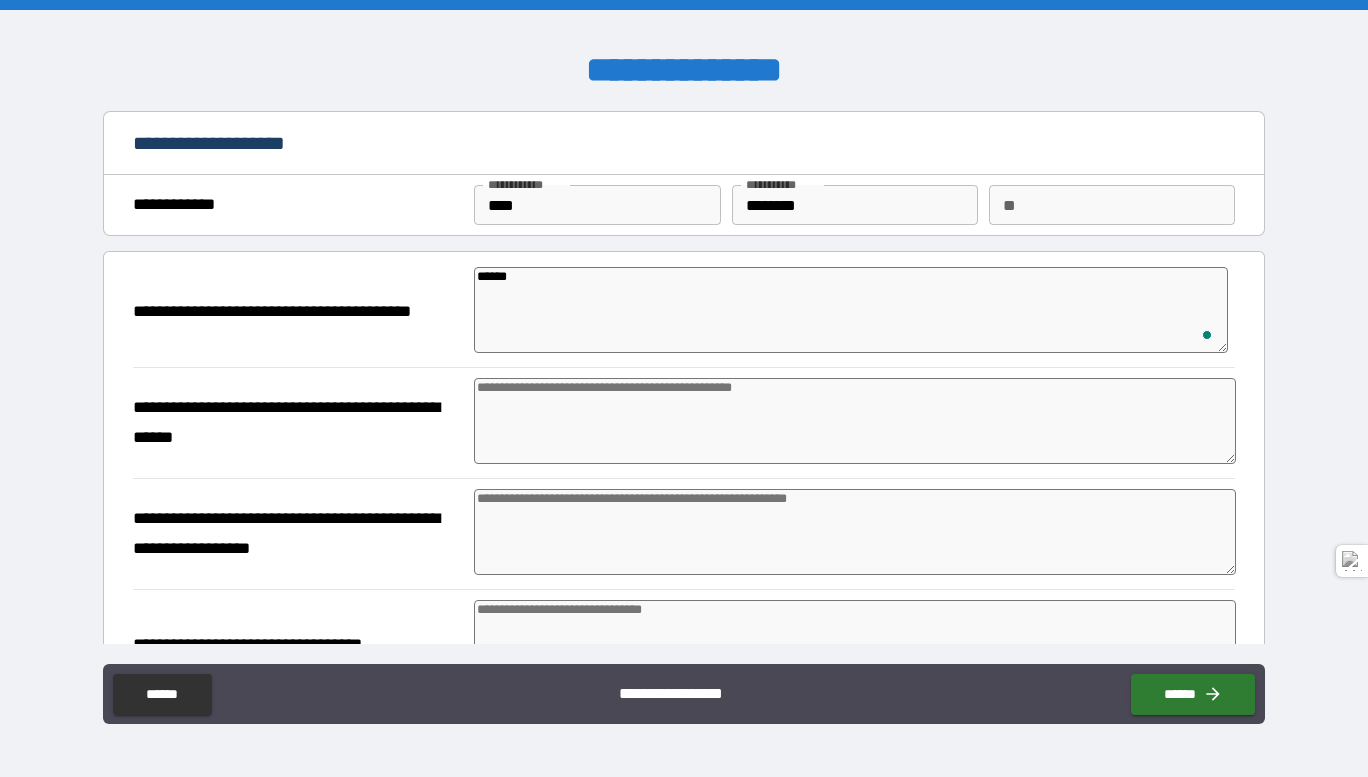 type on "*******" 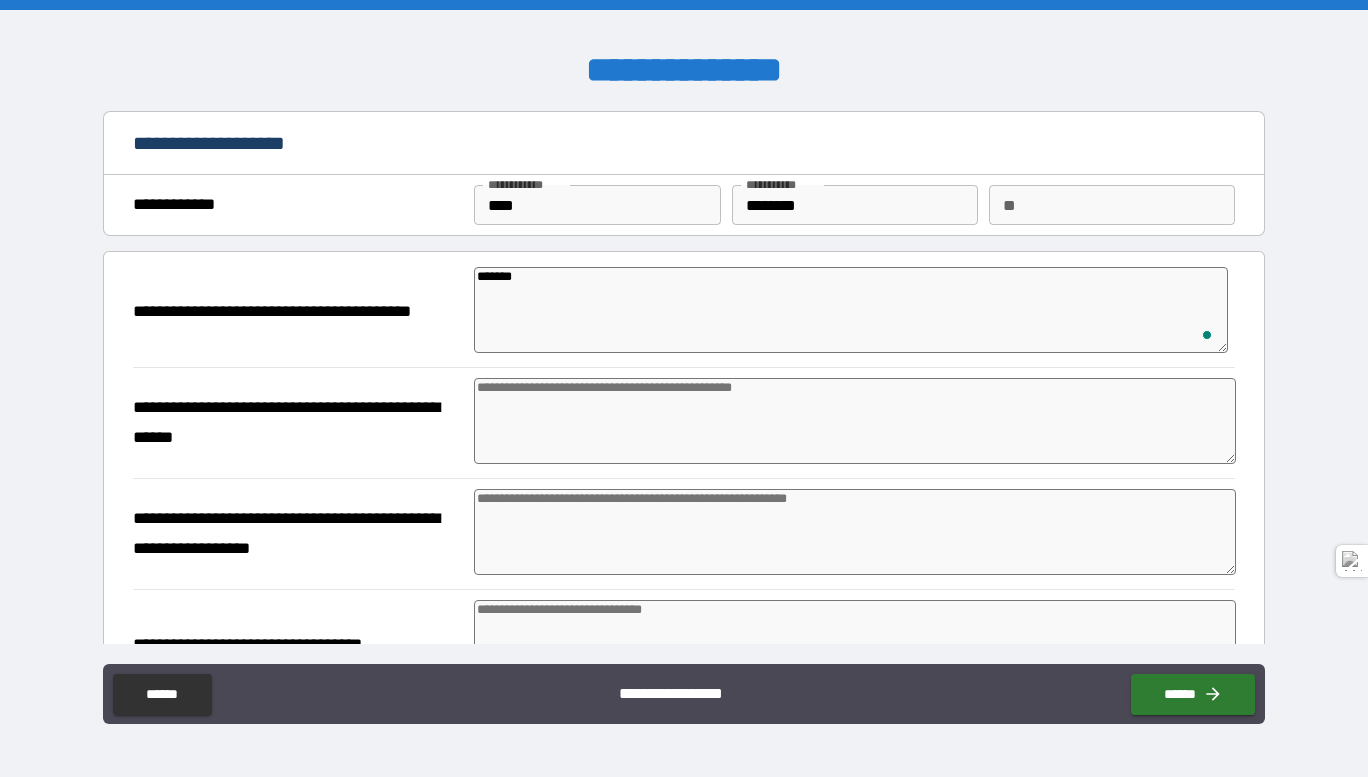type on "*" 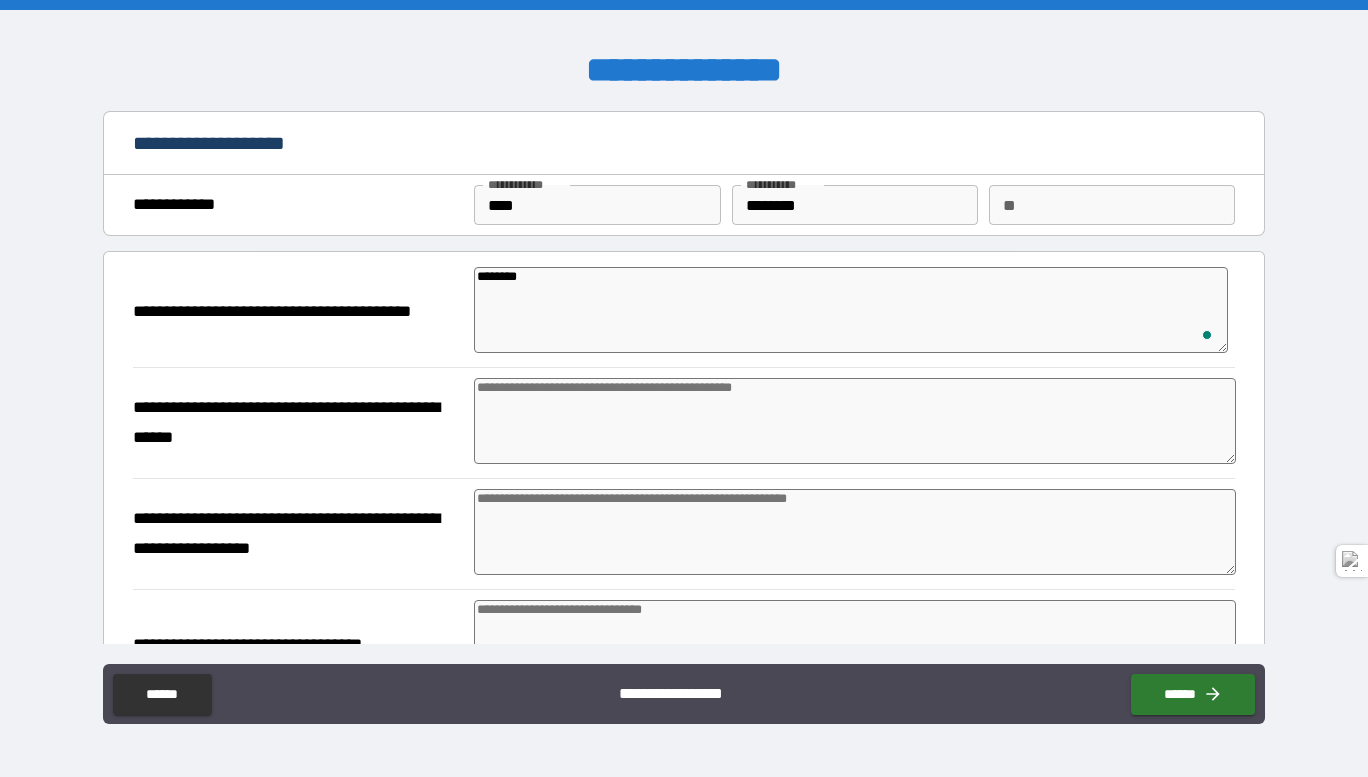 type on "*" 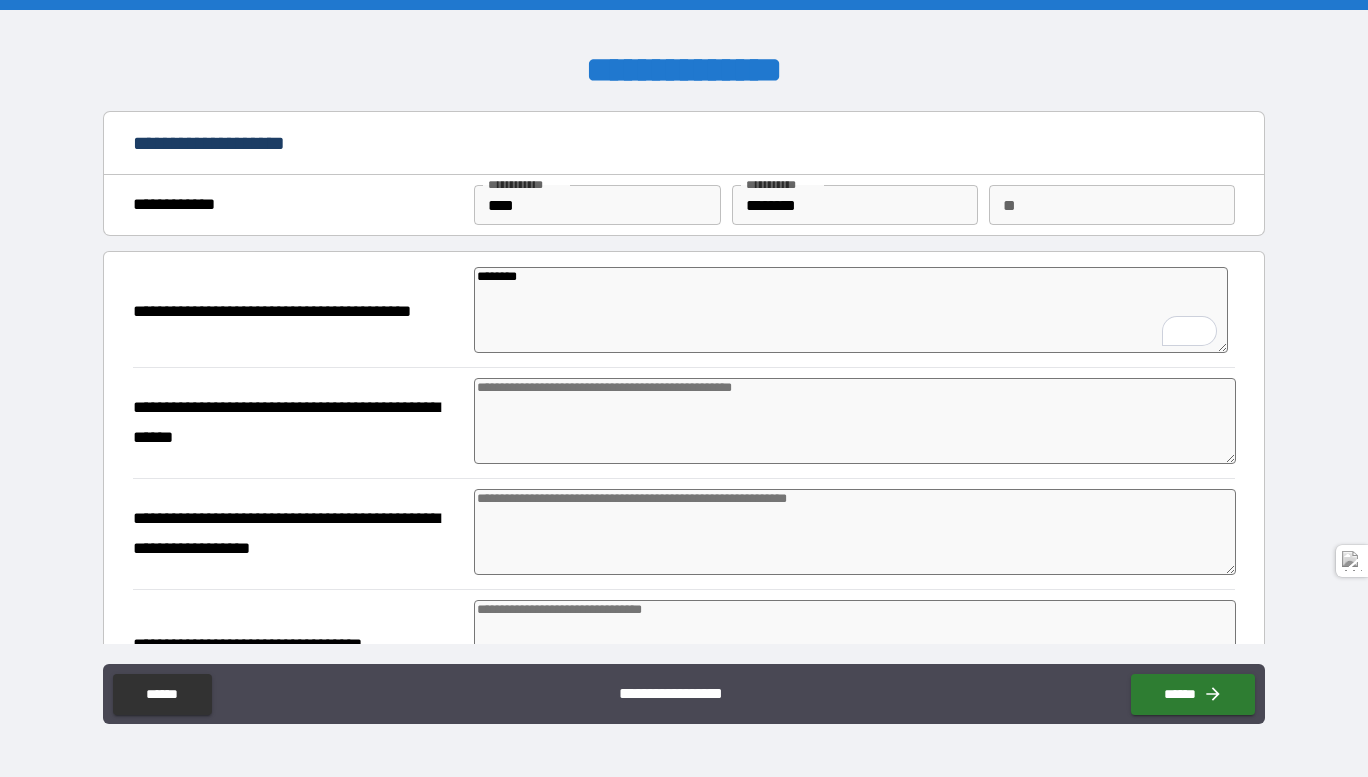 type on "********" 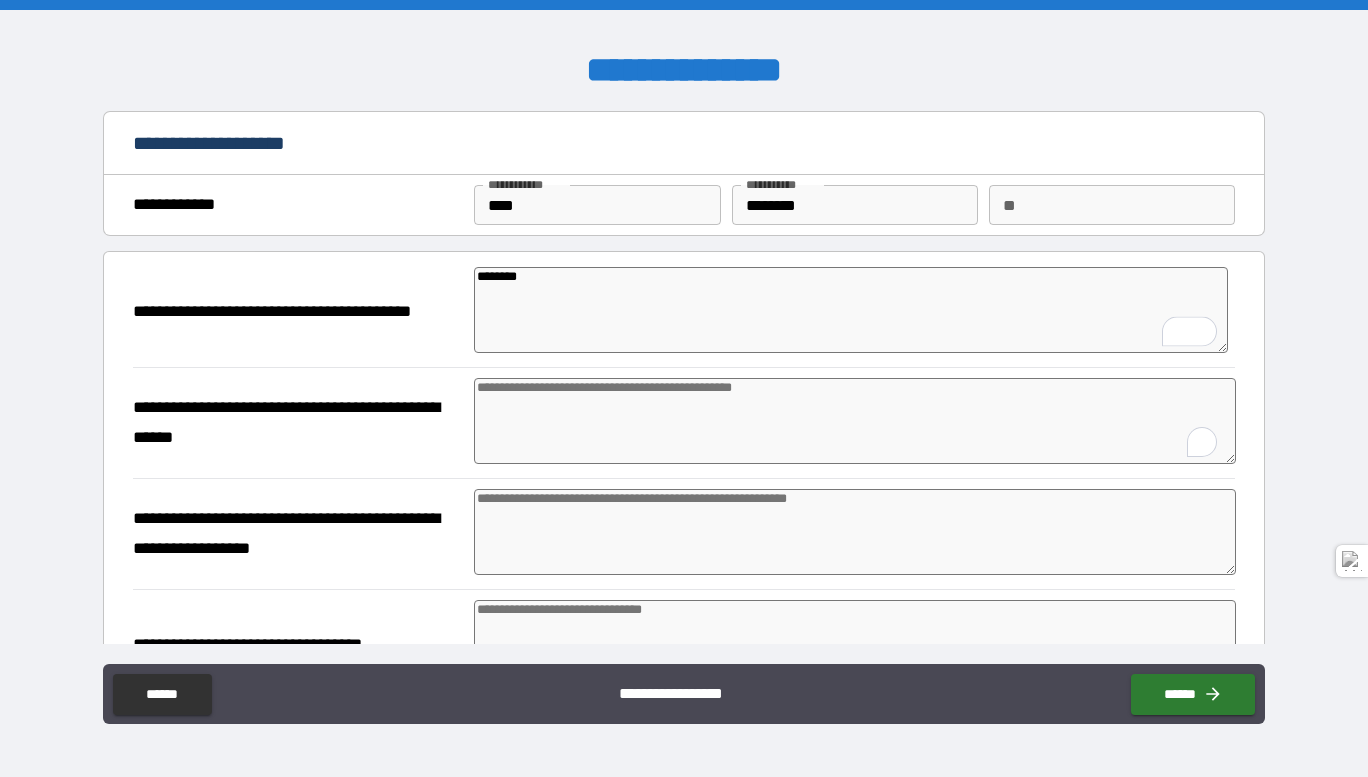 click at bounding box center (855, 421) 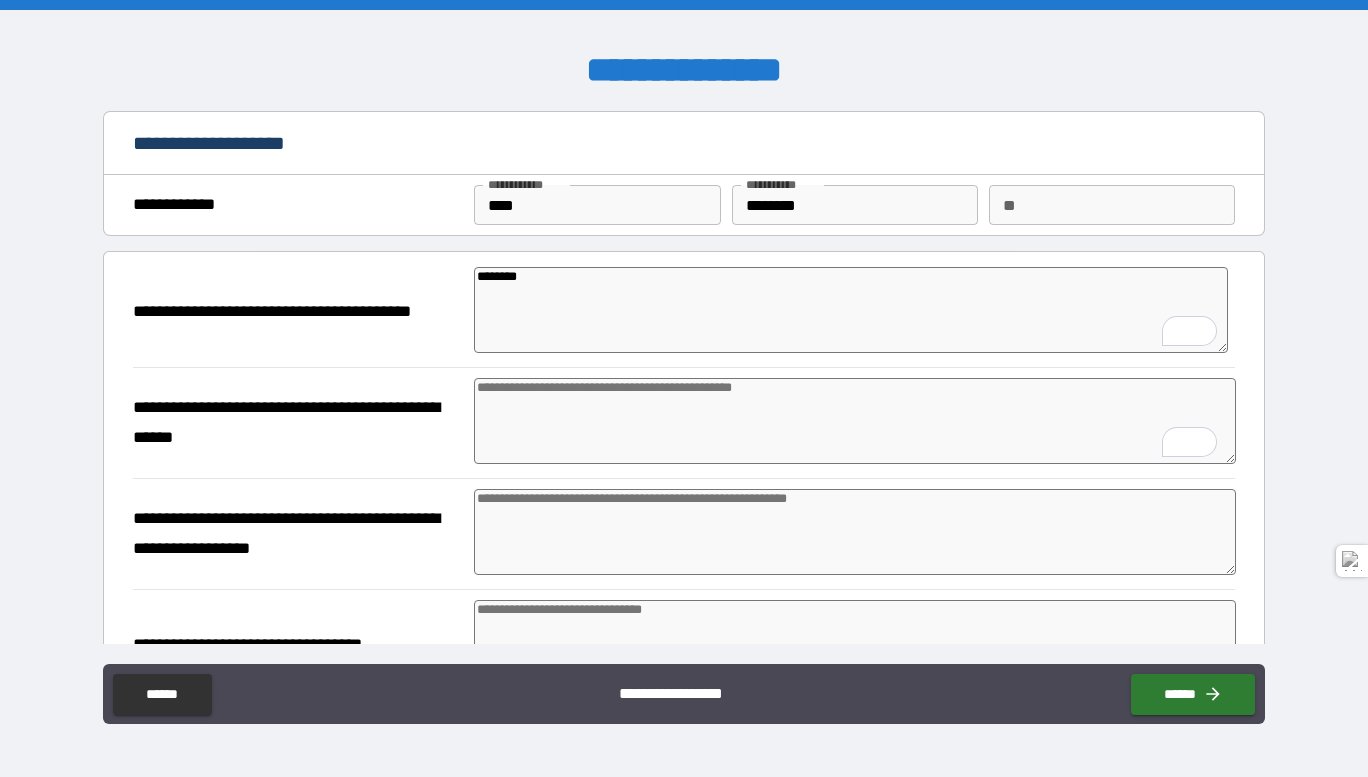 click at bounding box center (855, 421) 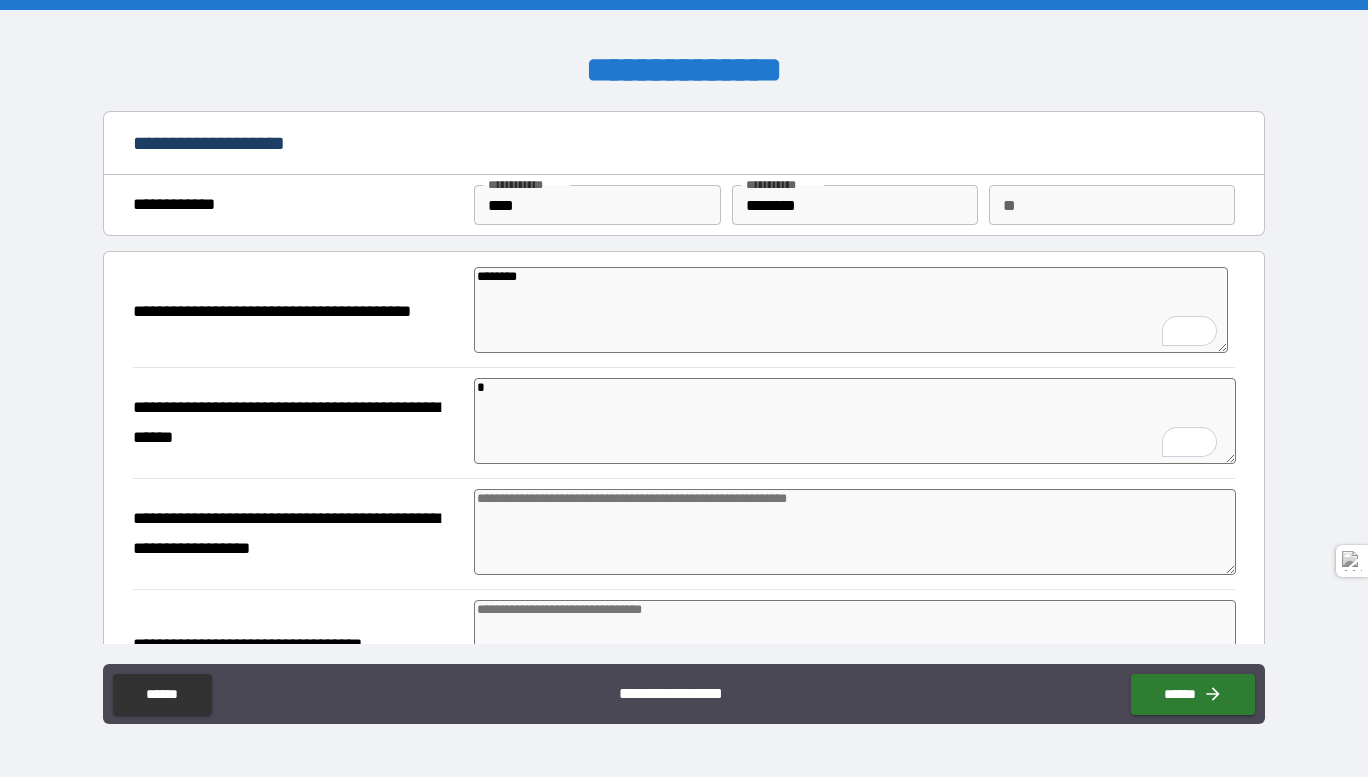 type on "*" 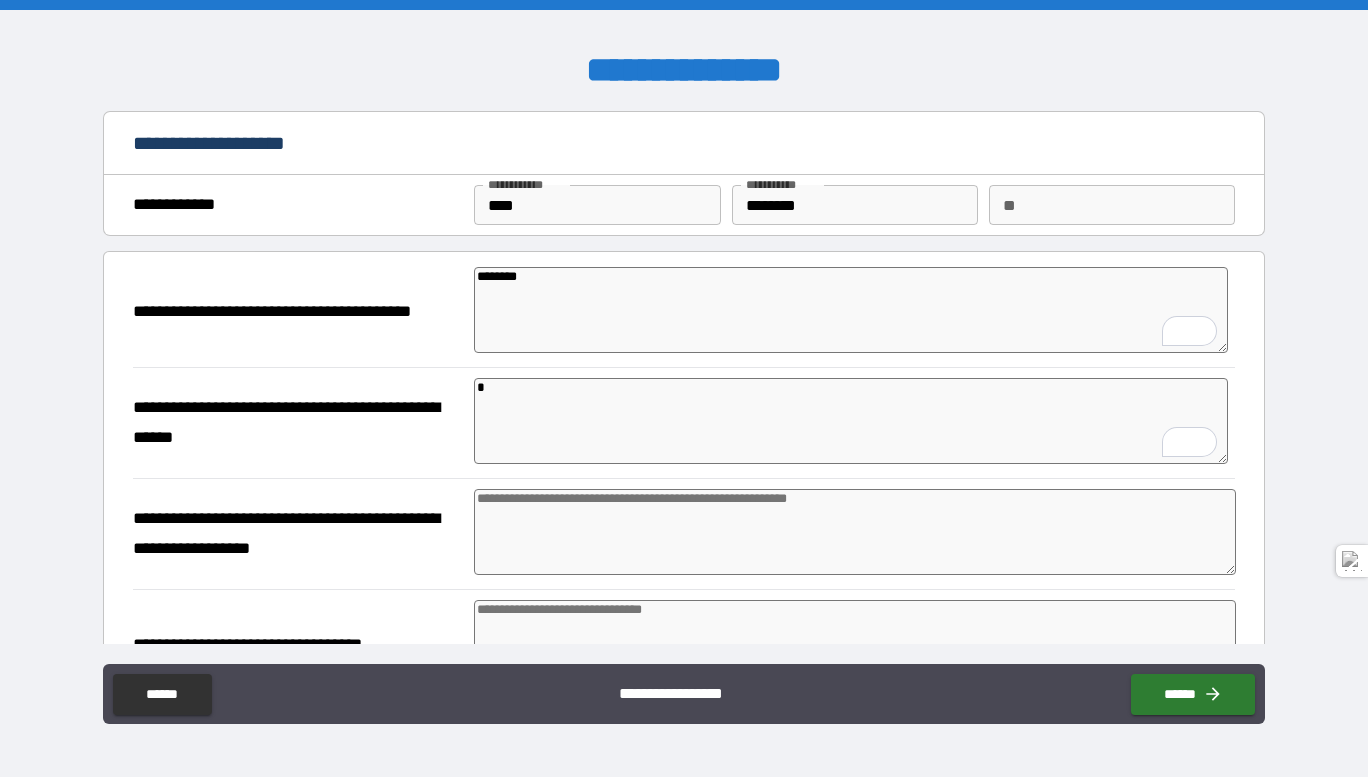 type on "*" 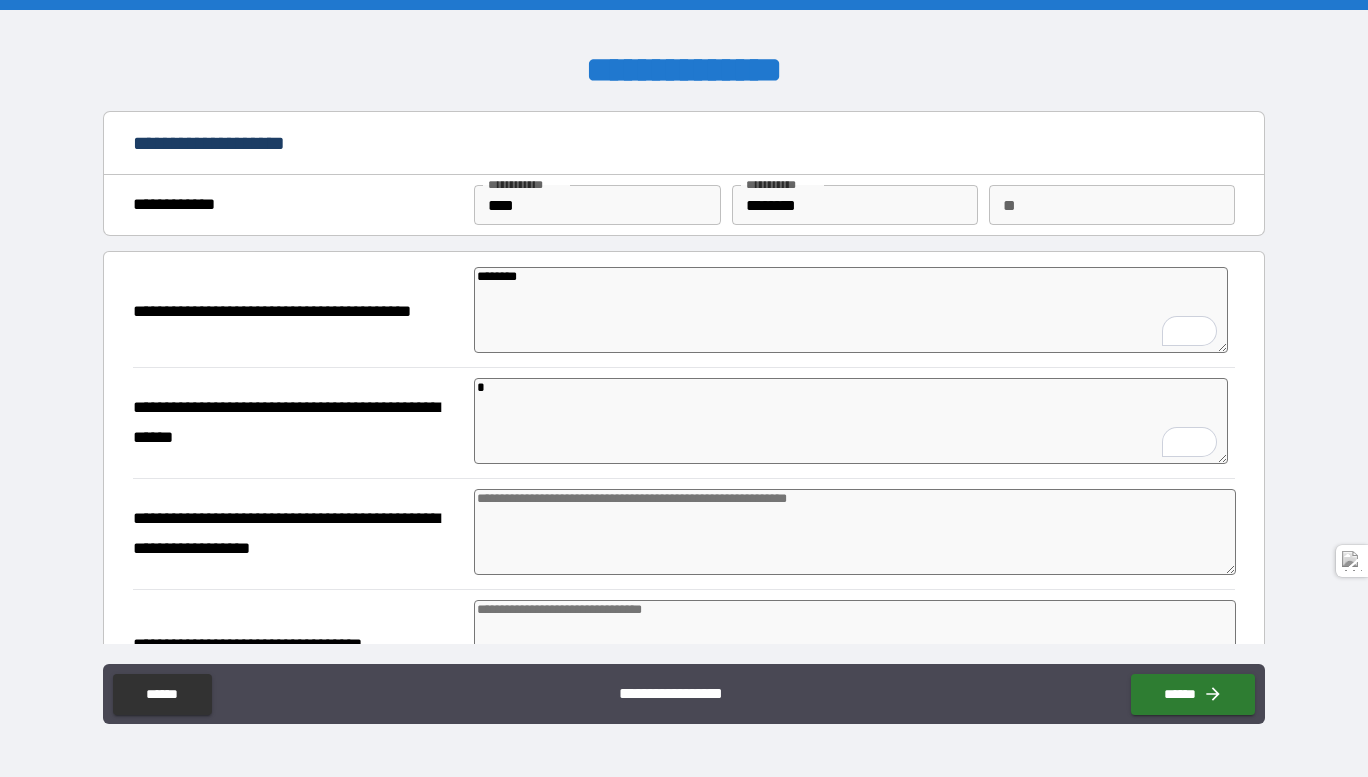 type on "**" 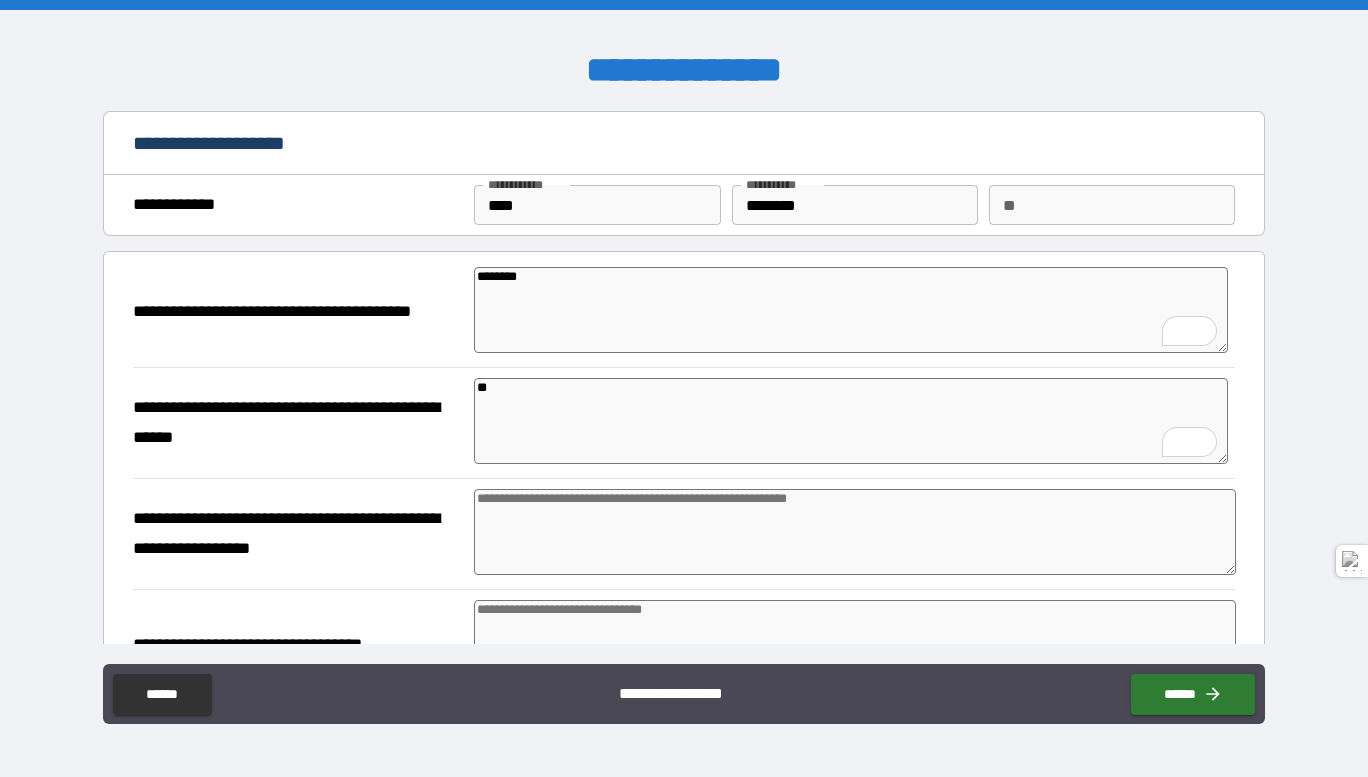 type on "*" 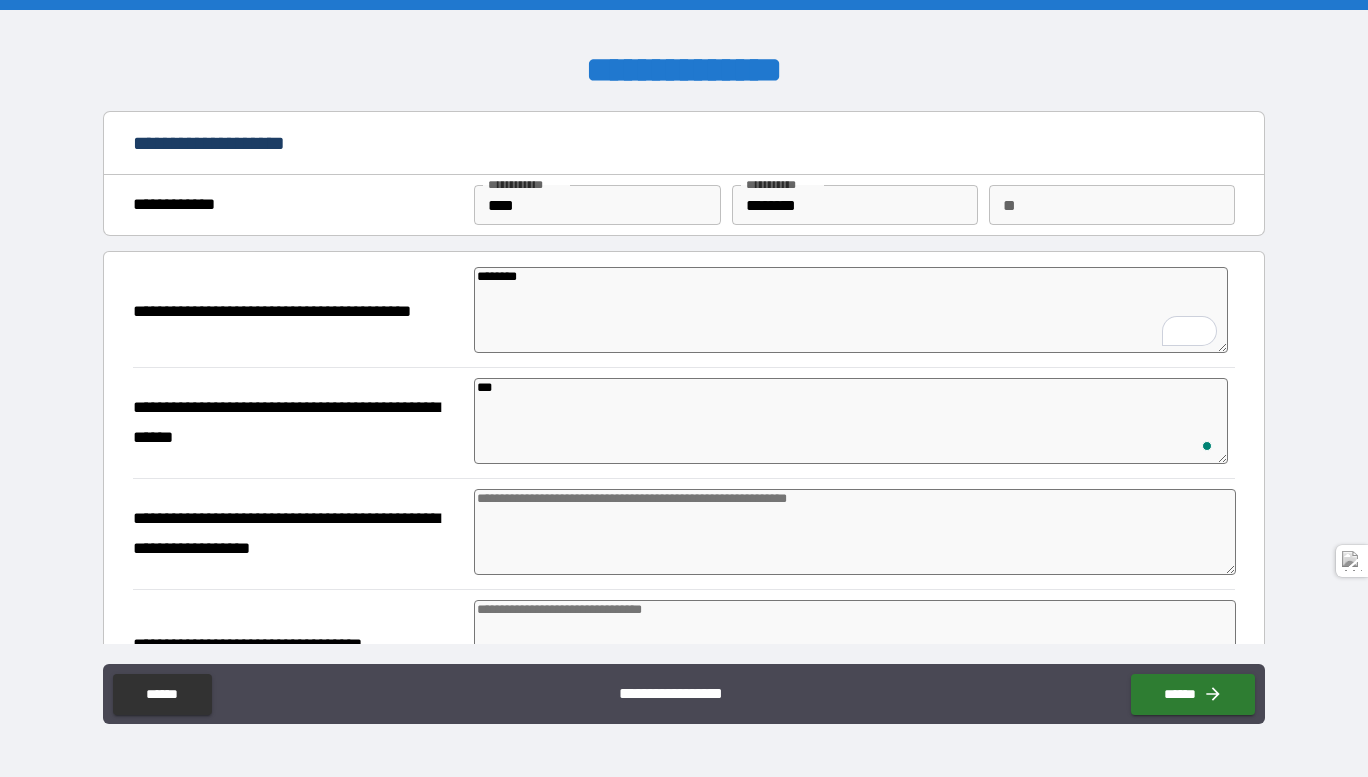 type on "****" 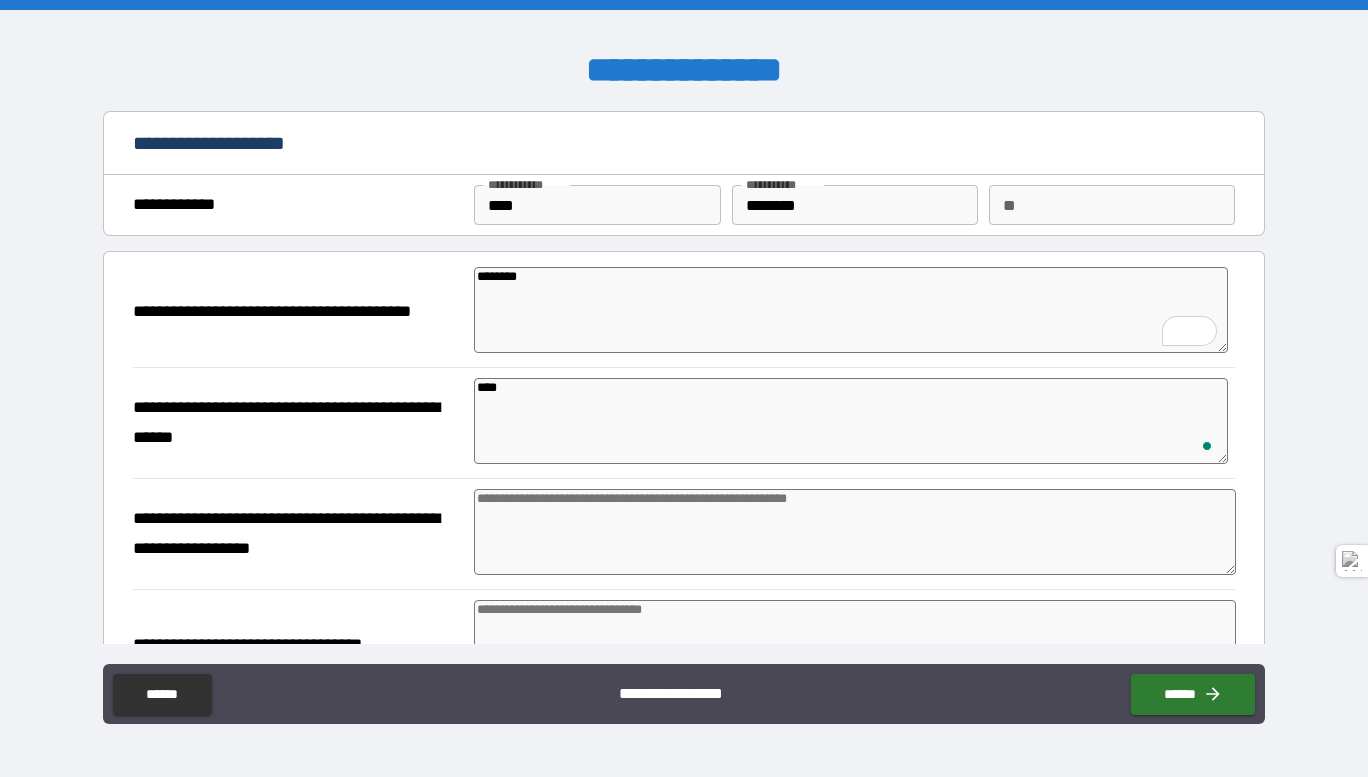 type on "*" 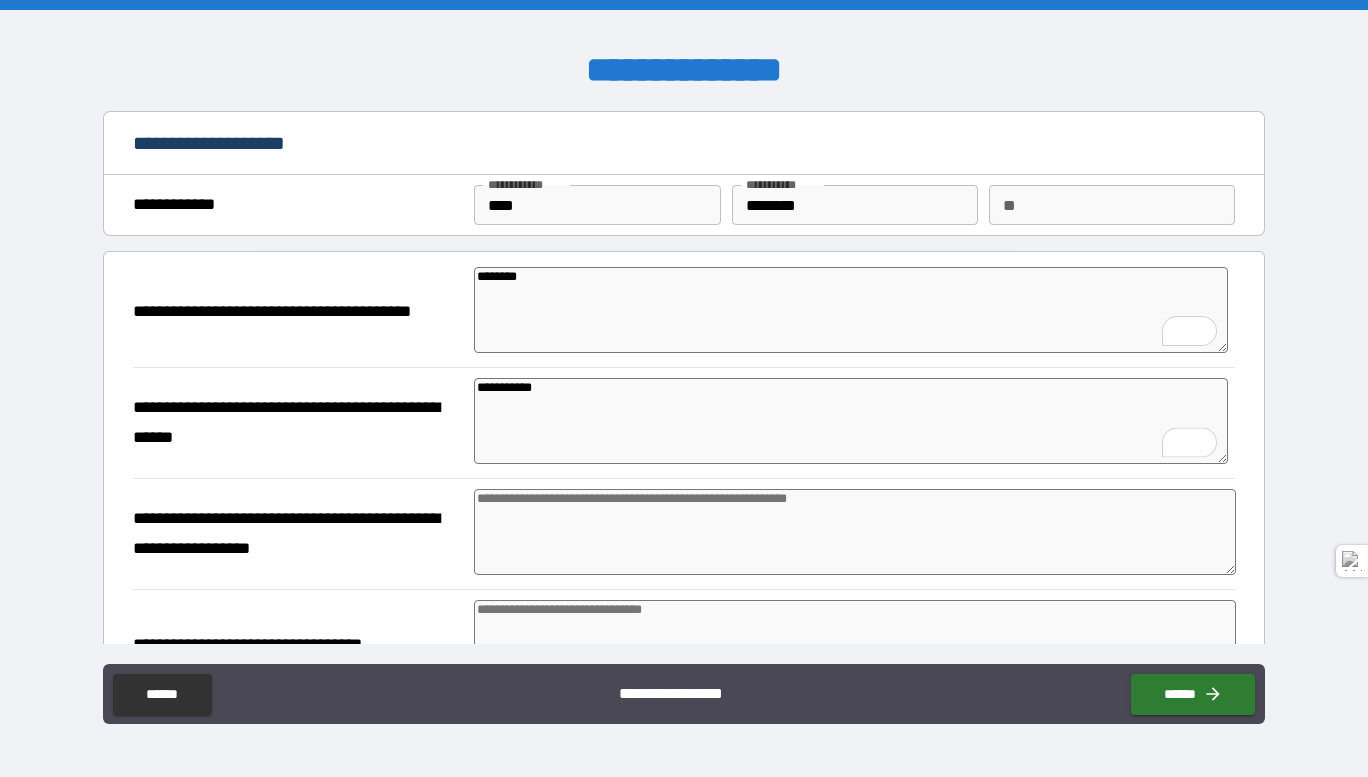 click at bounding box center (855, 532) 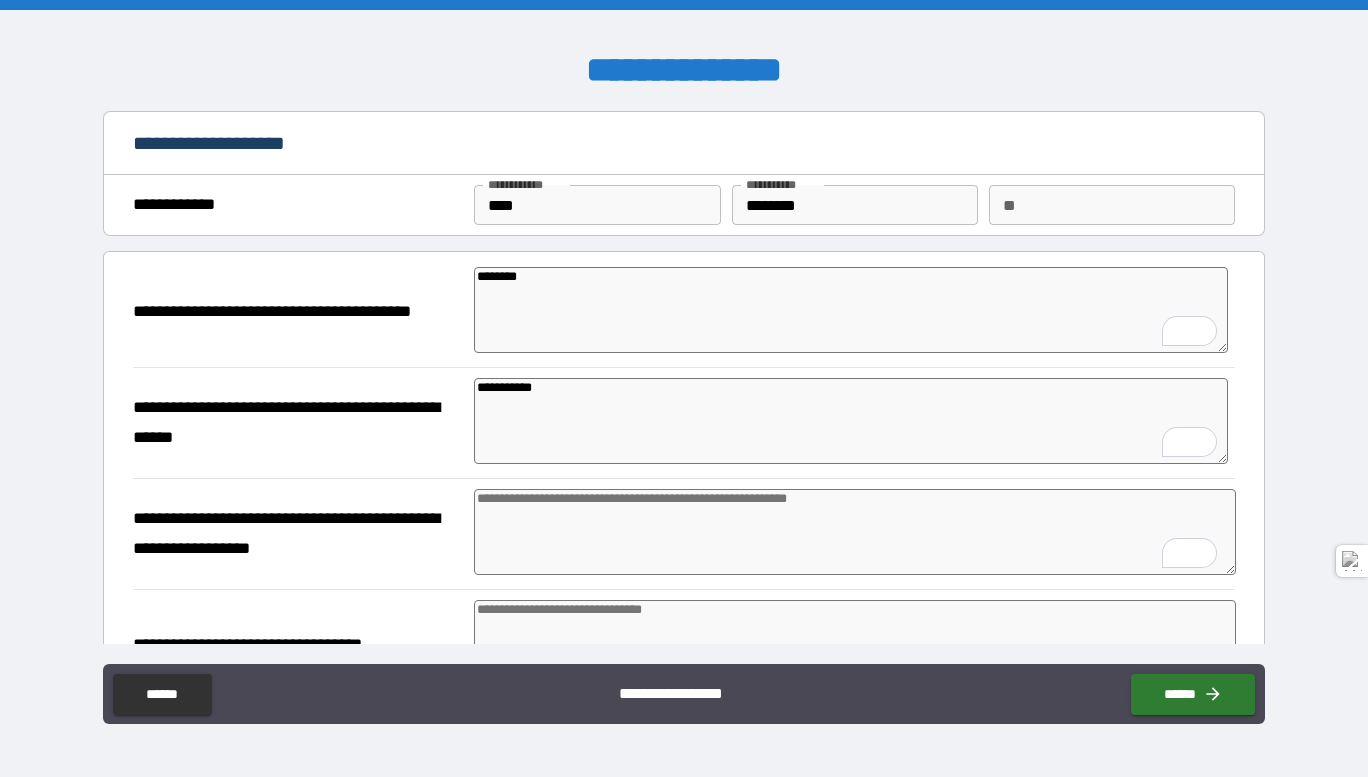 click at bounding box center (855, 532) 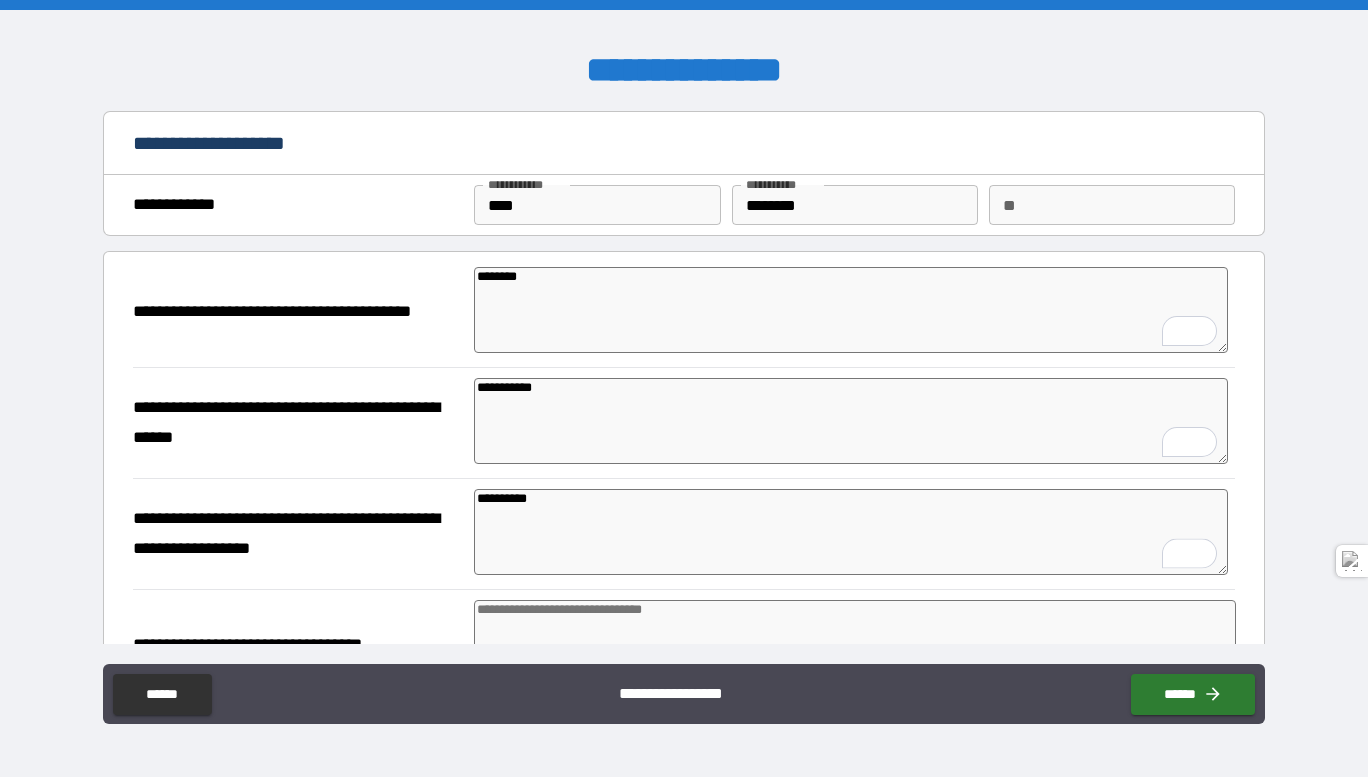 scroll, scrollTop: 18, scrollLeft: 0, axis: vertical 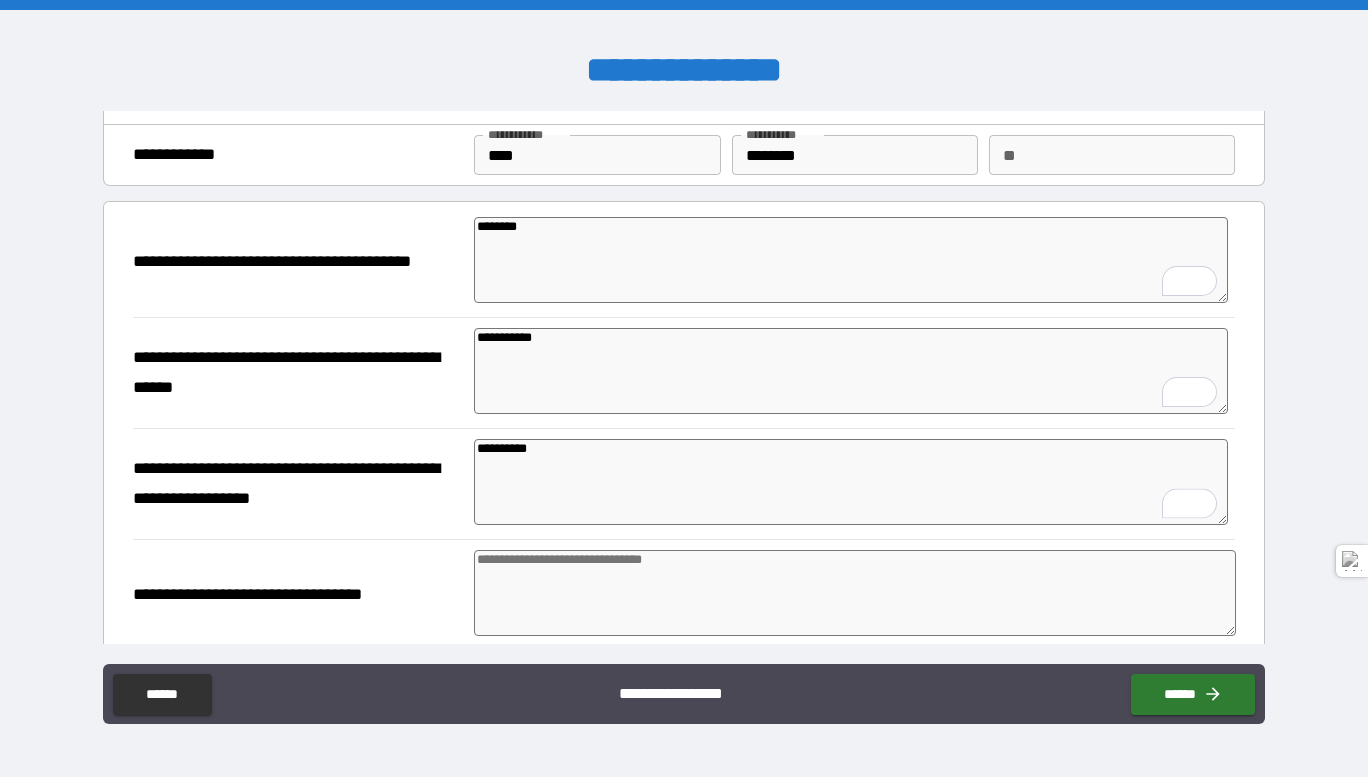 click at bounding box center [855, 593] 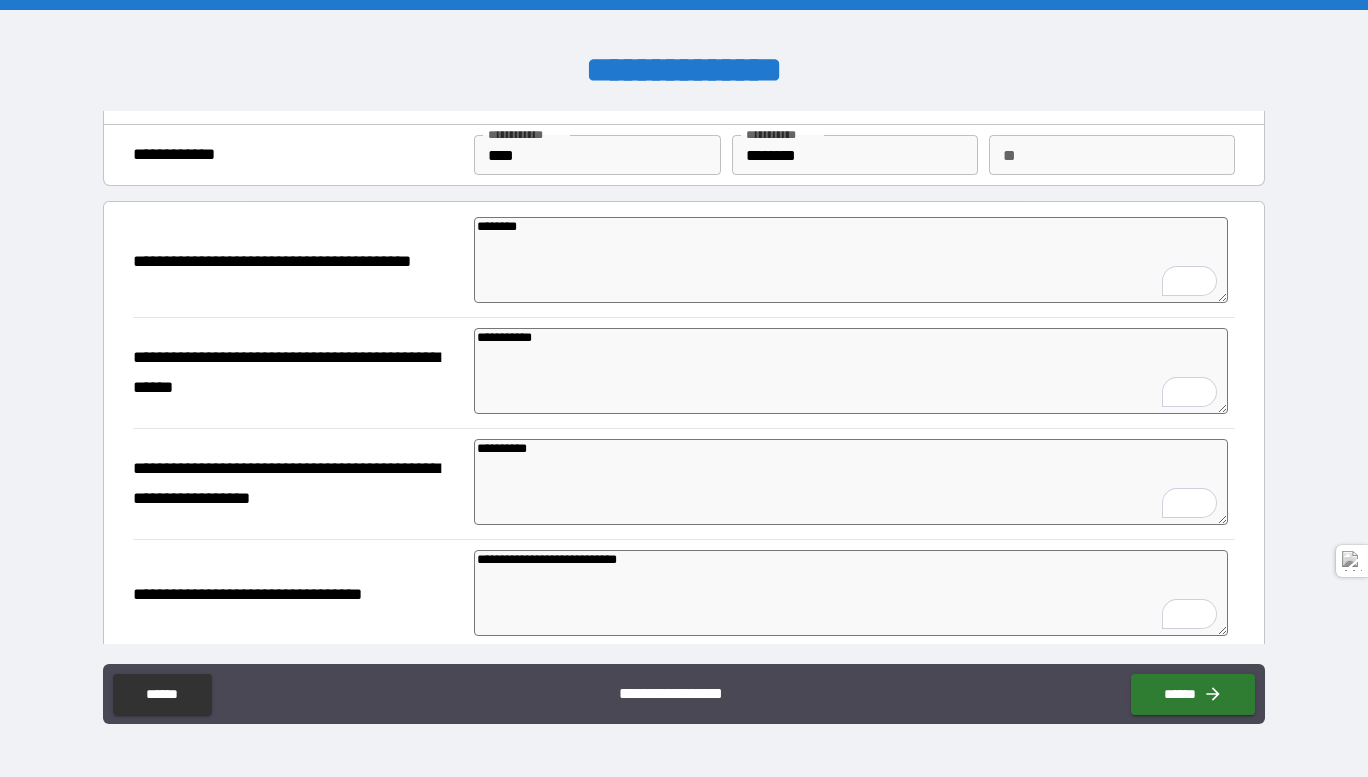 drag, startPoint x: 575, startPoint y: 345, endPoint x: 346, endPoint y: 309, distance: 231.81242 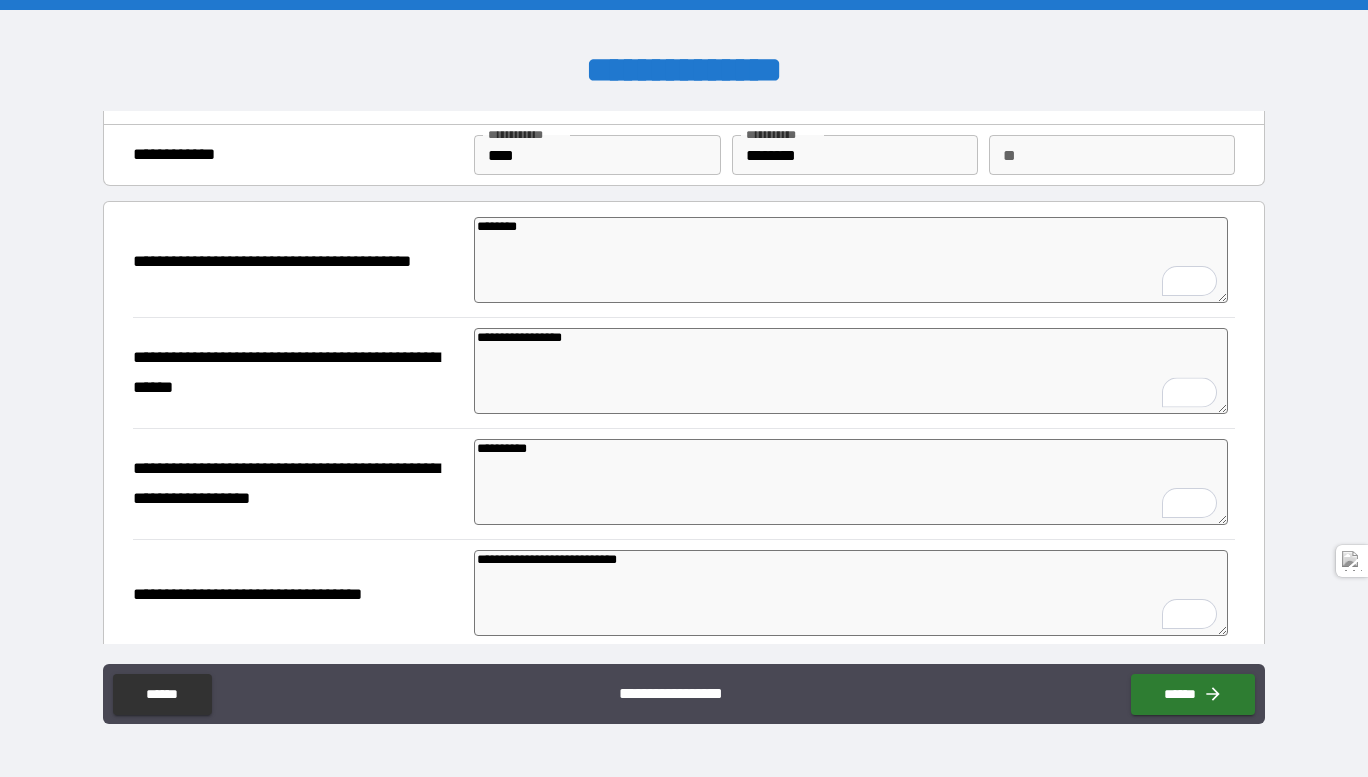 click on "**********" at bounding box center [684, 594] 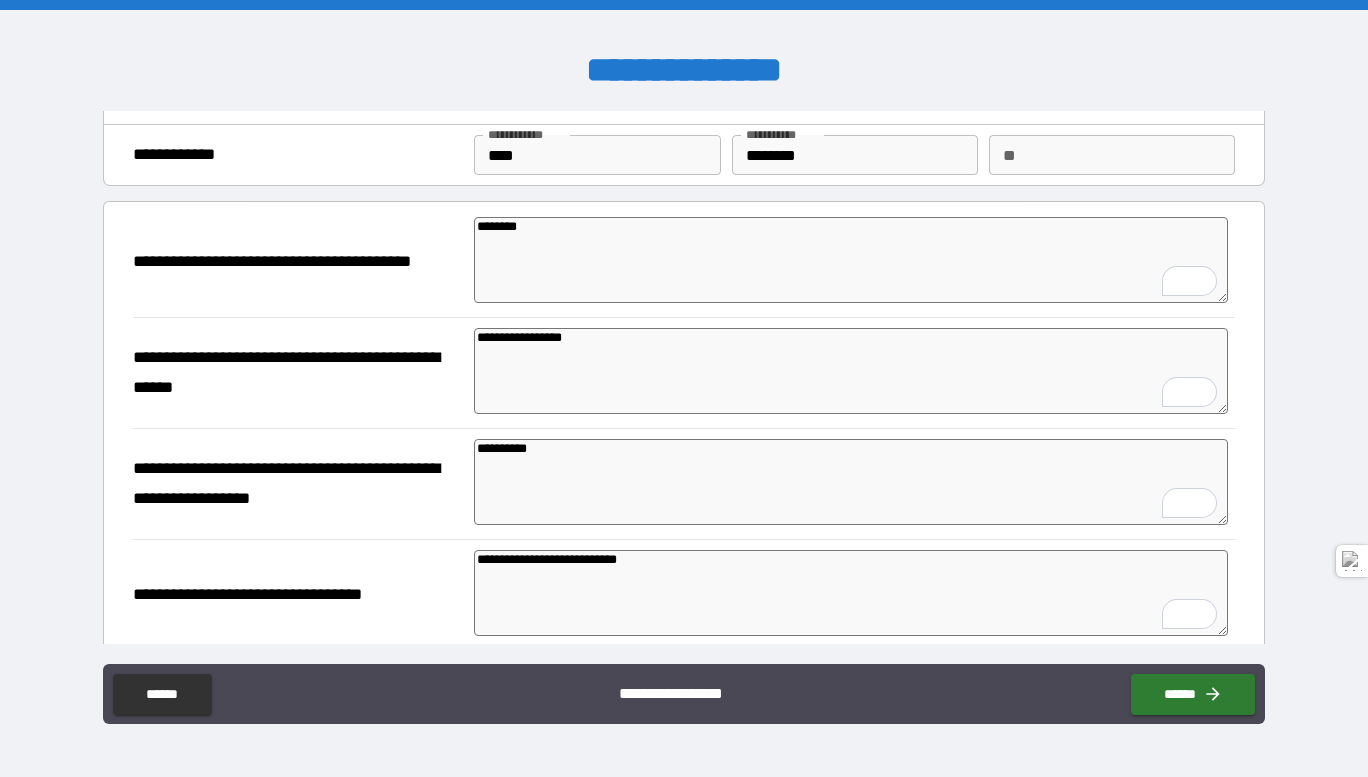 drag, startPoint x: 644, startPoint y: 561, endPoint x: 414, endPoint y: 551, distance: 230.21729 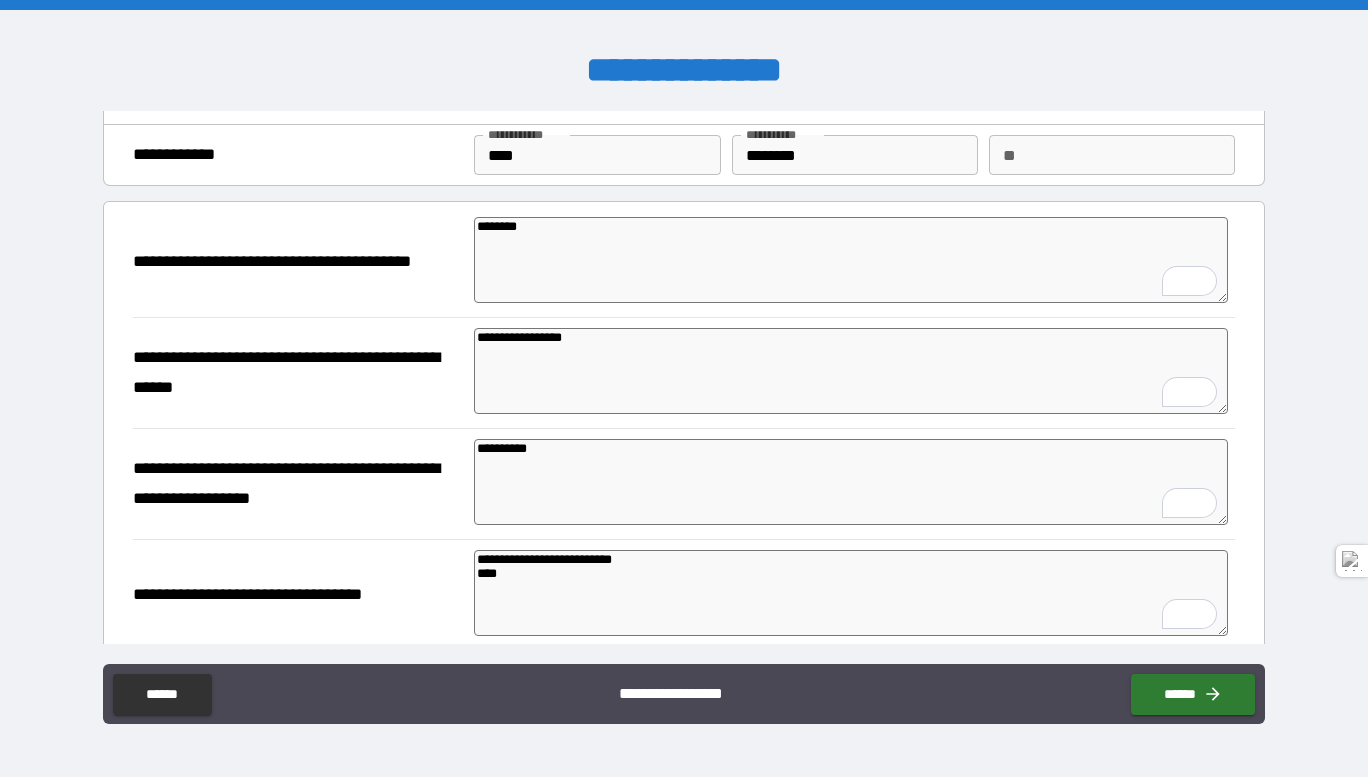paste on "**********" 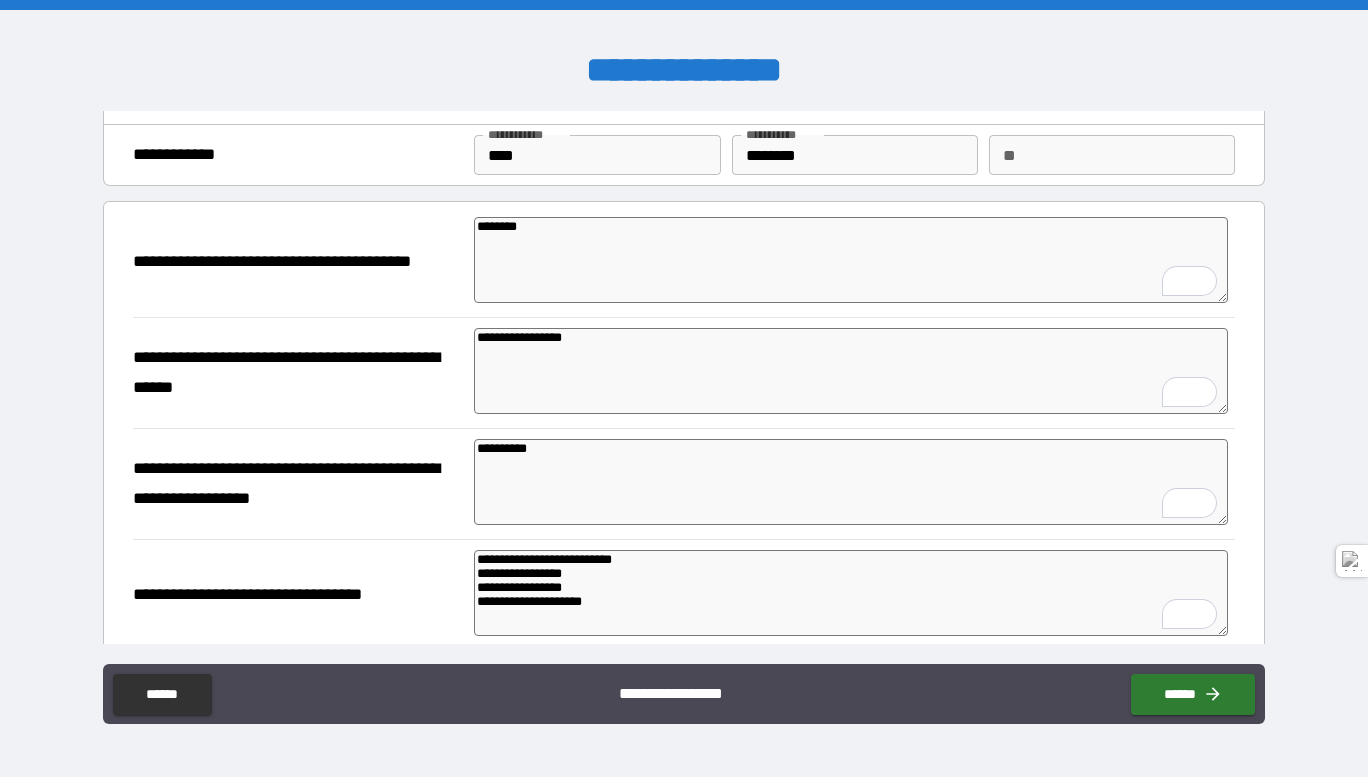 scroll, scrollTop: 136, scrollLeft: 0, axis: vertical 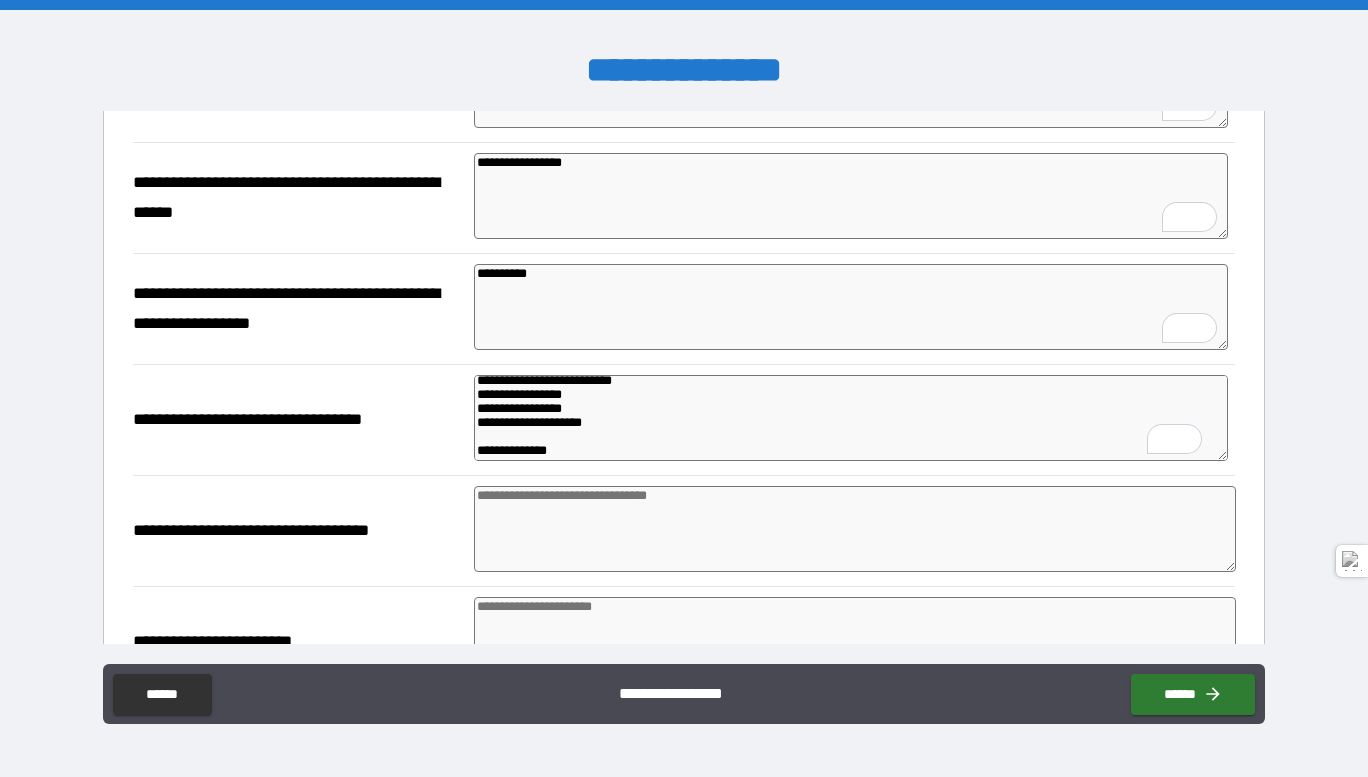 paste on "*********" 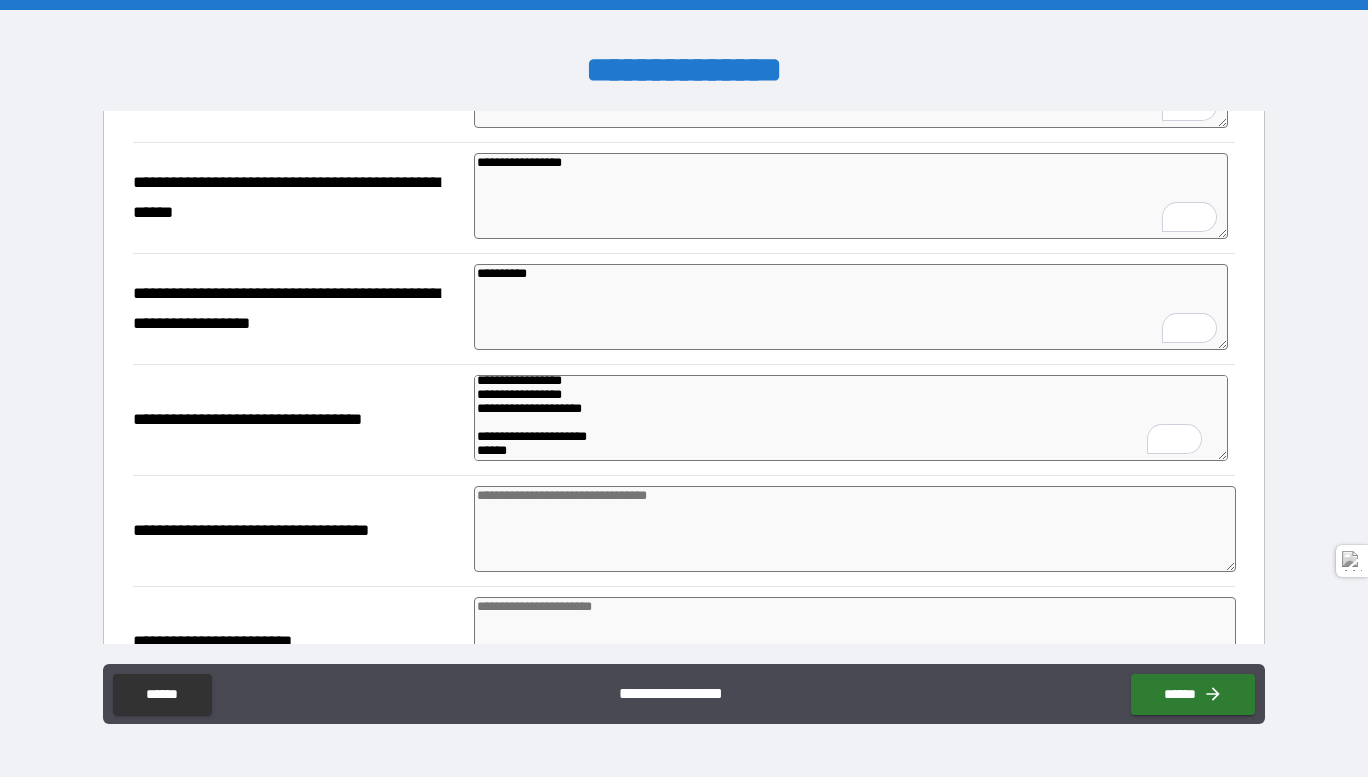 click on "**********" at bounding box center (851, 418) 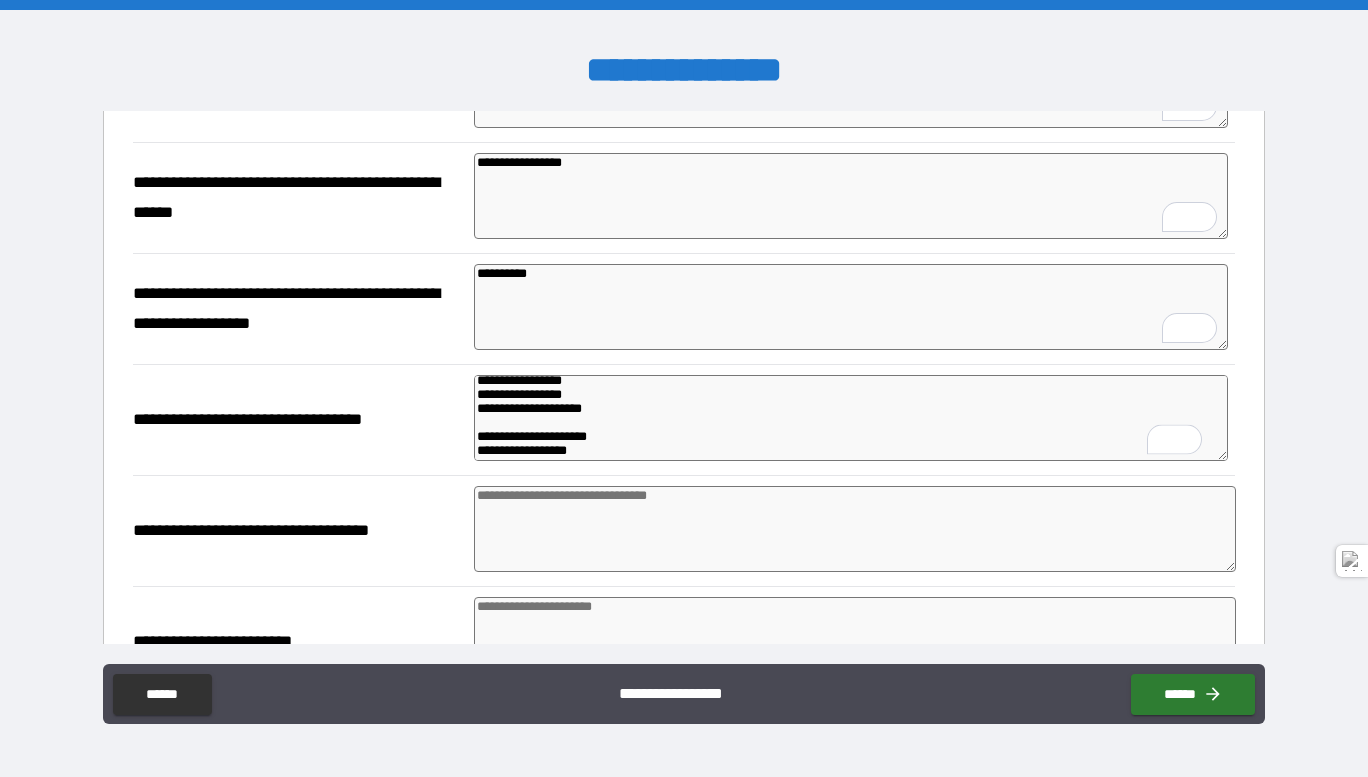click on "**********" at bounding box center [851, 418] 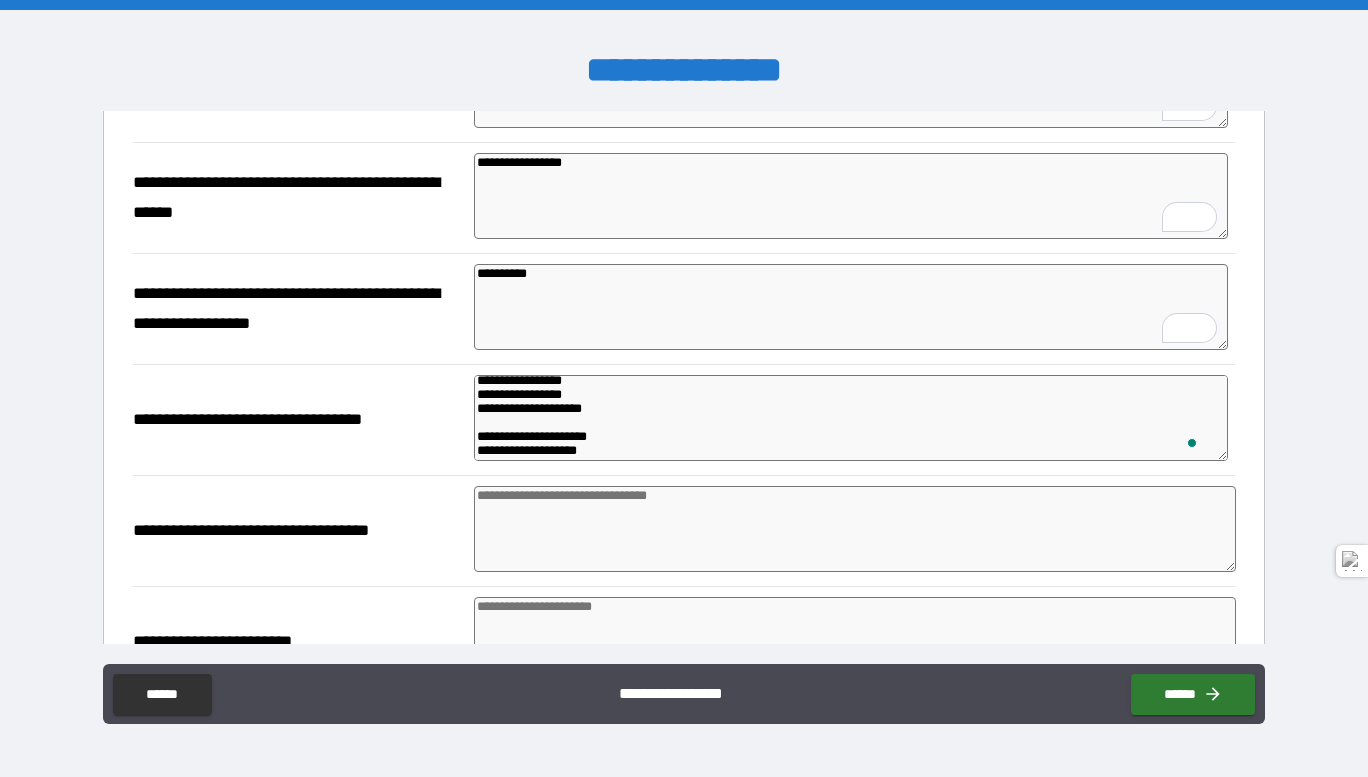 click at bounding box center (855, 529) 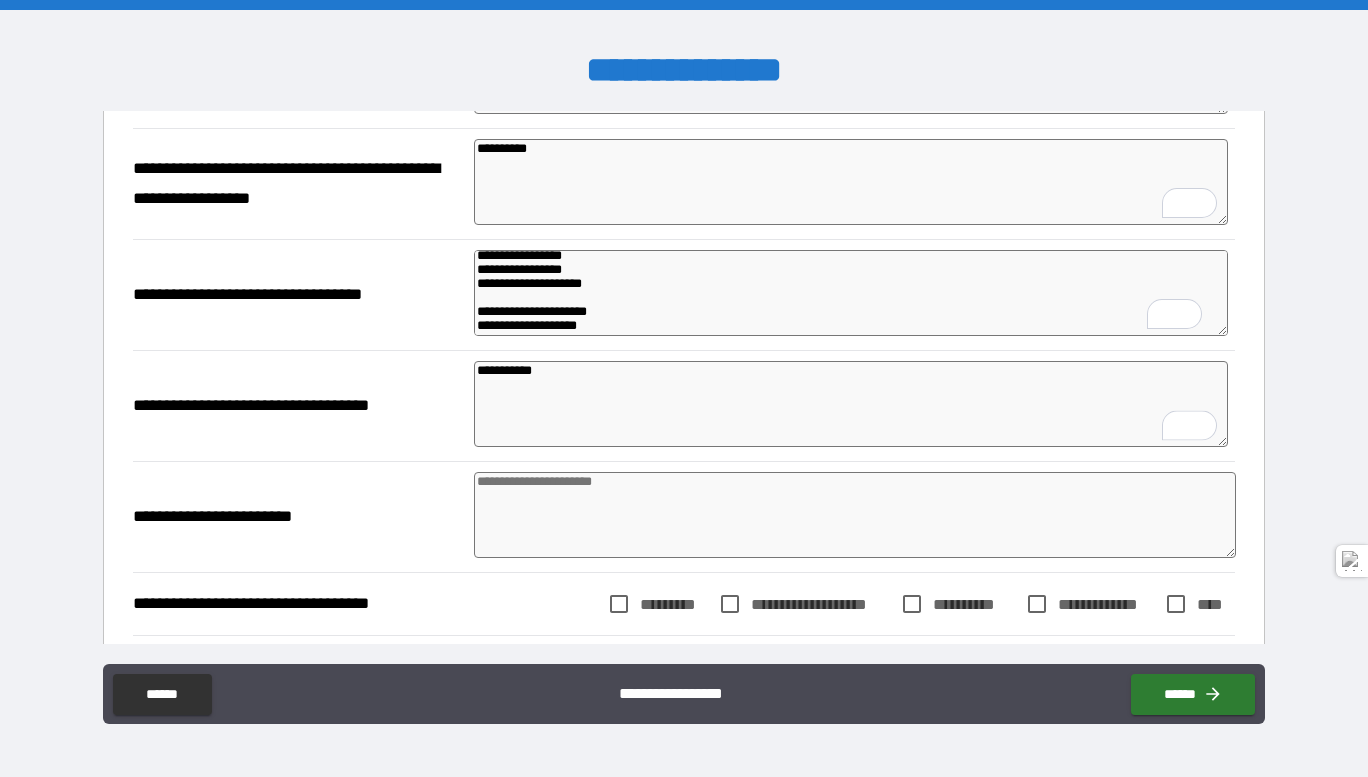 click at bounding box center (855, 515) 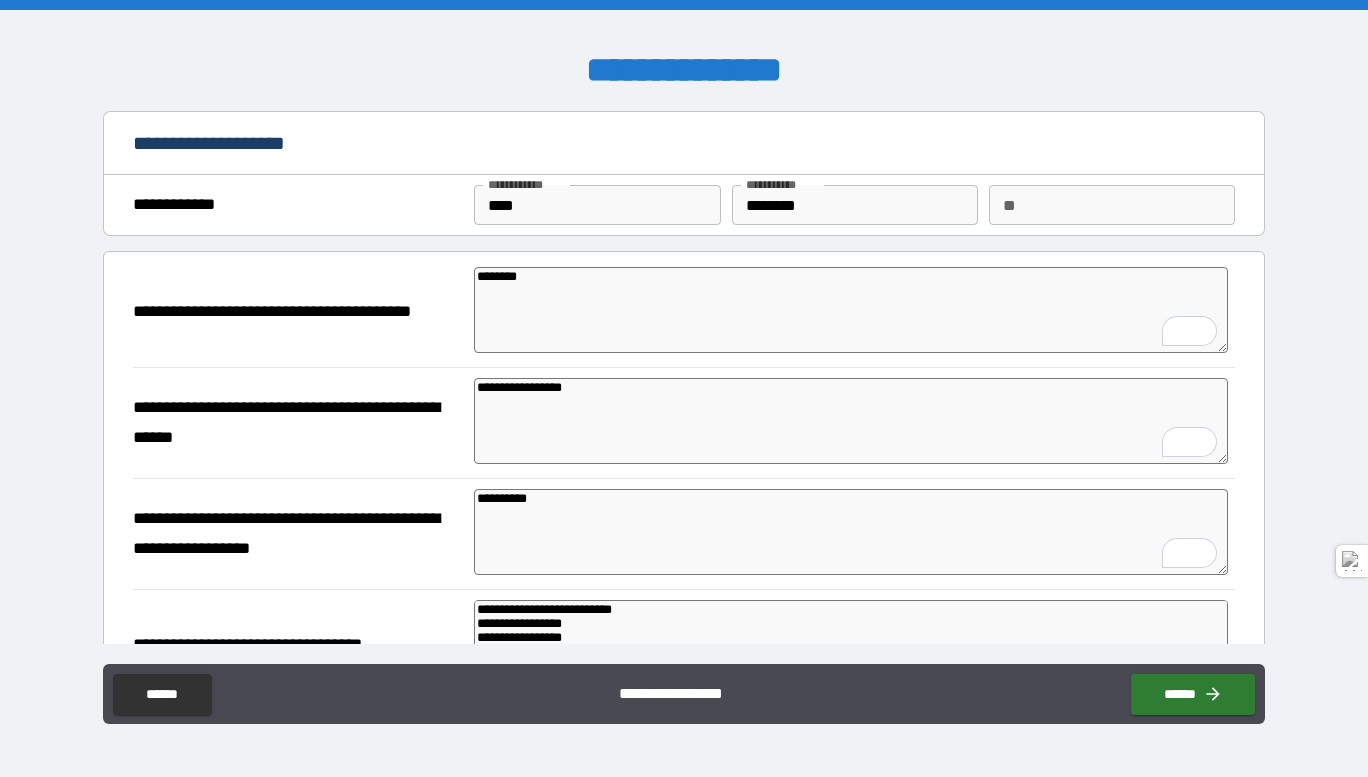 scroll, scrollTop: 0, scrollLeft: 0, axis: both 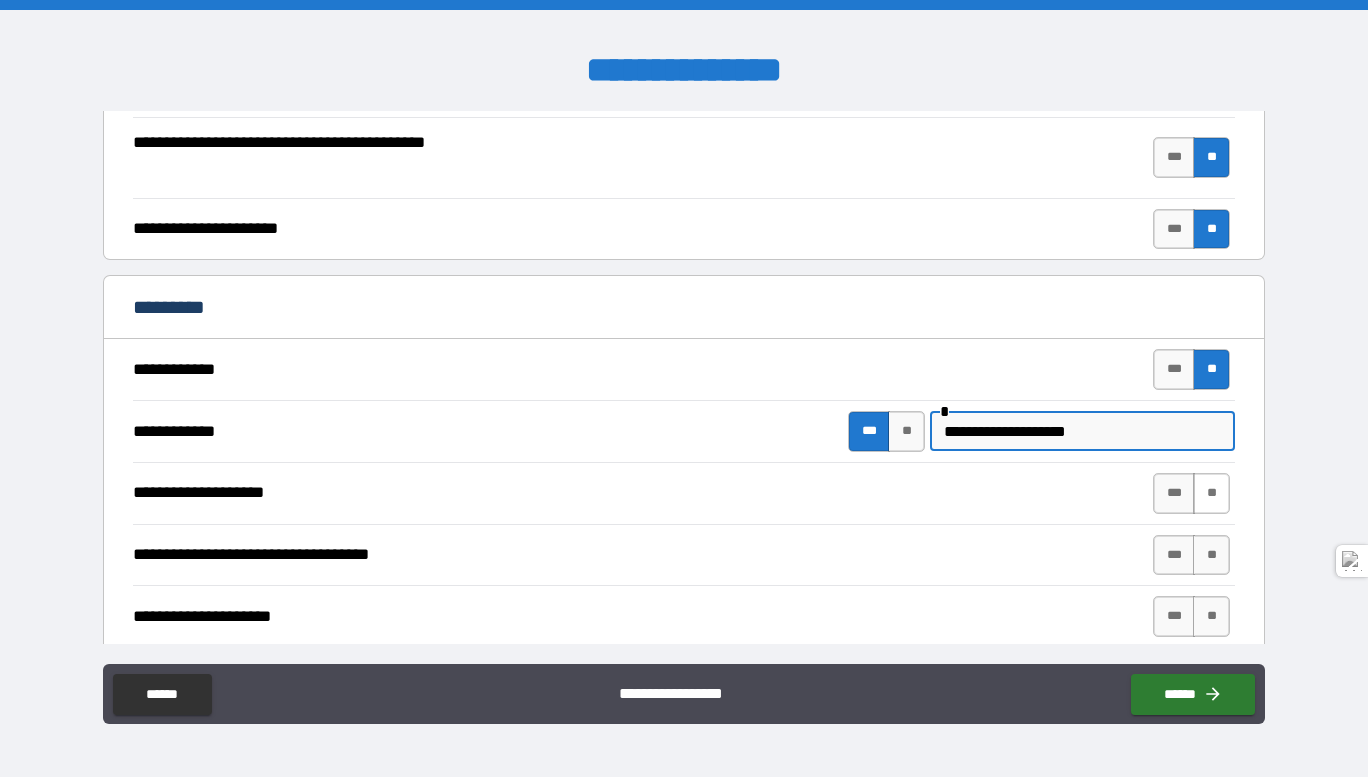 type on "**********" 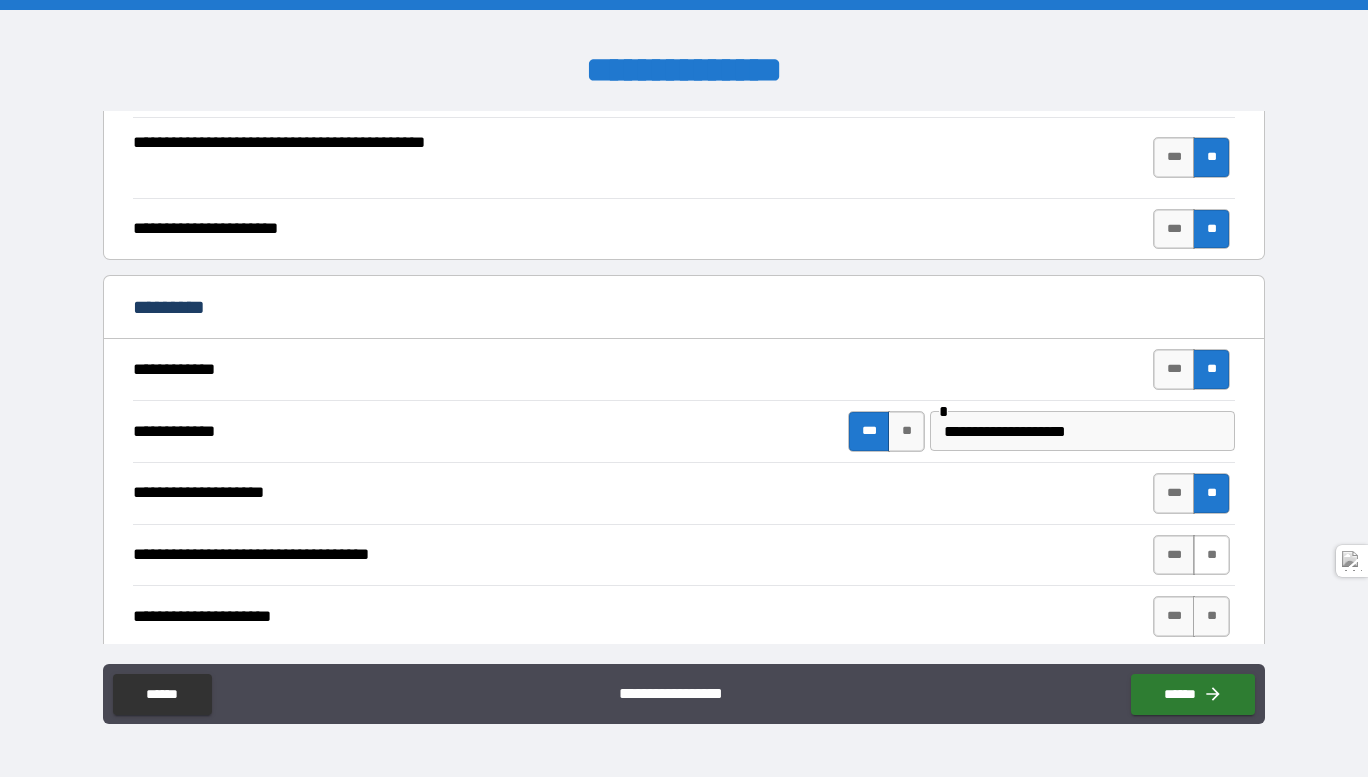 click on "**" at bounding box center (1211, 555) 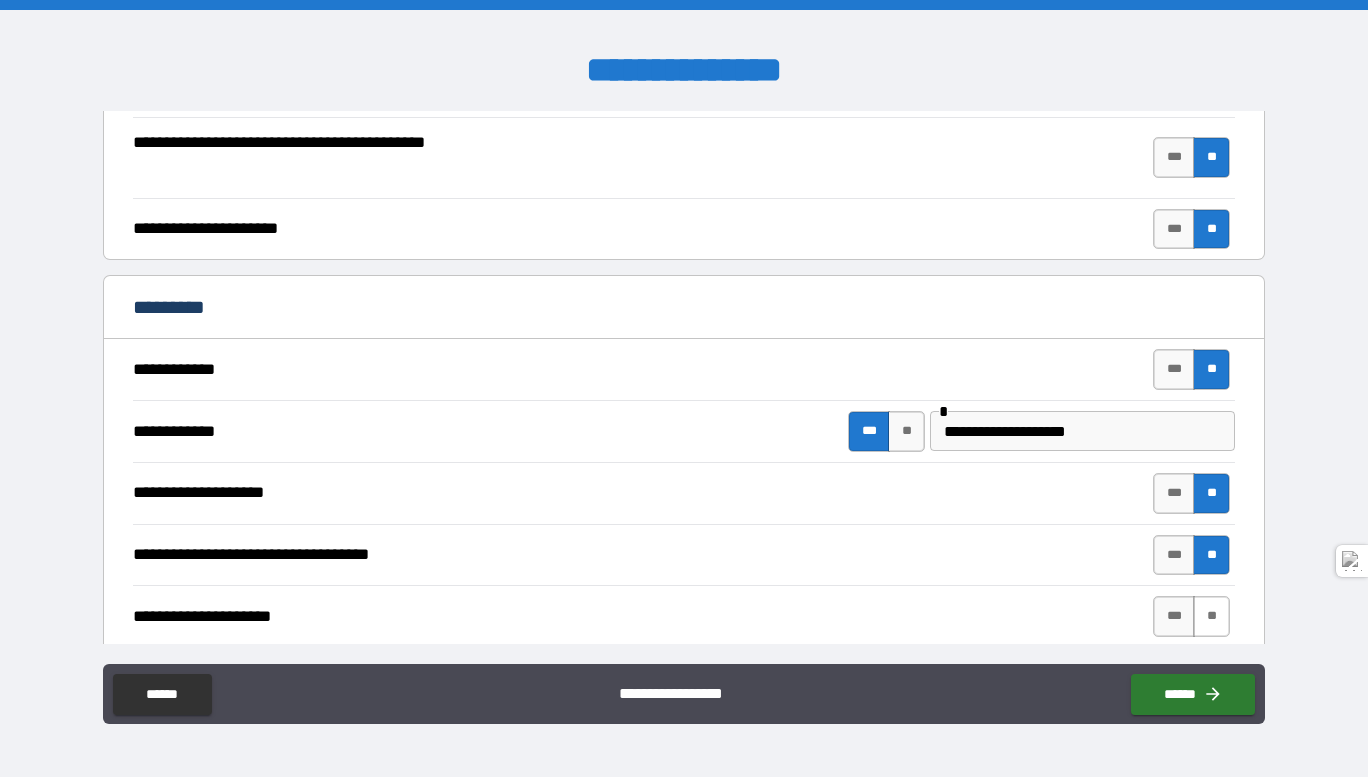 click on "**" at bounding box center [1211, 616] 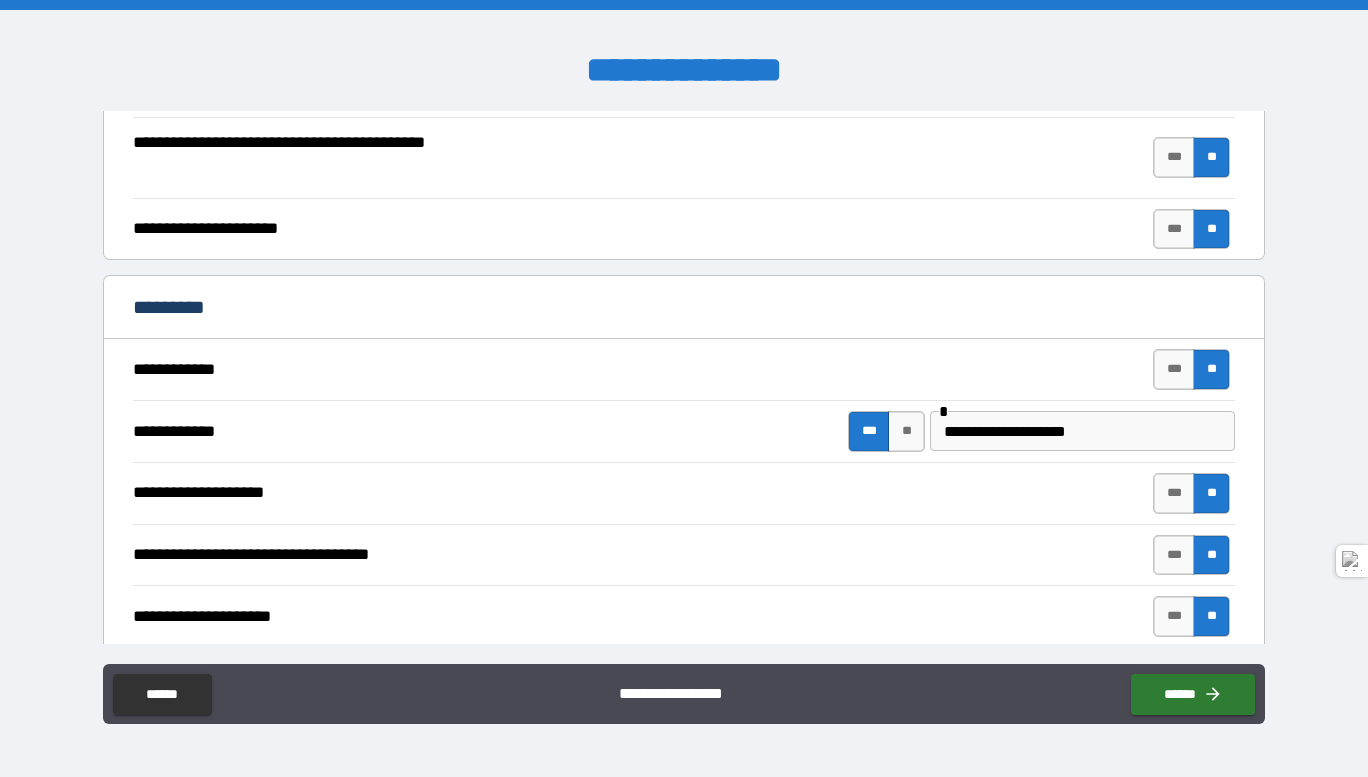 scroll, scrollTop: 2204, scrollLeft: 0, axis: vertical 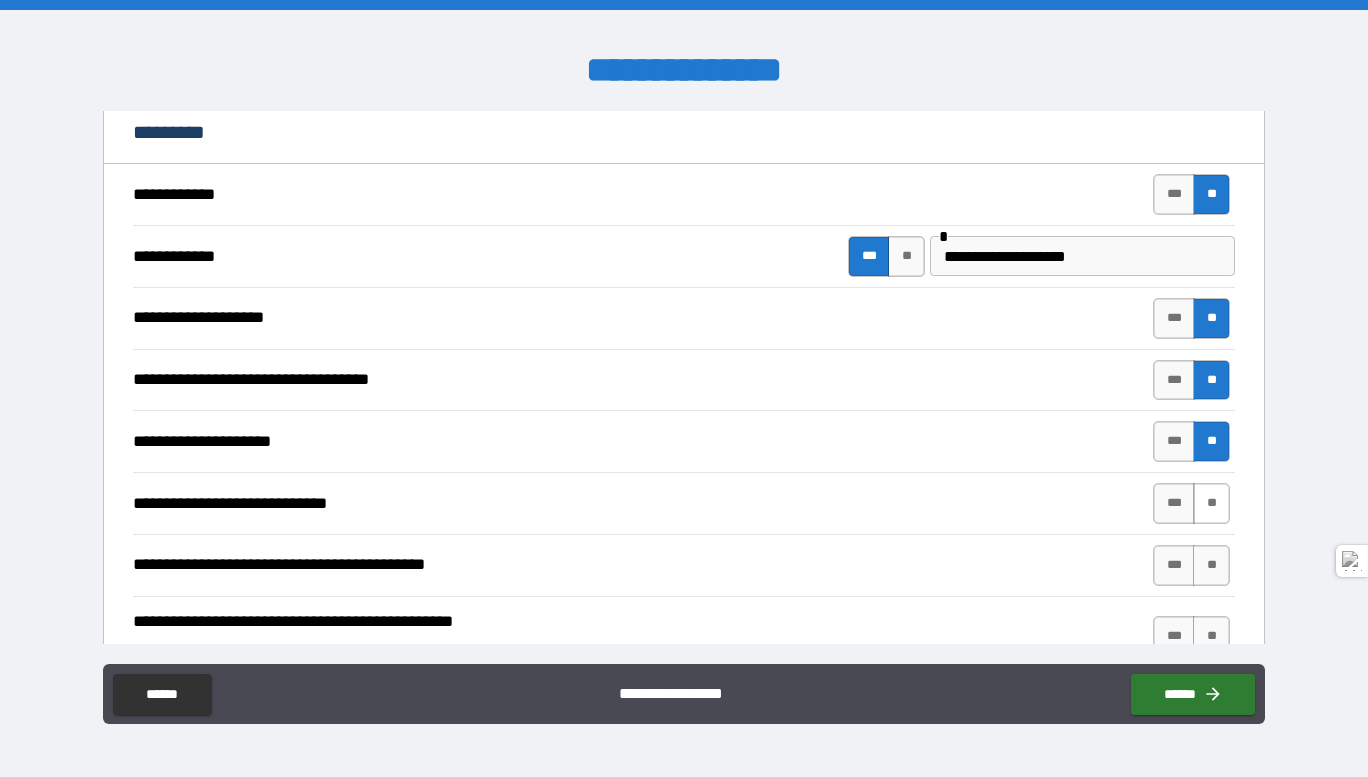 click on "**" at bounding box center [1211, 503] 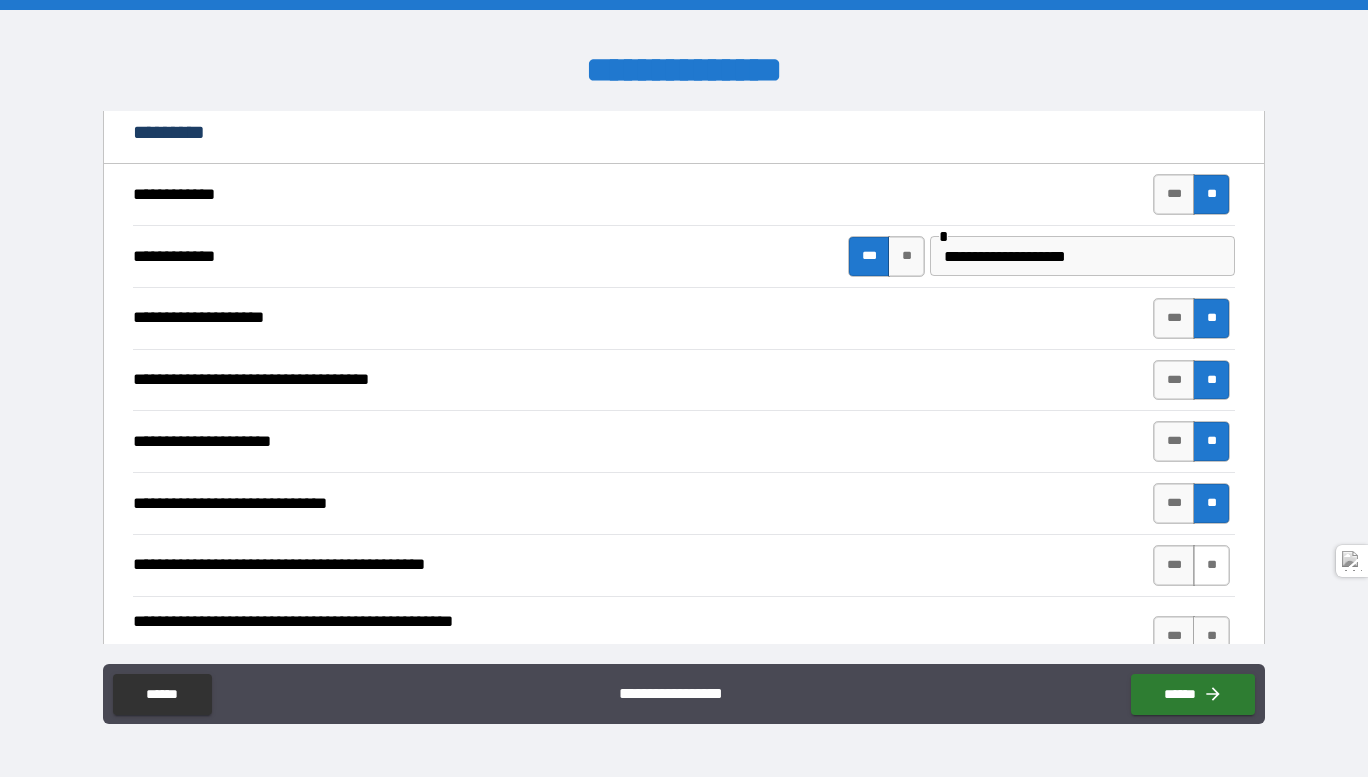 click on "**" at bounding box center [1211, 565] 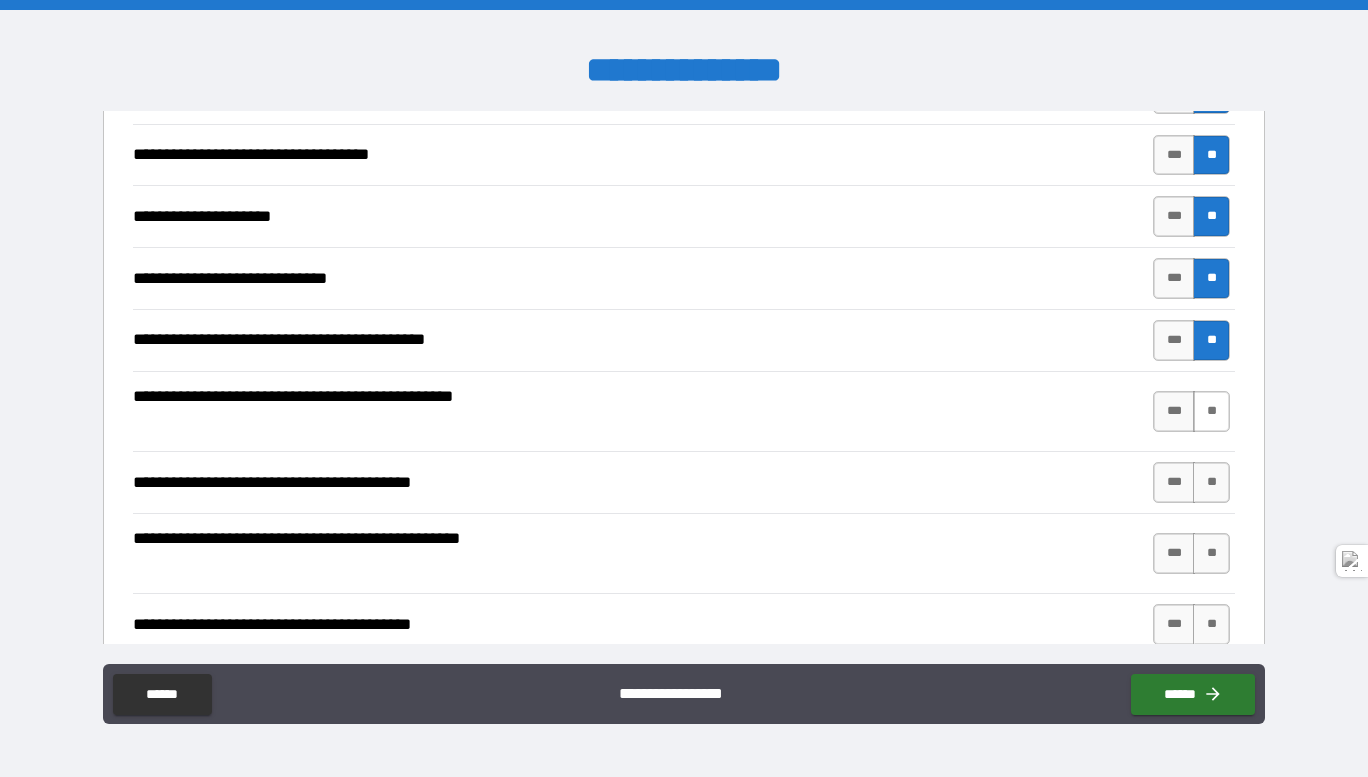 click on "**" at bounding box center (1211, 411) 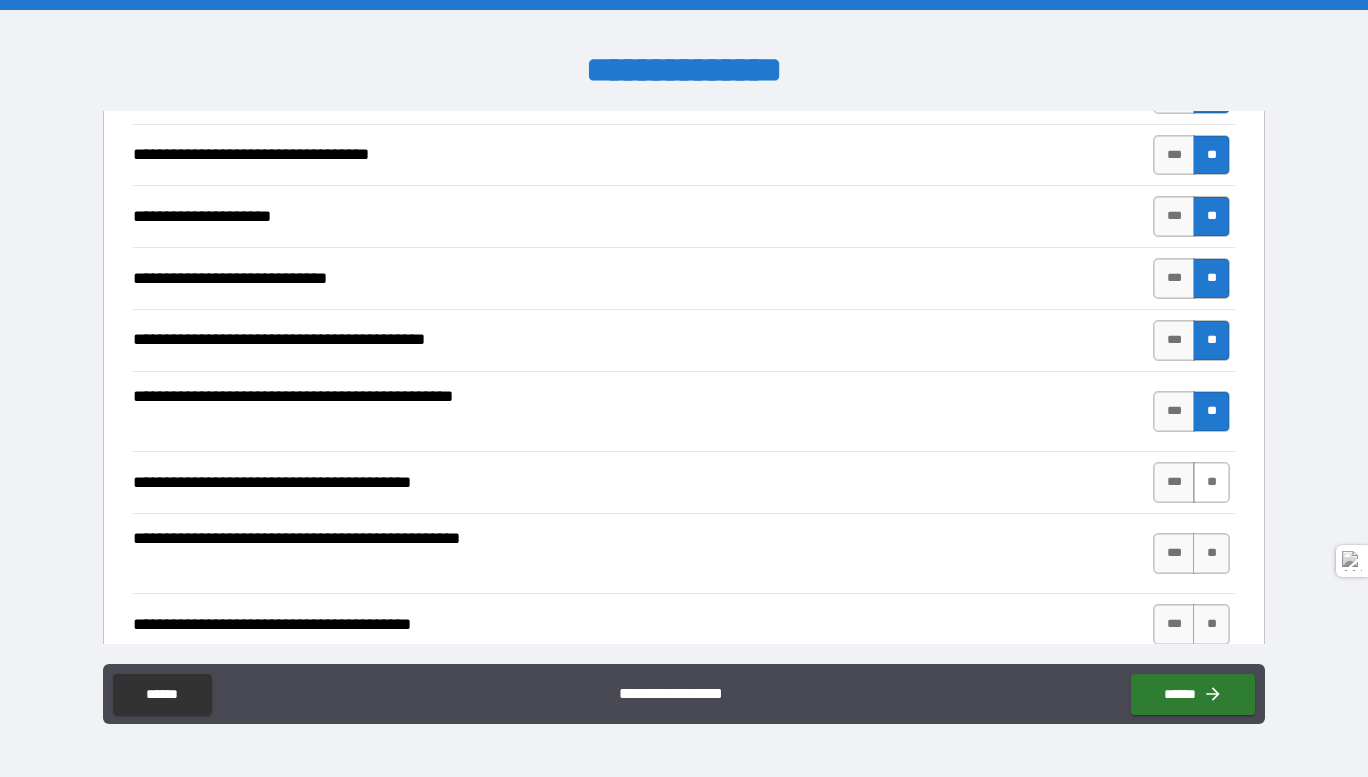 click on "**" at bounding box center (1211, 482) 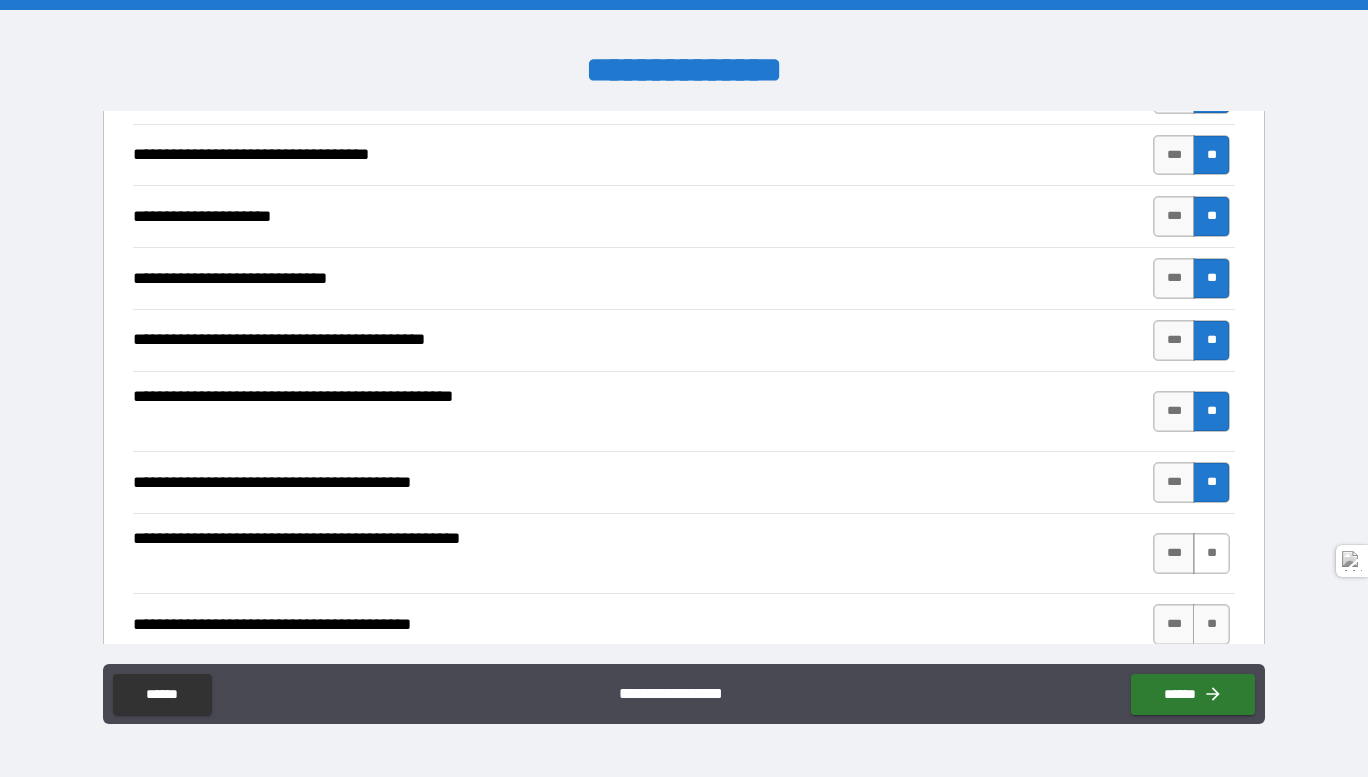 click on "**" at bounding box center (1211, 553) 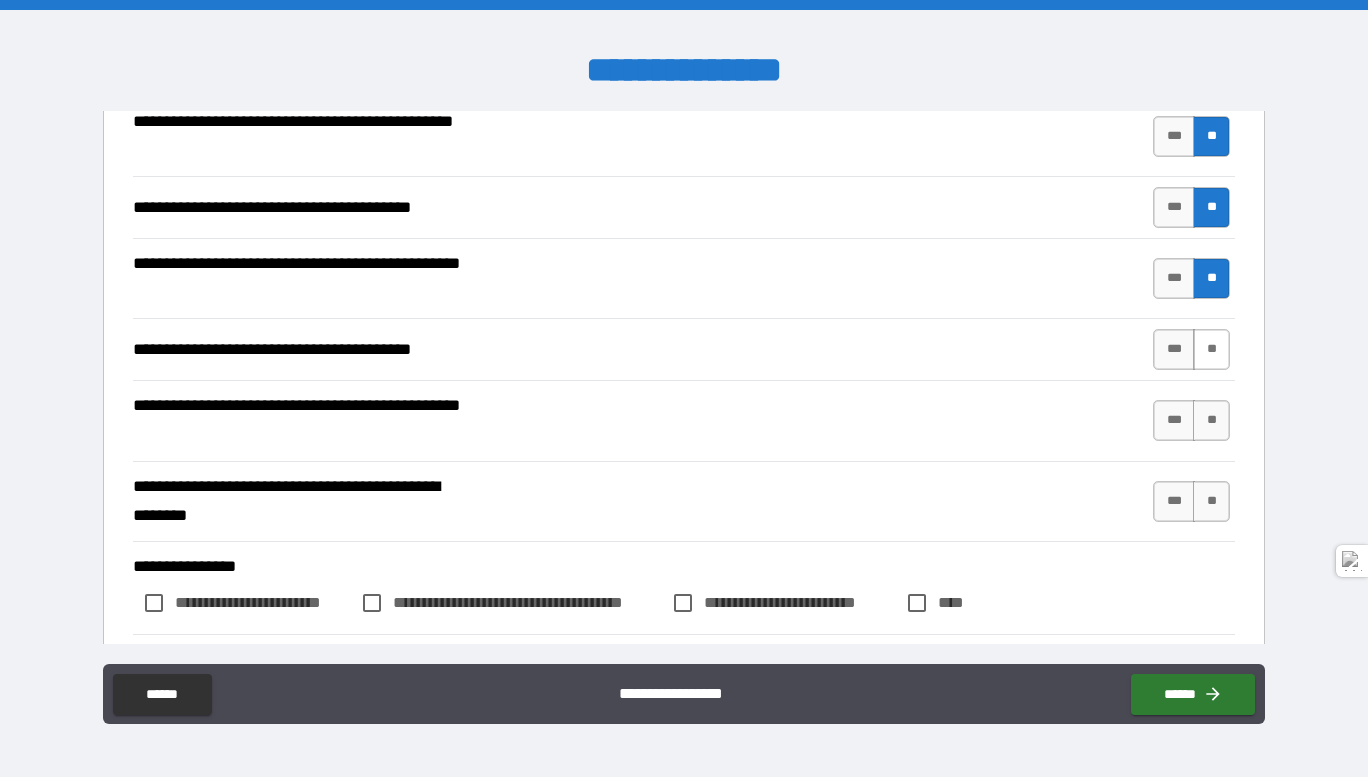 click on "**" at bounding box center [1211, 349] 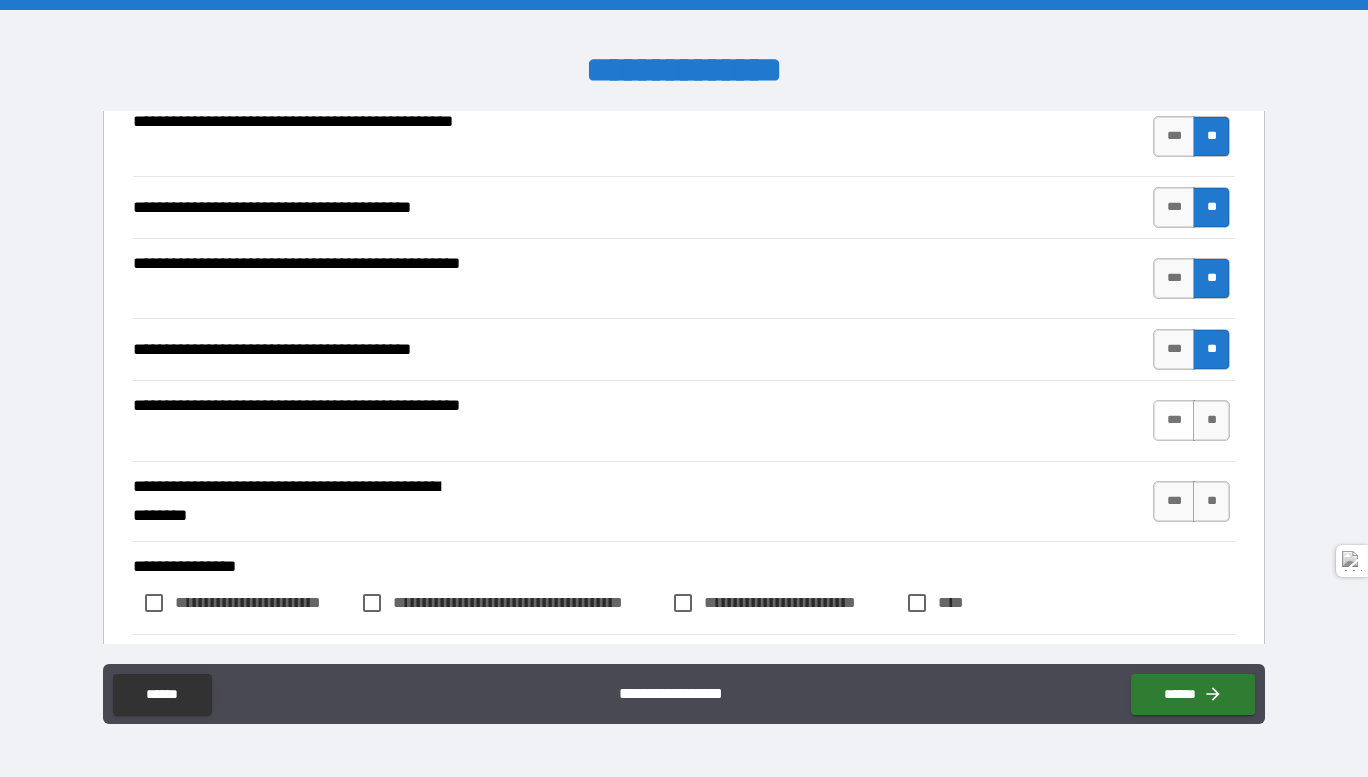 click on "***" at bounding box center [1174, 420] 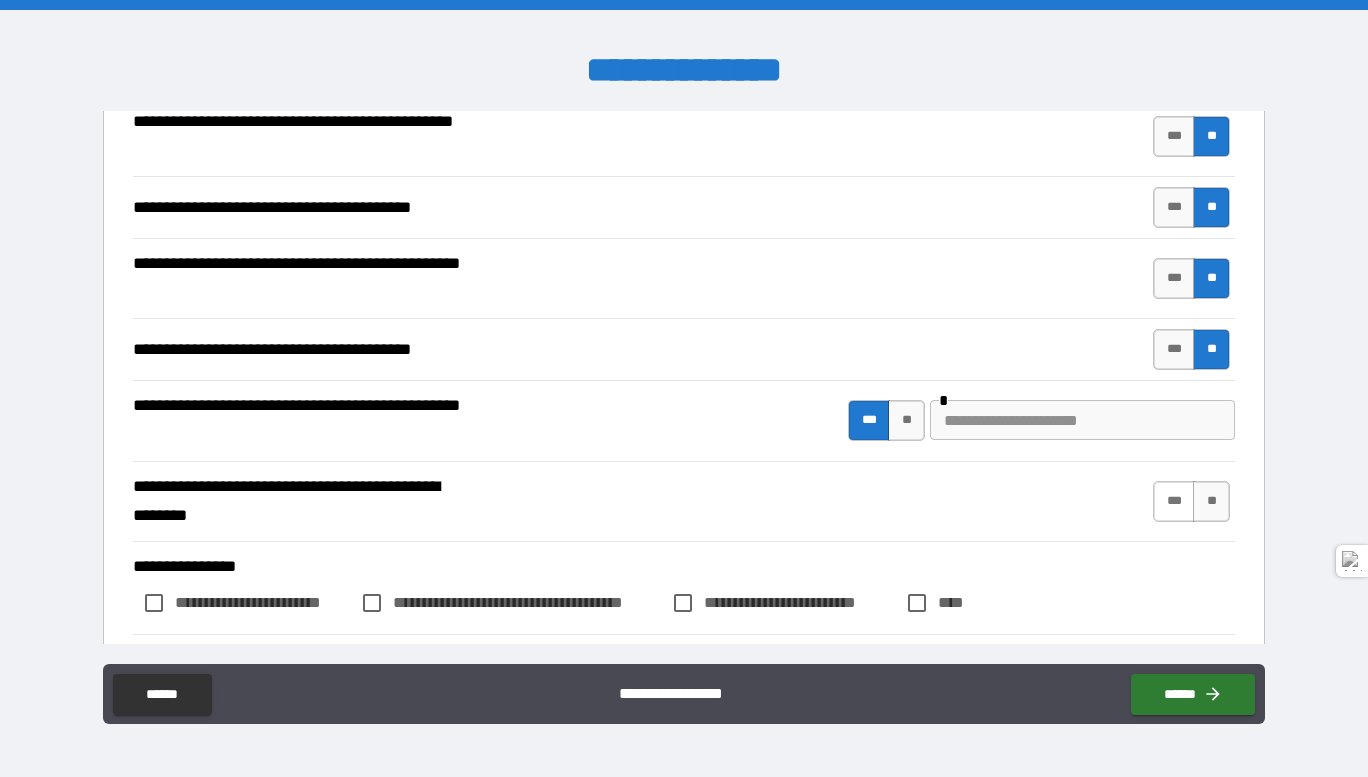 click on "***" at bounding box center (1174, 501) 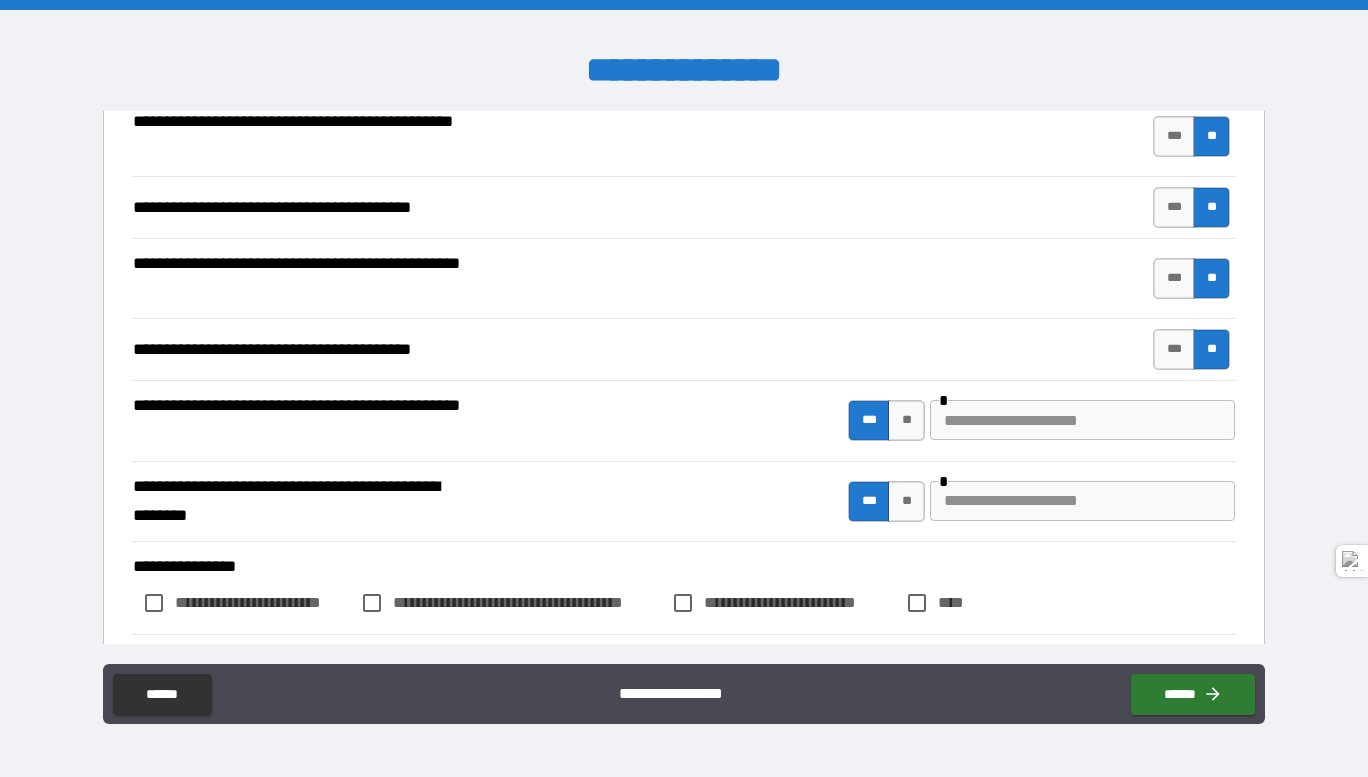 click at bounding box center [1082, 420] 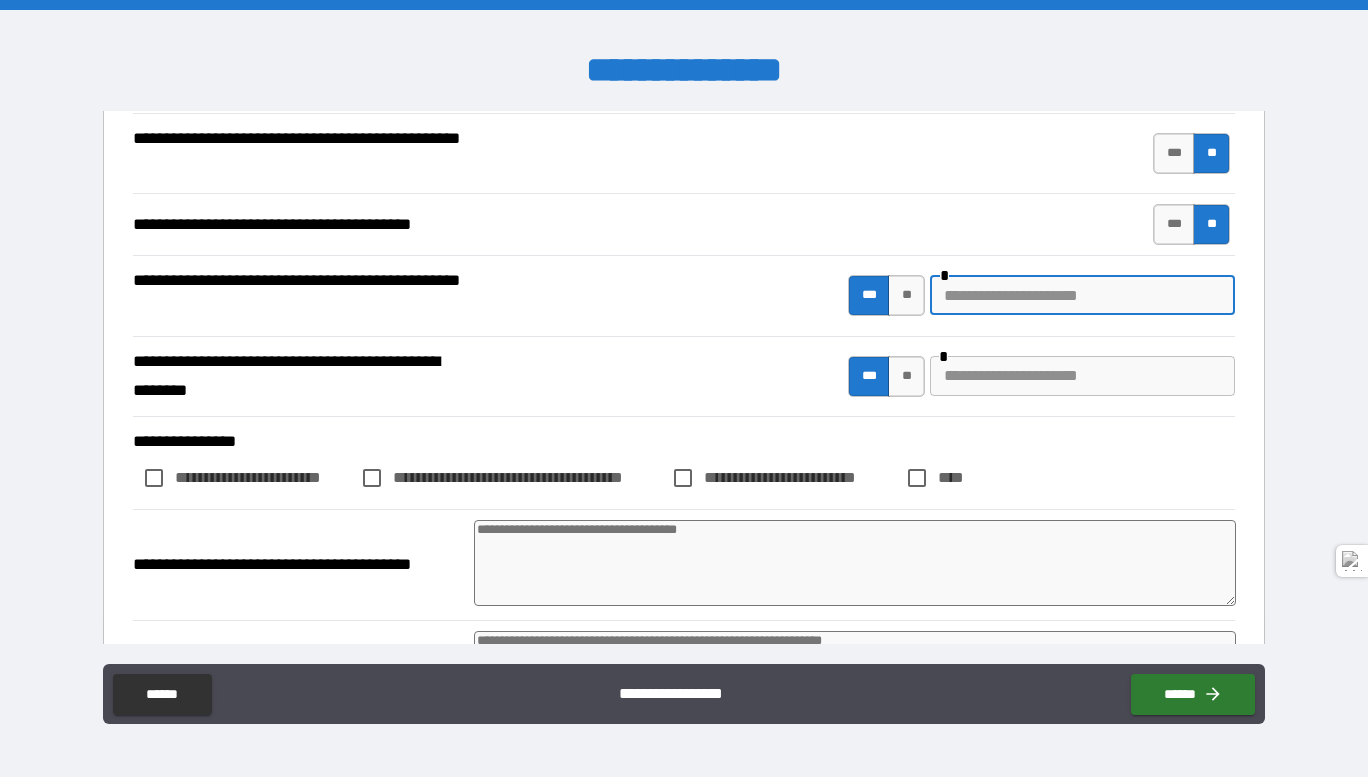 click at bounding box center (855, 563) 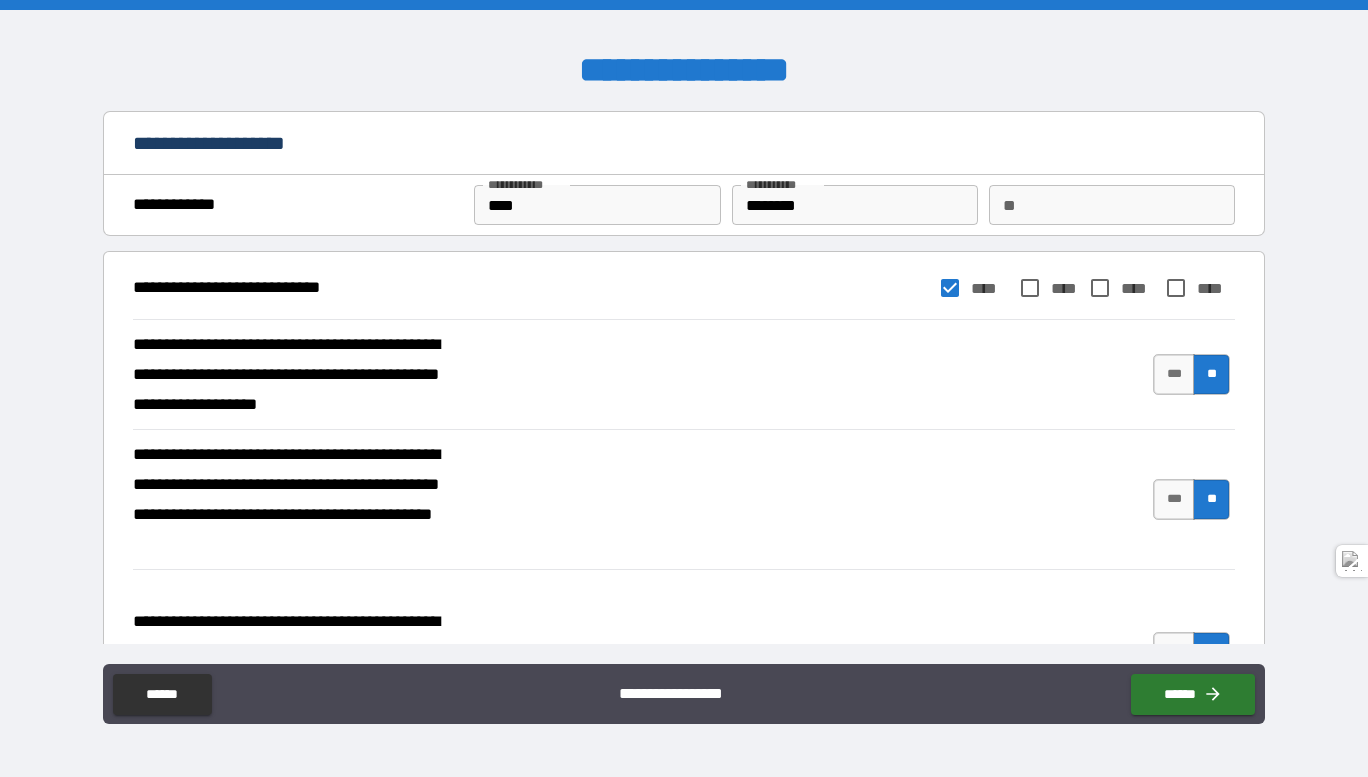 scroll, scrollTop: 0, scrollLeft: 0, axis: both 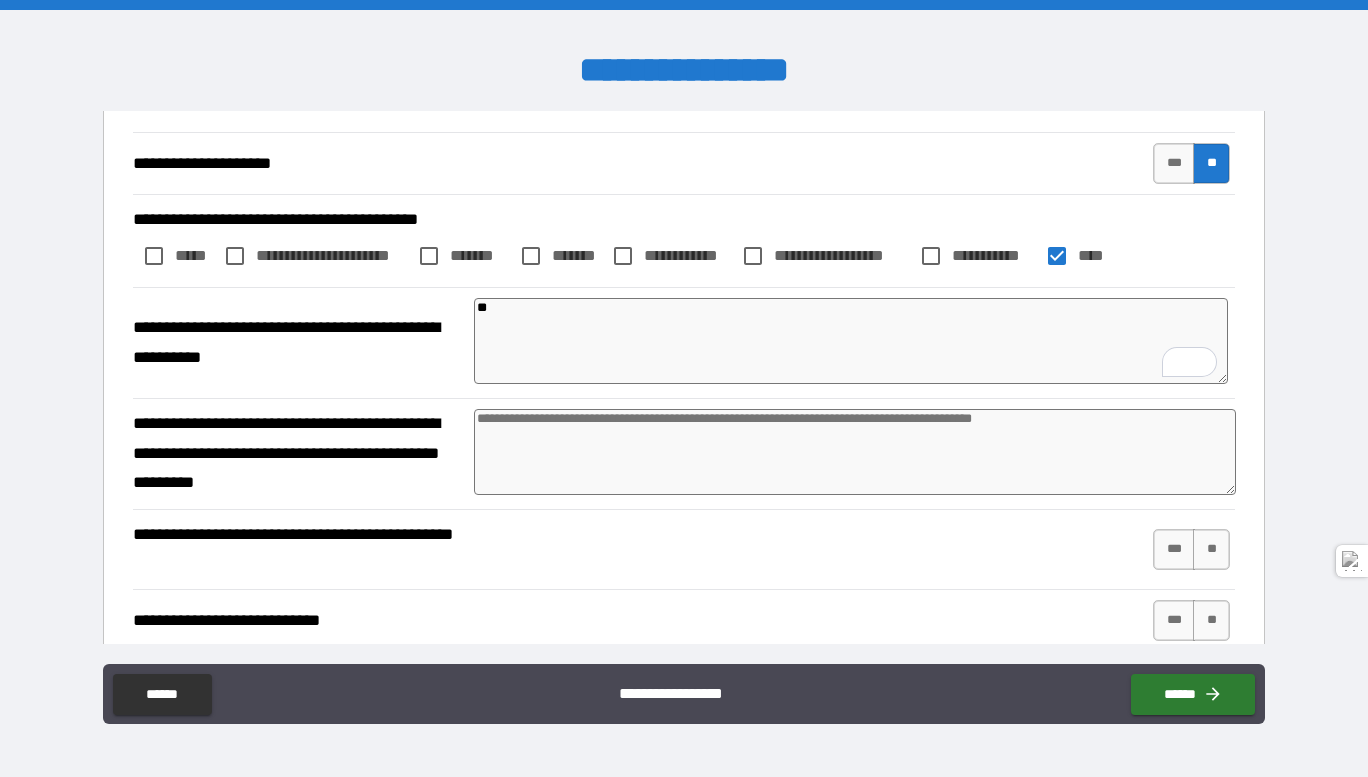 type on "**" 